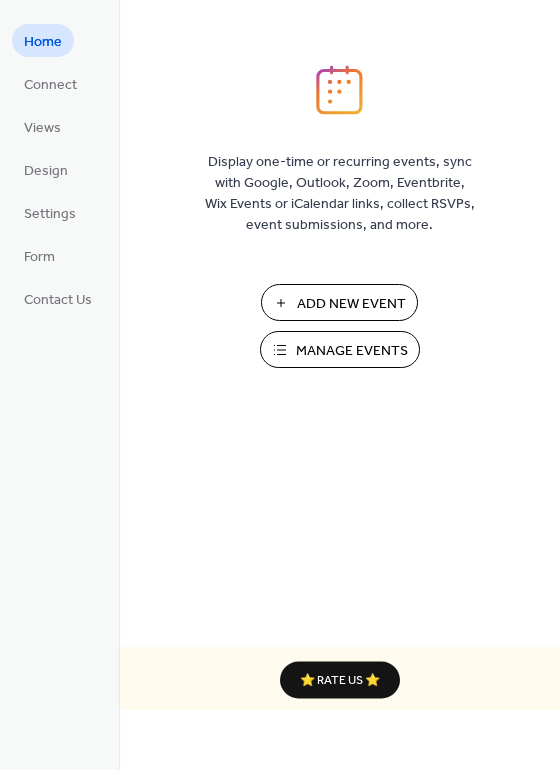 scroll, scrollTop: 0, scrollLeft: 0, axis: both 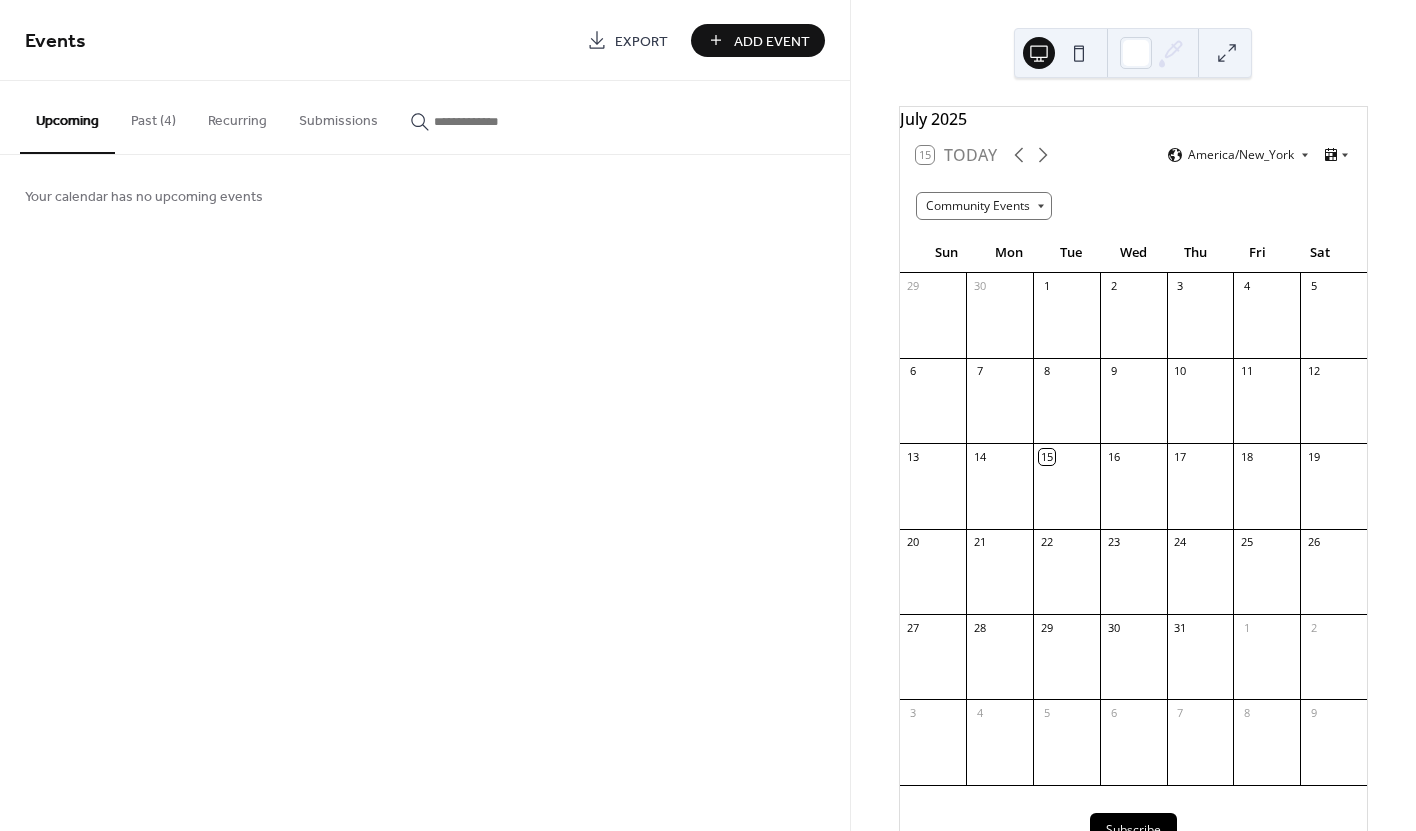 click on "Add Event" at bounding box center [772, 41] 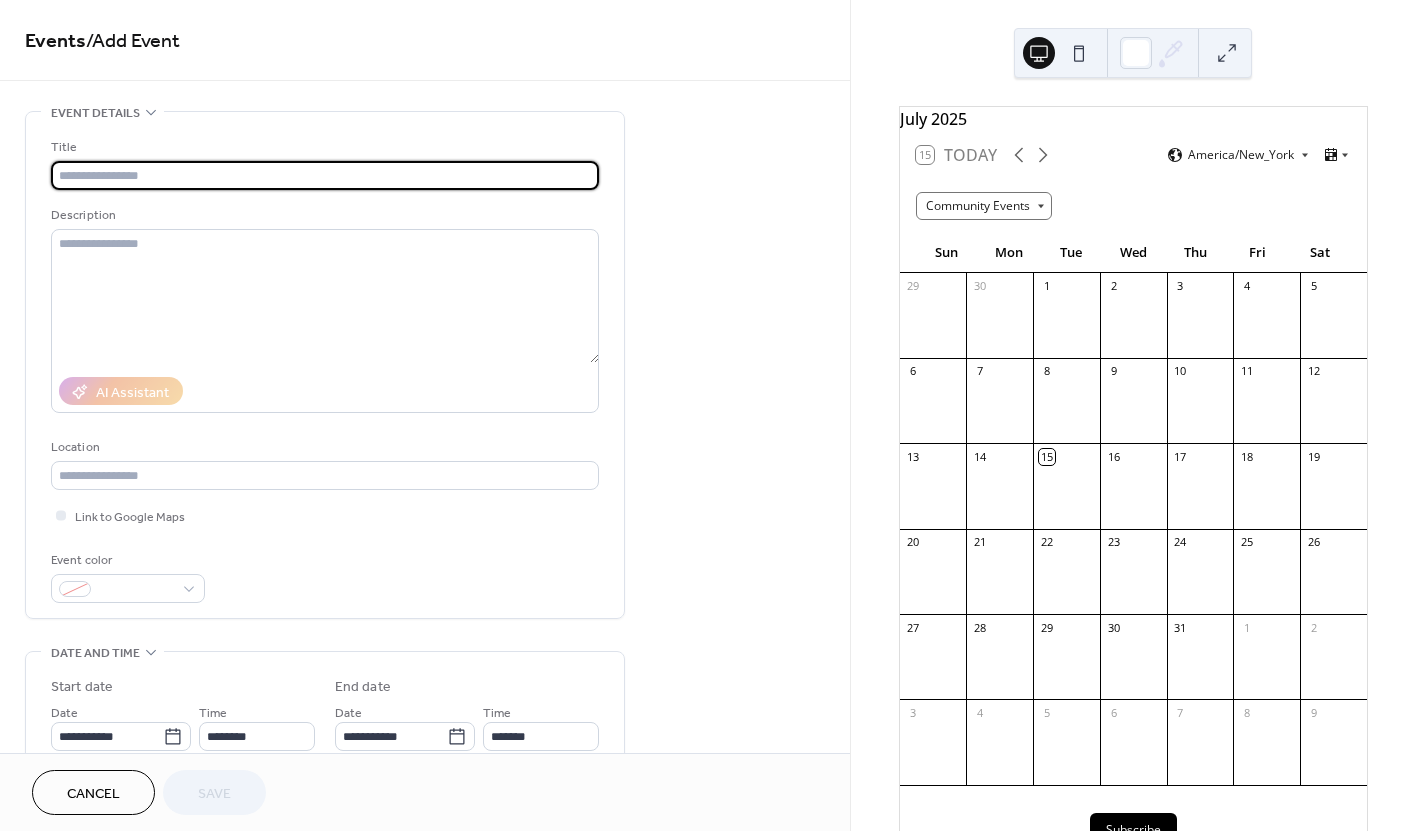 click at bounding box center [325, 175] 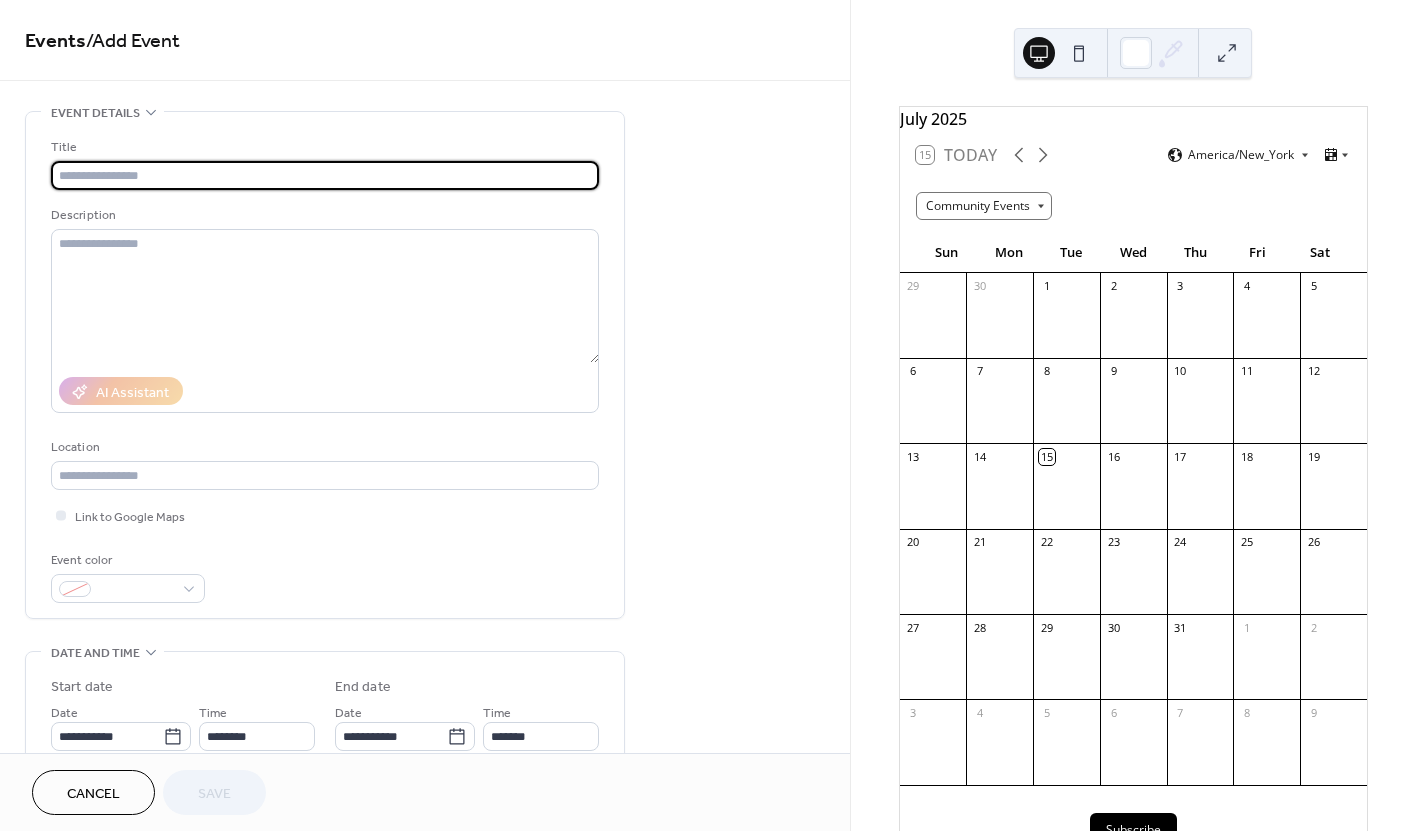 click at bounding box center (325, 175) 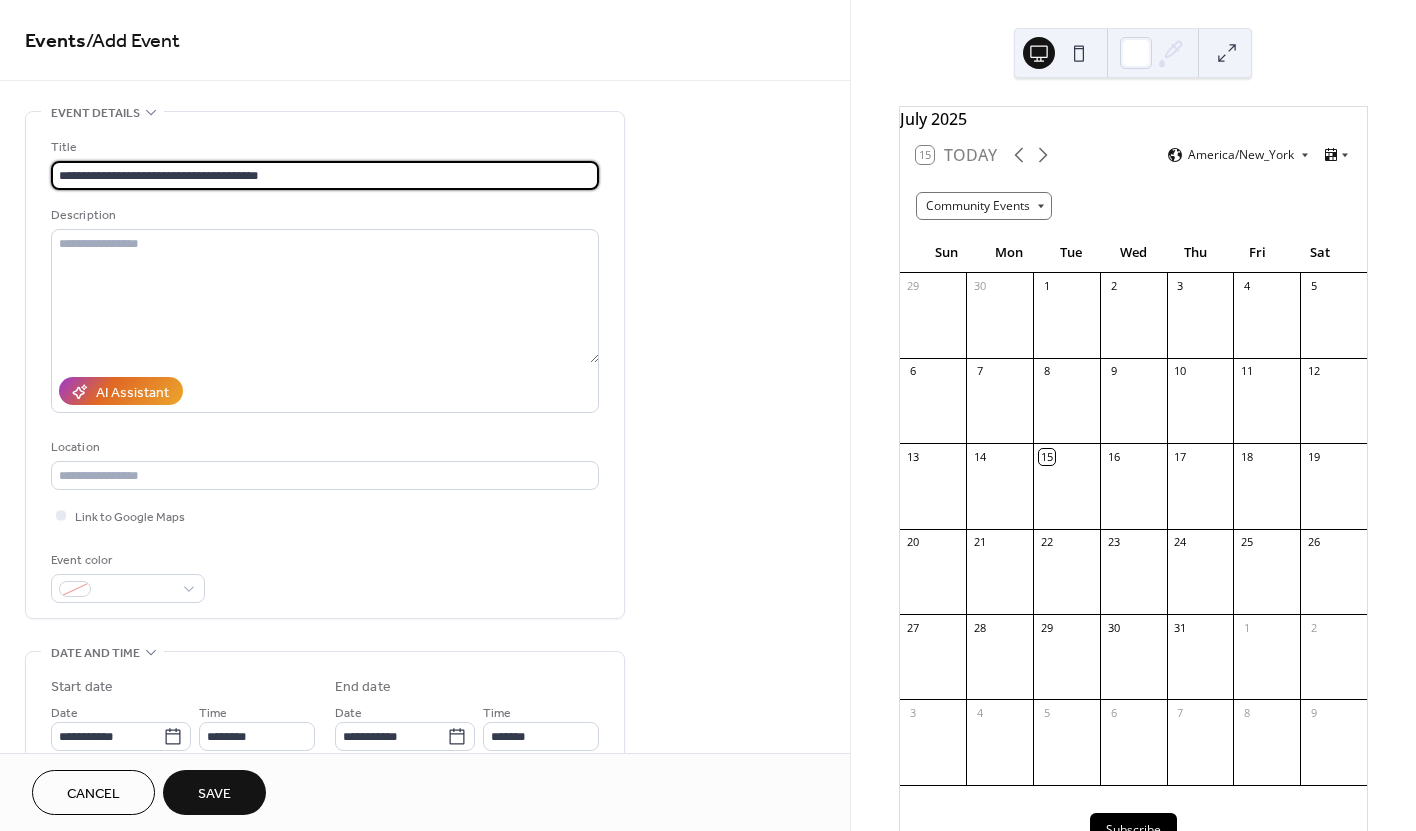 drag, startPoint x: 252, startPoint y: 173, endPoint x: 232, endPoint y: 173, distance: 20 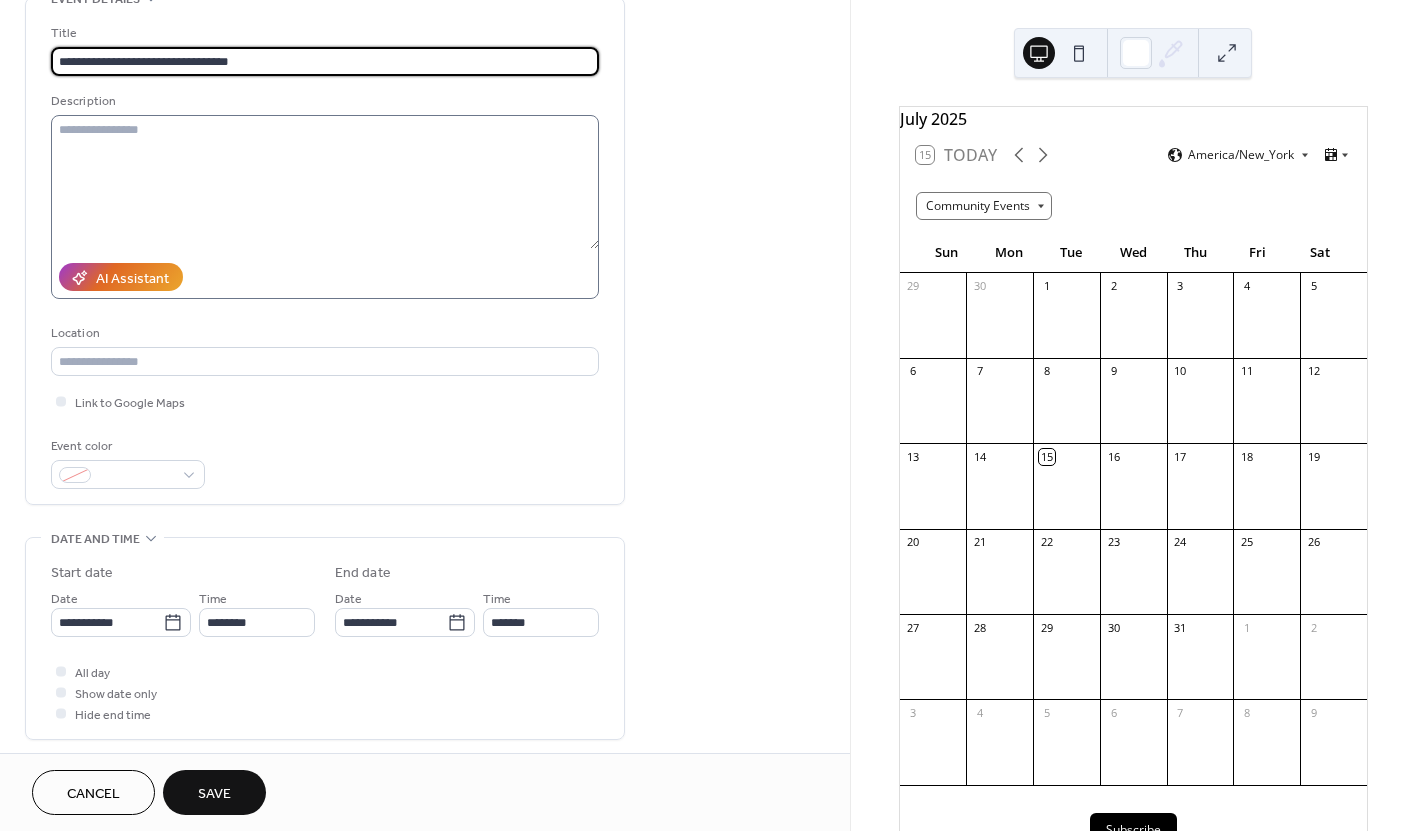 scroll, scrollTop: 310, scrollLeft: 0, axis: vertical 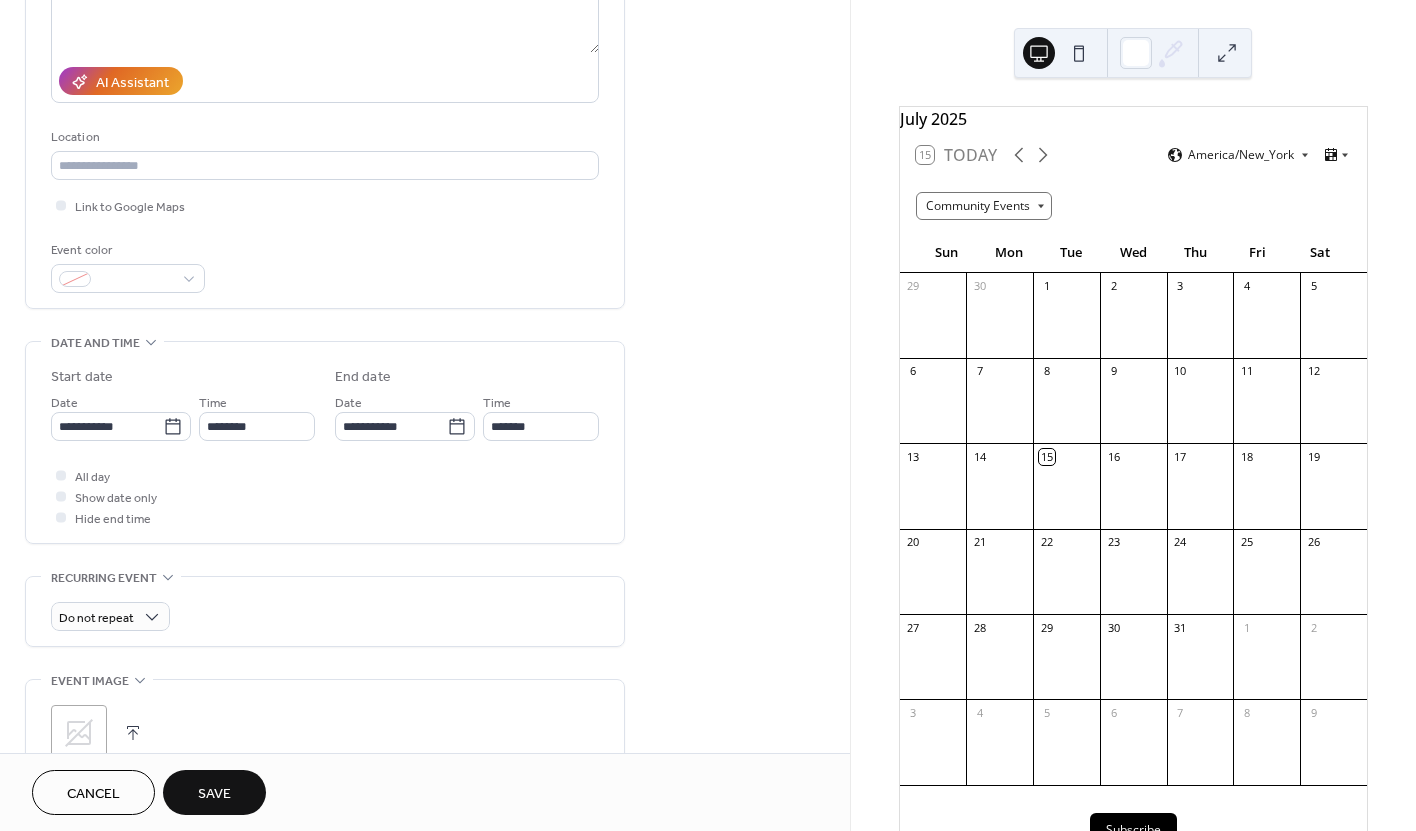click at bounding box center (133, 733) 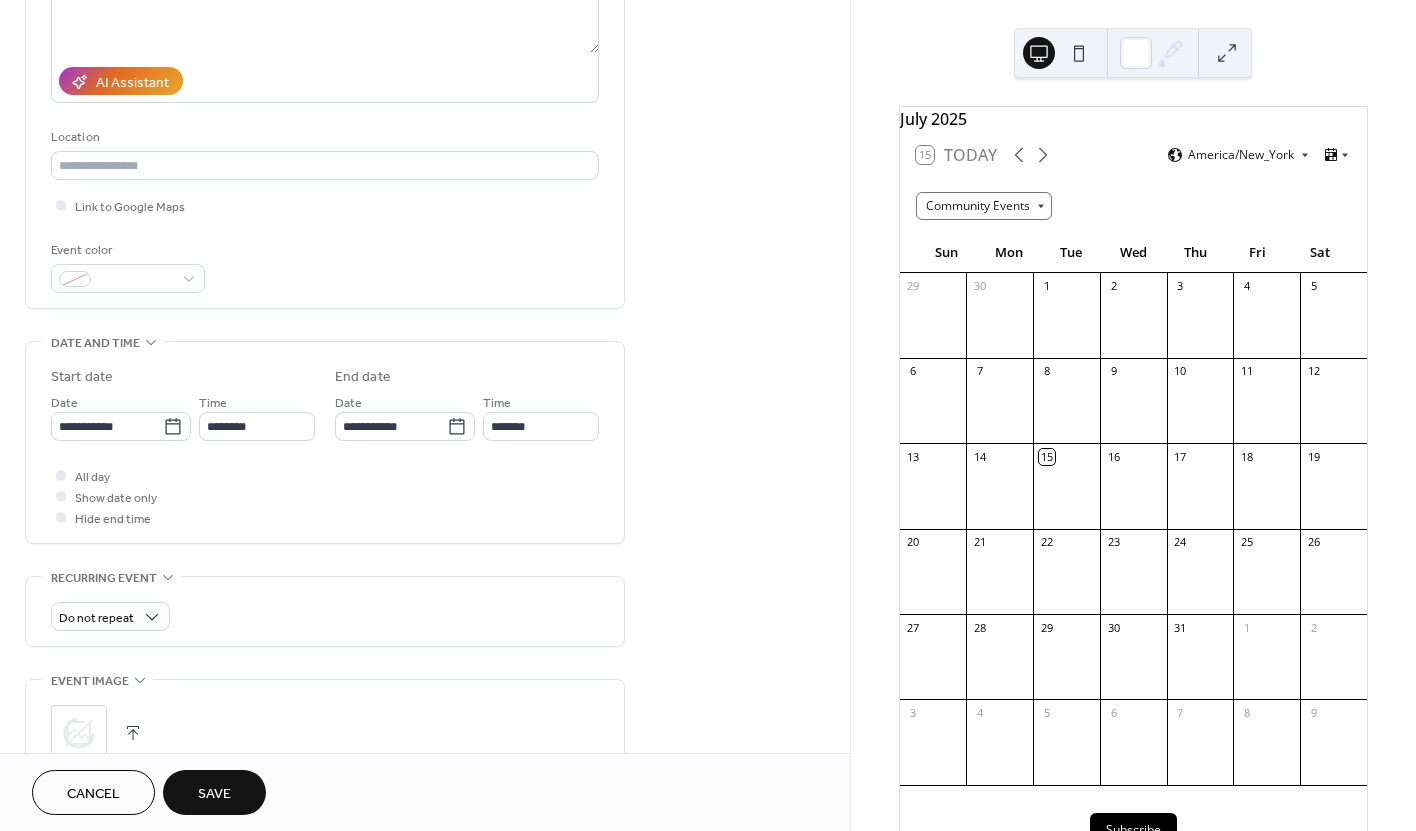 scroll, scrollTop: 0, scrollLeft: 0, axis: both 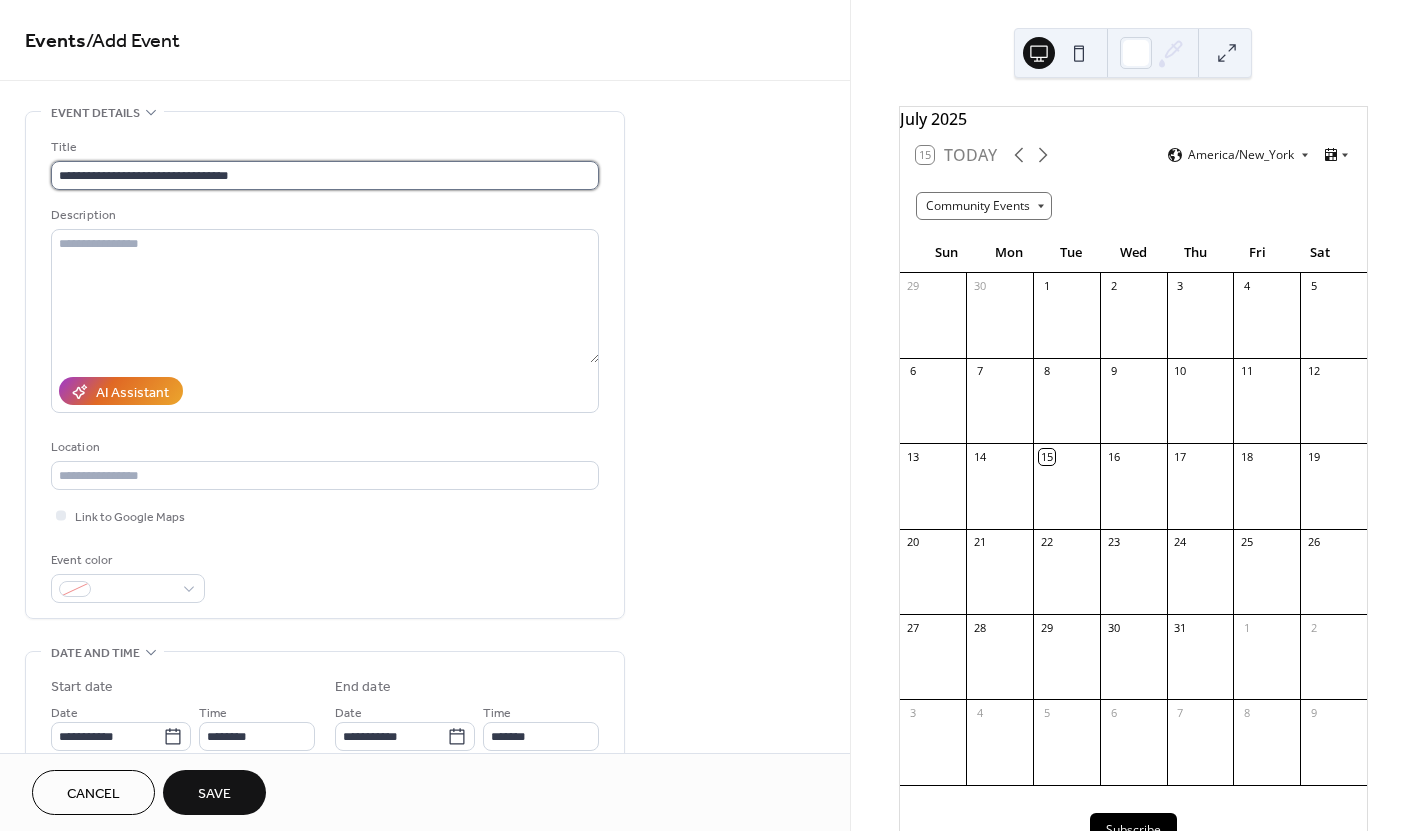 click on "**********" at bounding box center (325, 175) 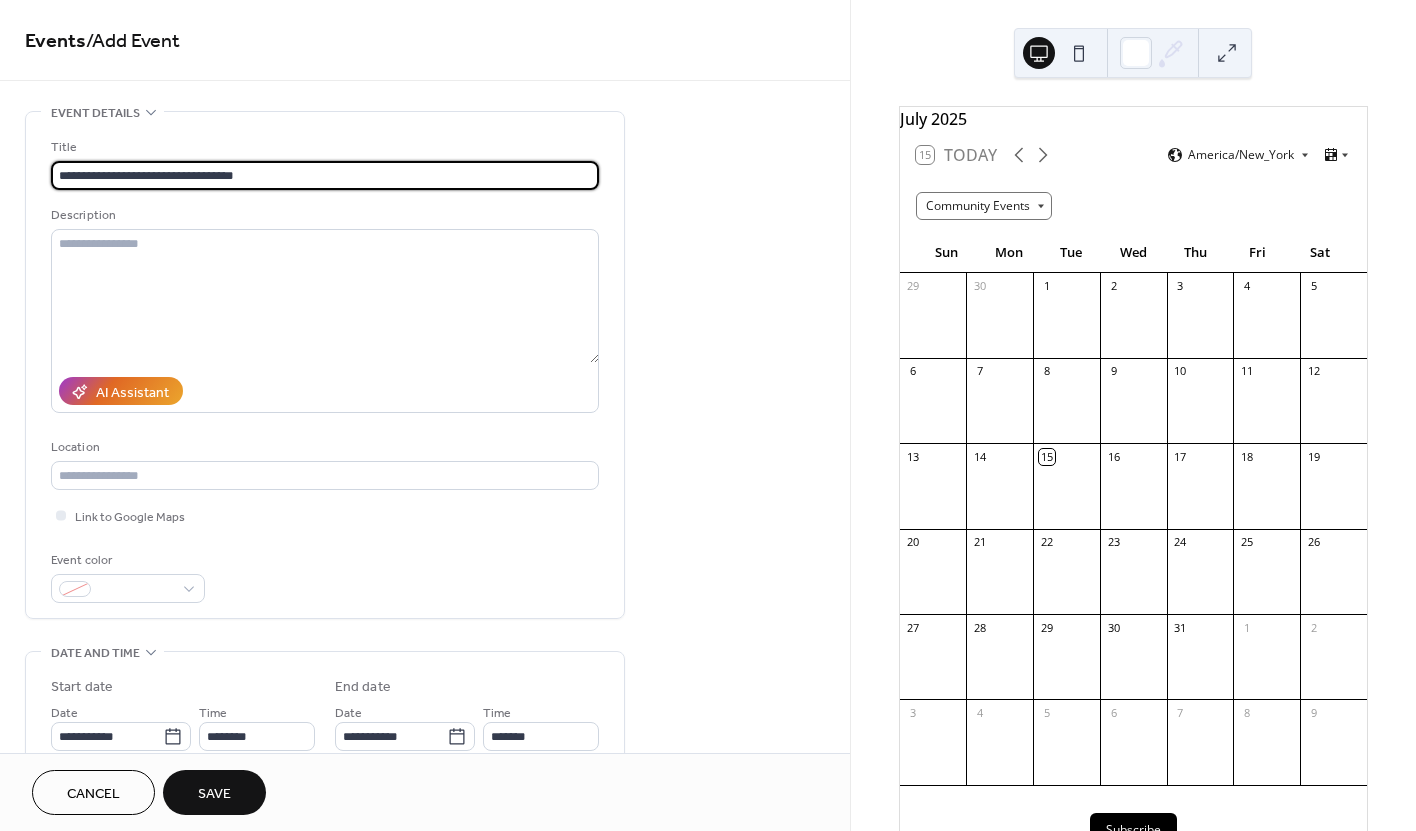 scroll, scrollTop: 1, scrollLeft: 0, axis: vertical 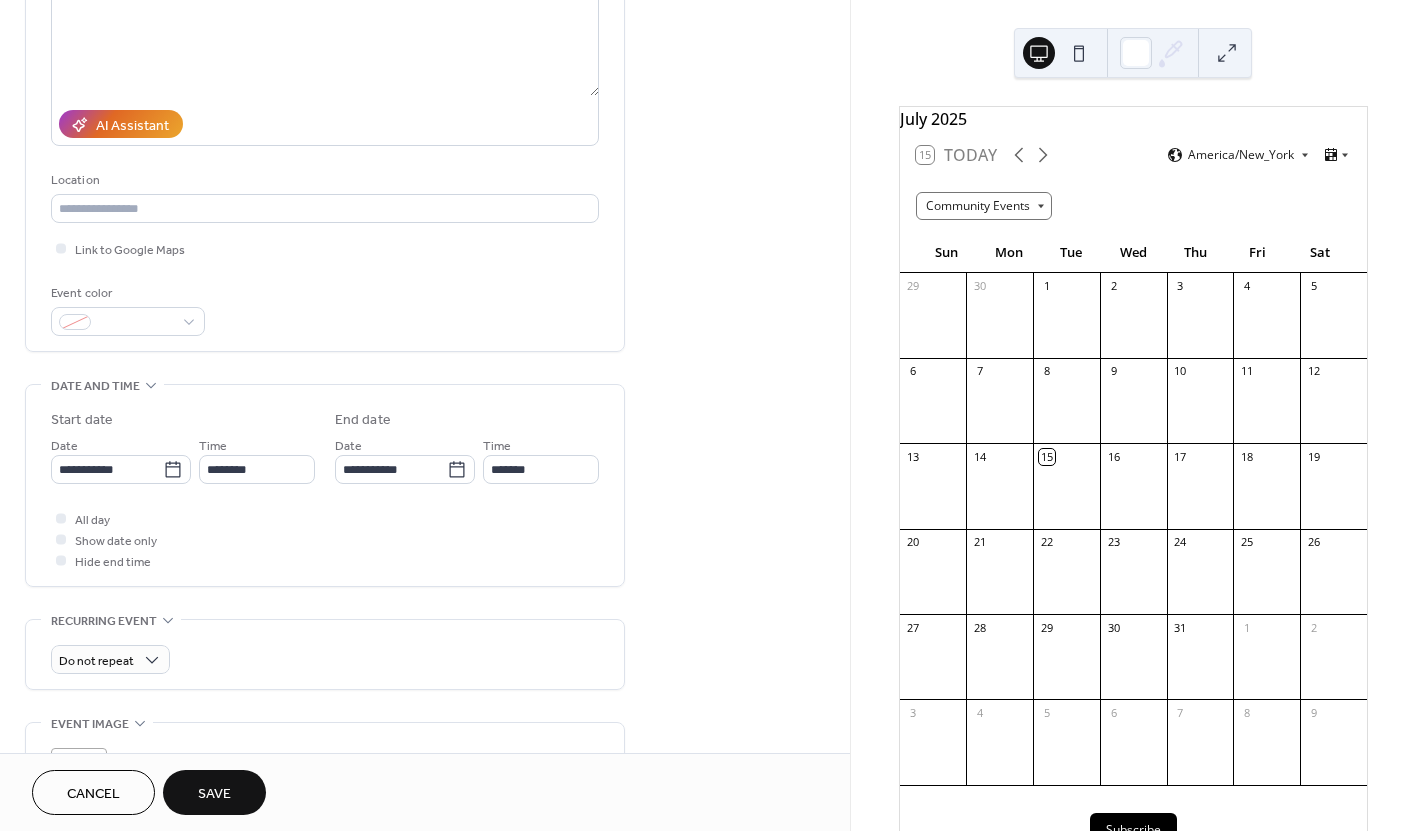 type on "**********" 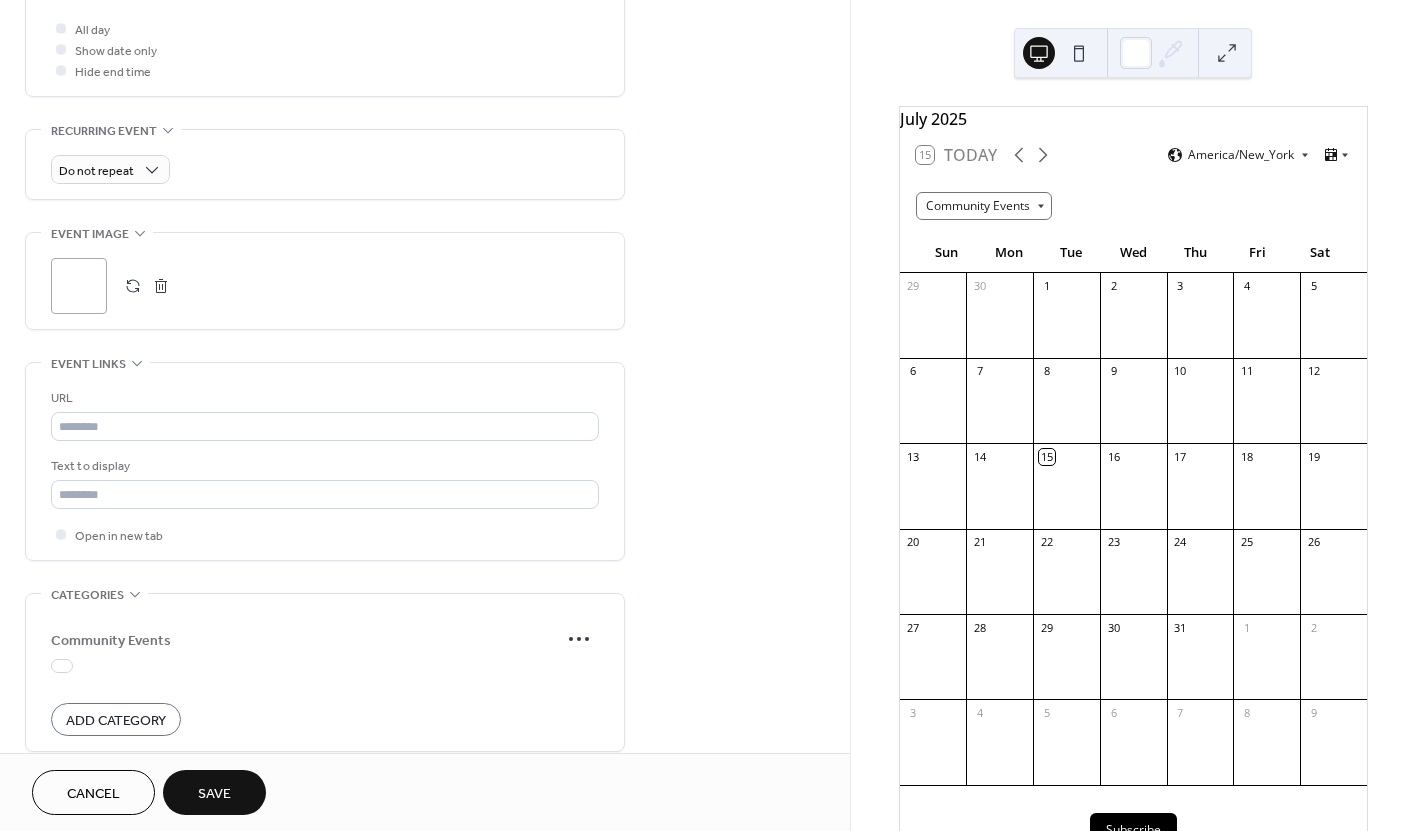 scroll, scrollTop: 764, scrollLeft: 0, axis: vertical 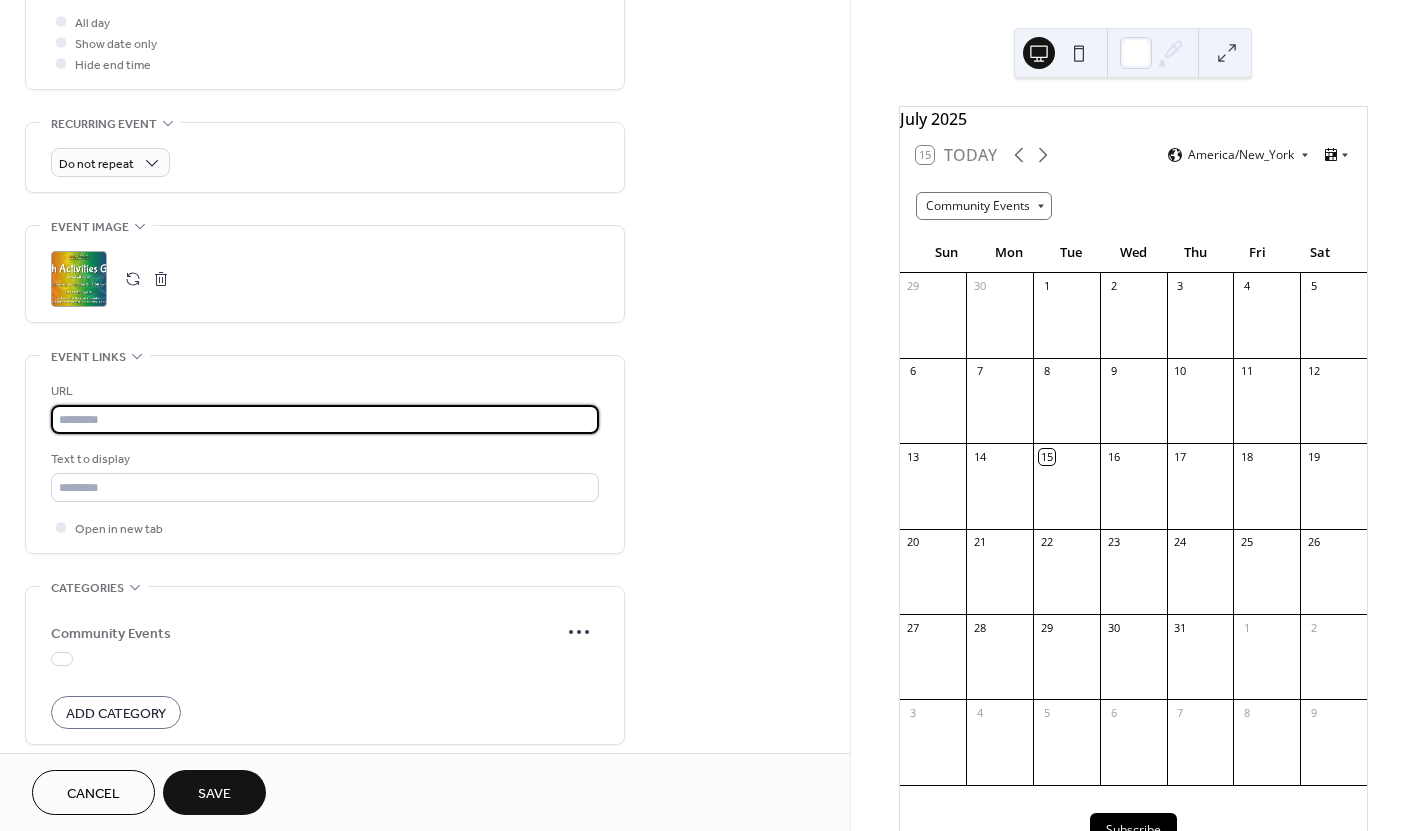 click at bounding box center (325, 419) 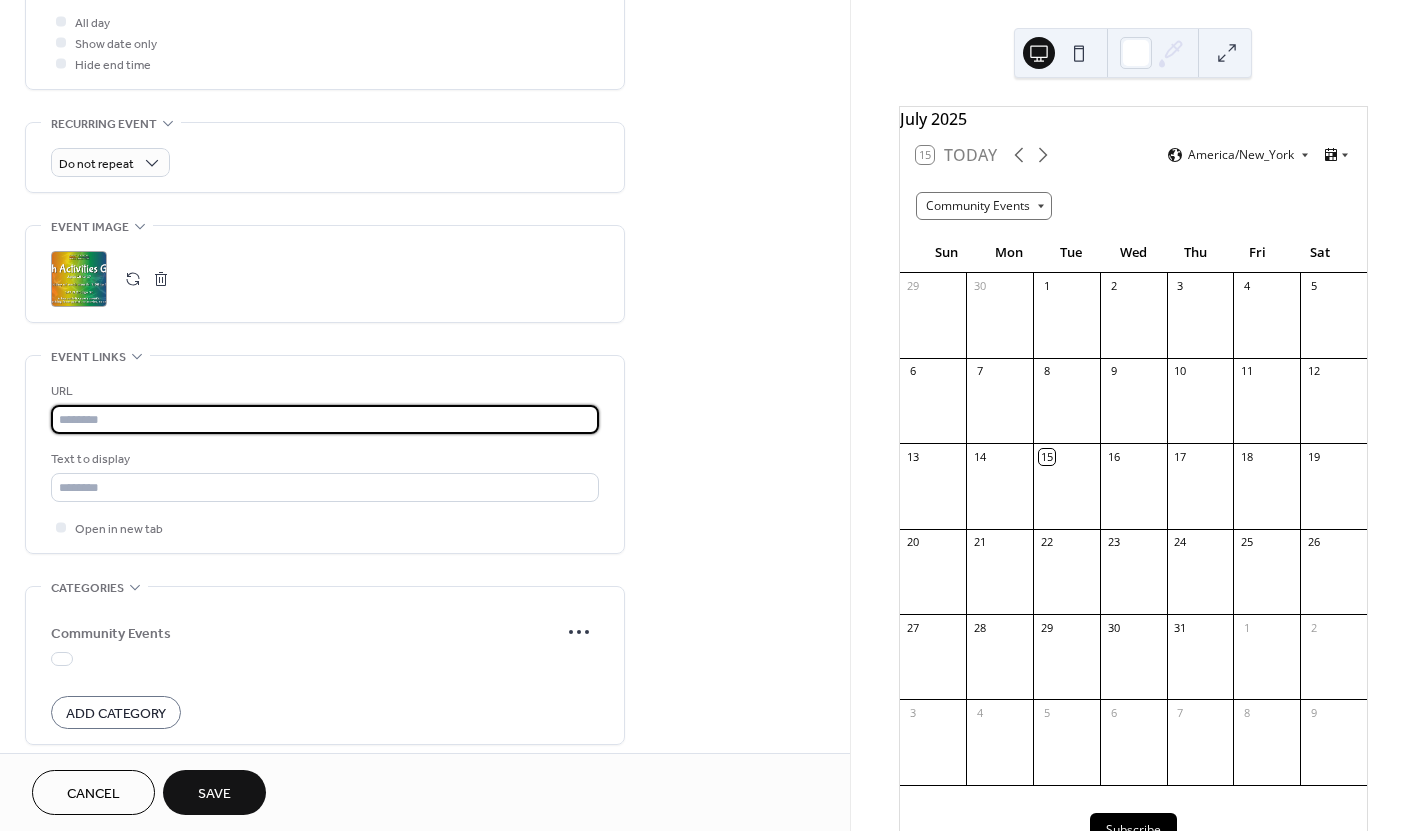 paste on "**********" 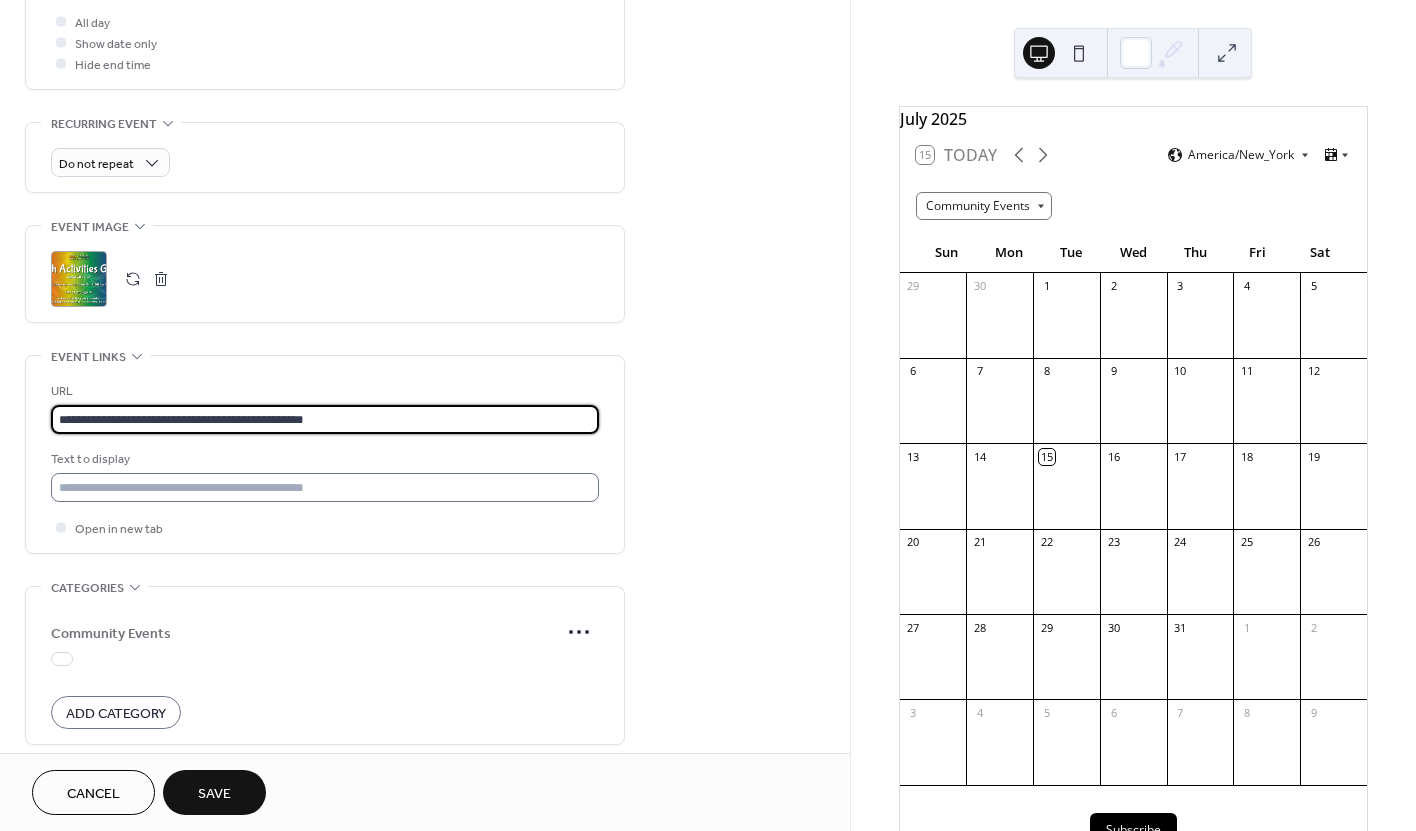type on "**********" 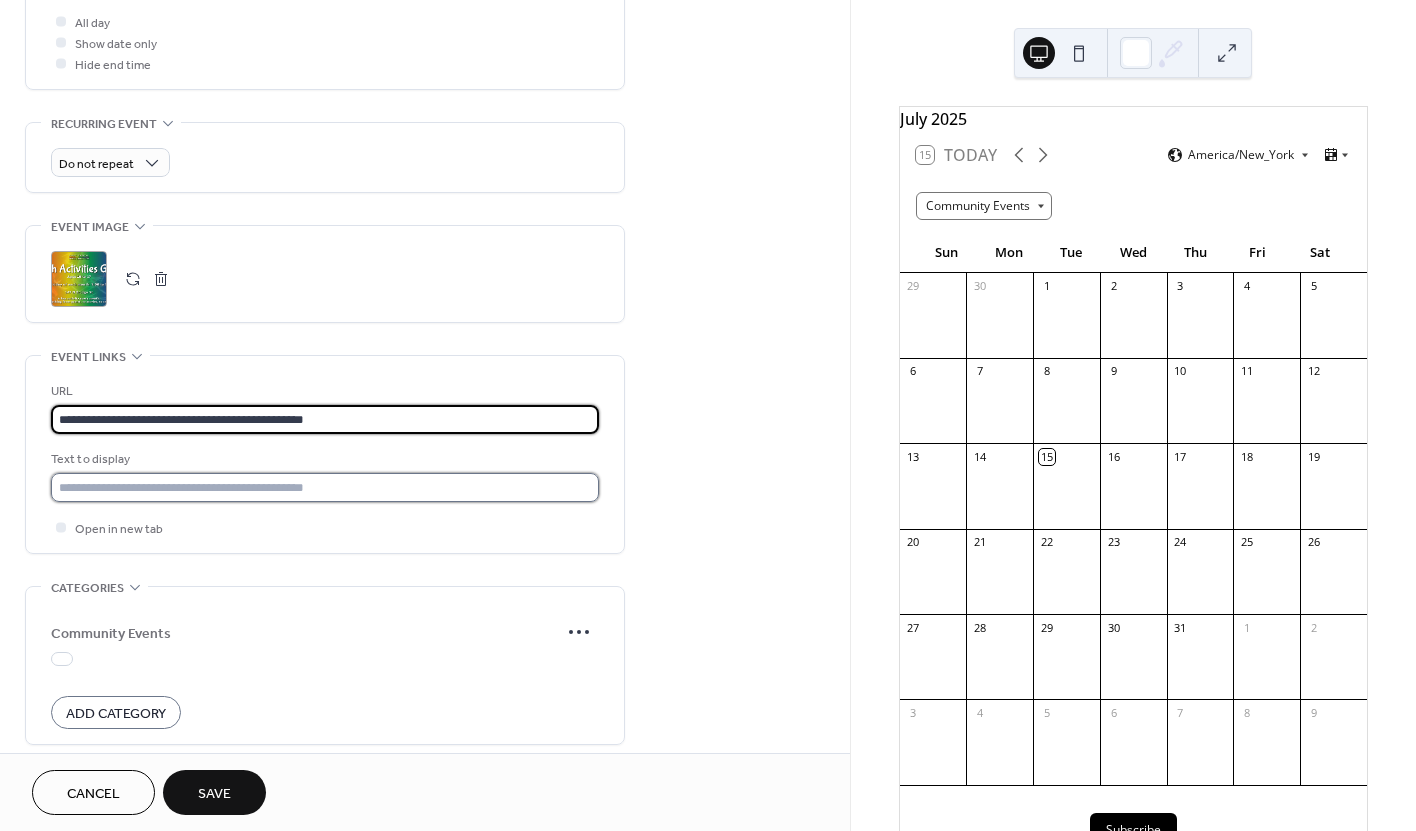 click at bounding box center (325, 487) 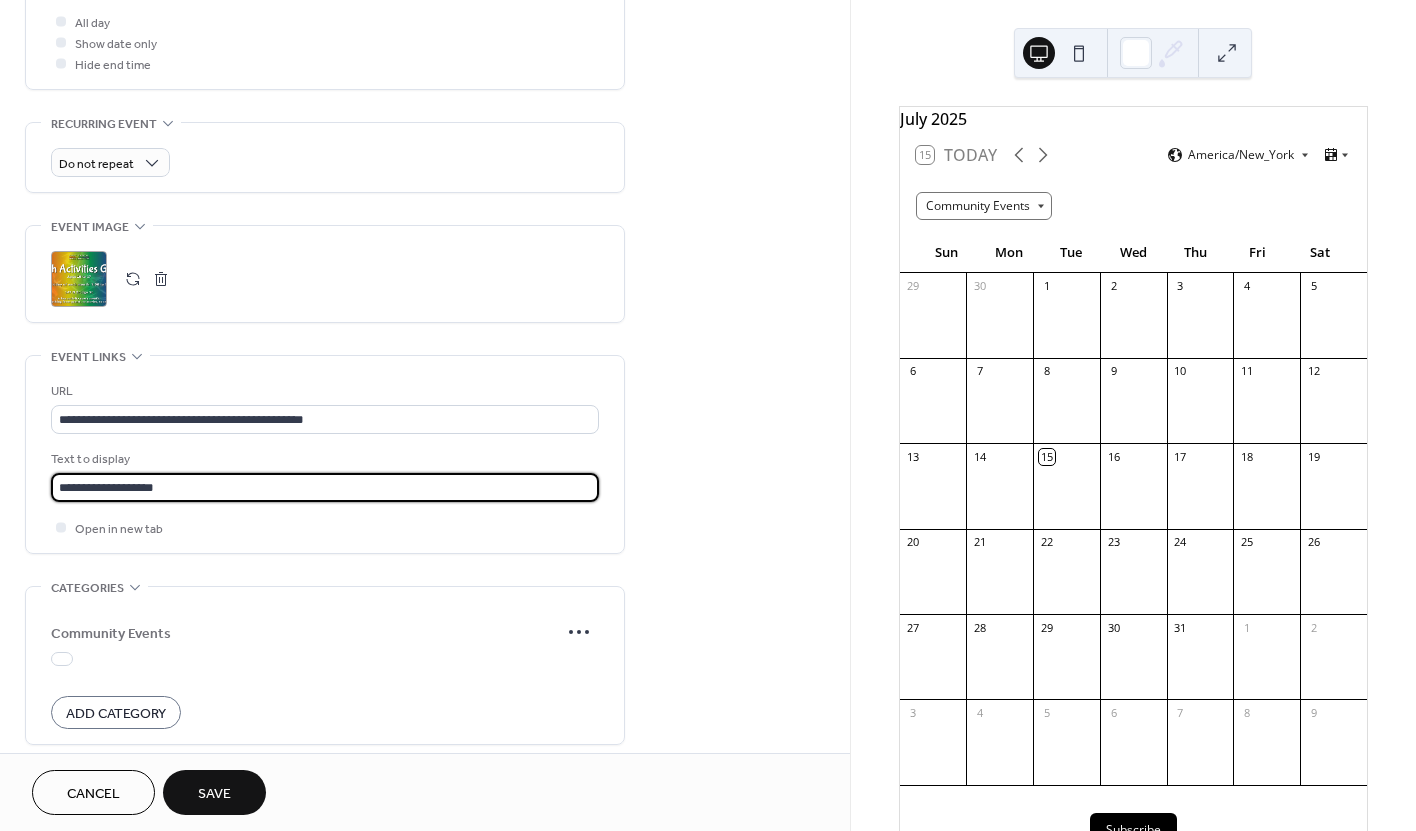 type on "**********" 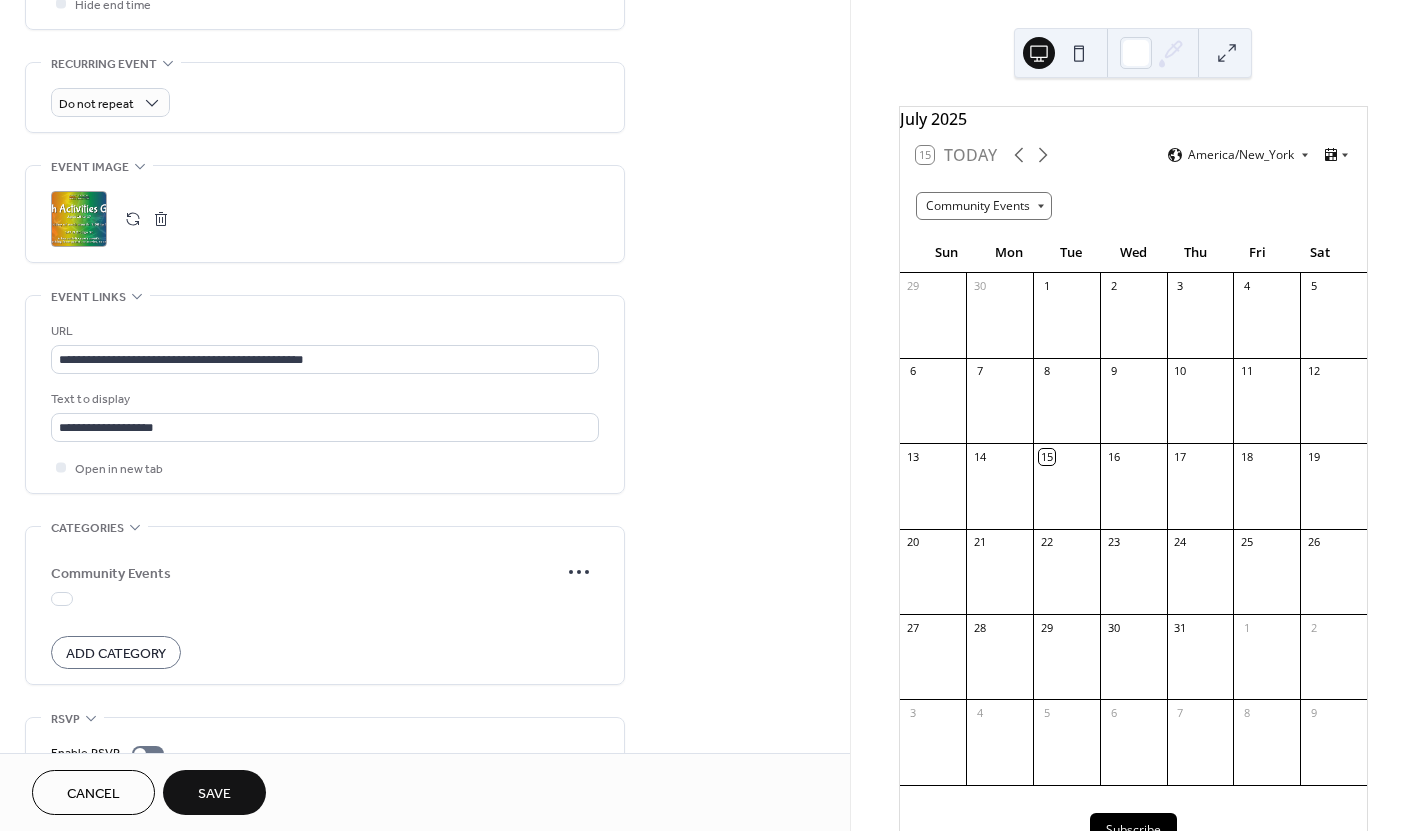 scroll, scrollTop: 916, scrollLeft: 0, axis: vertical 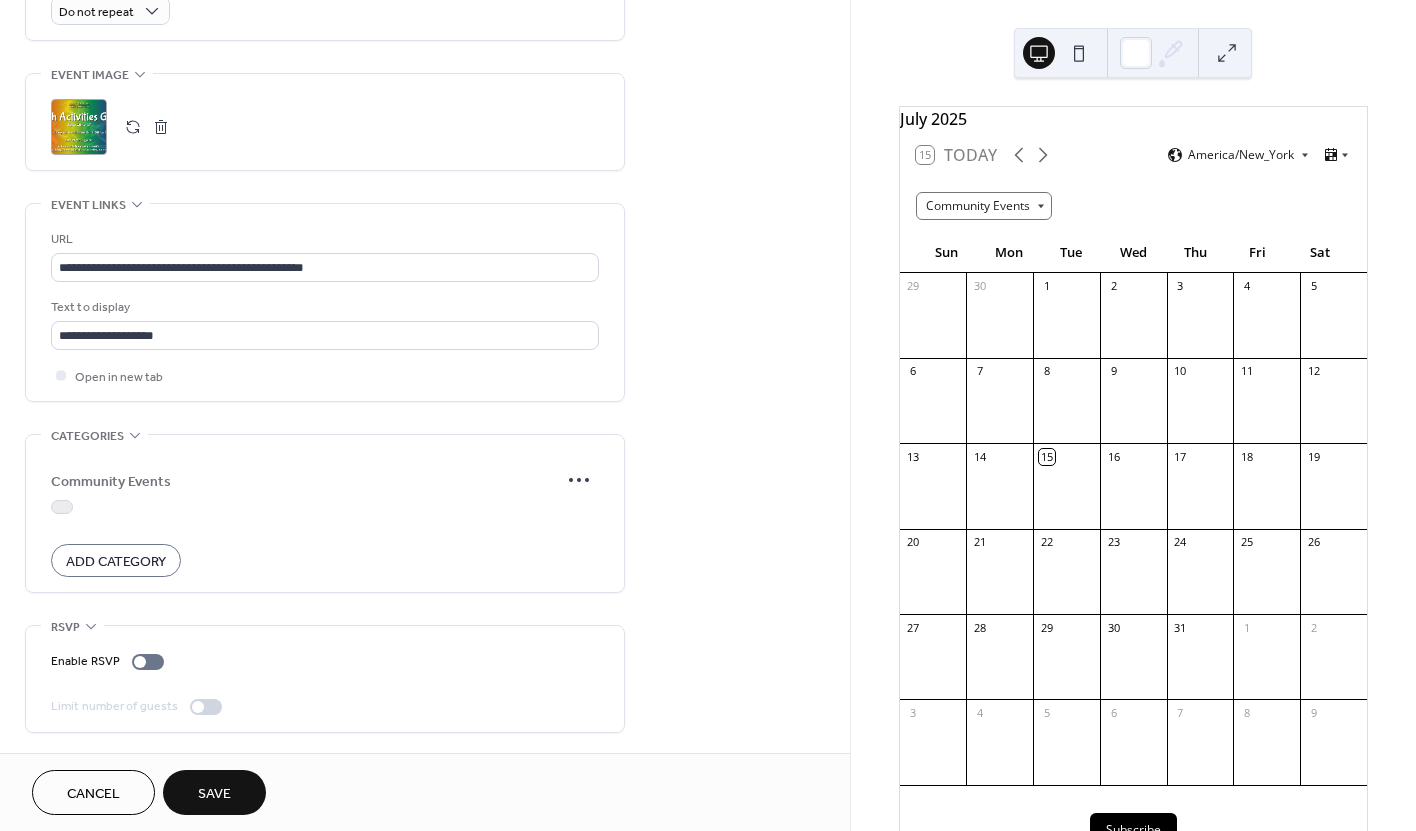click at bounding box center [62, 507] 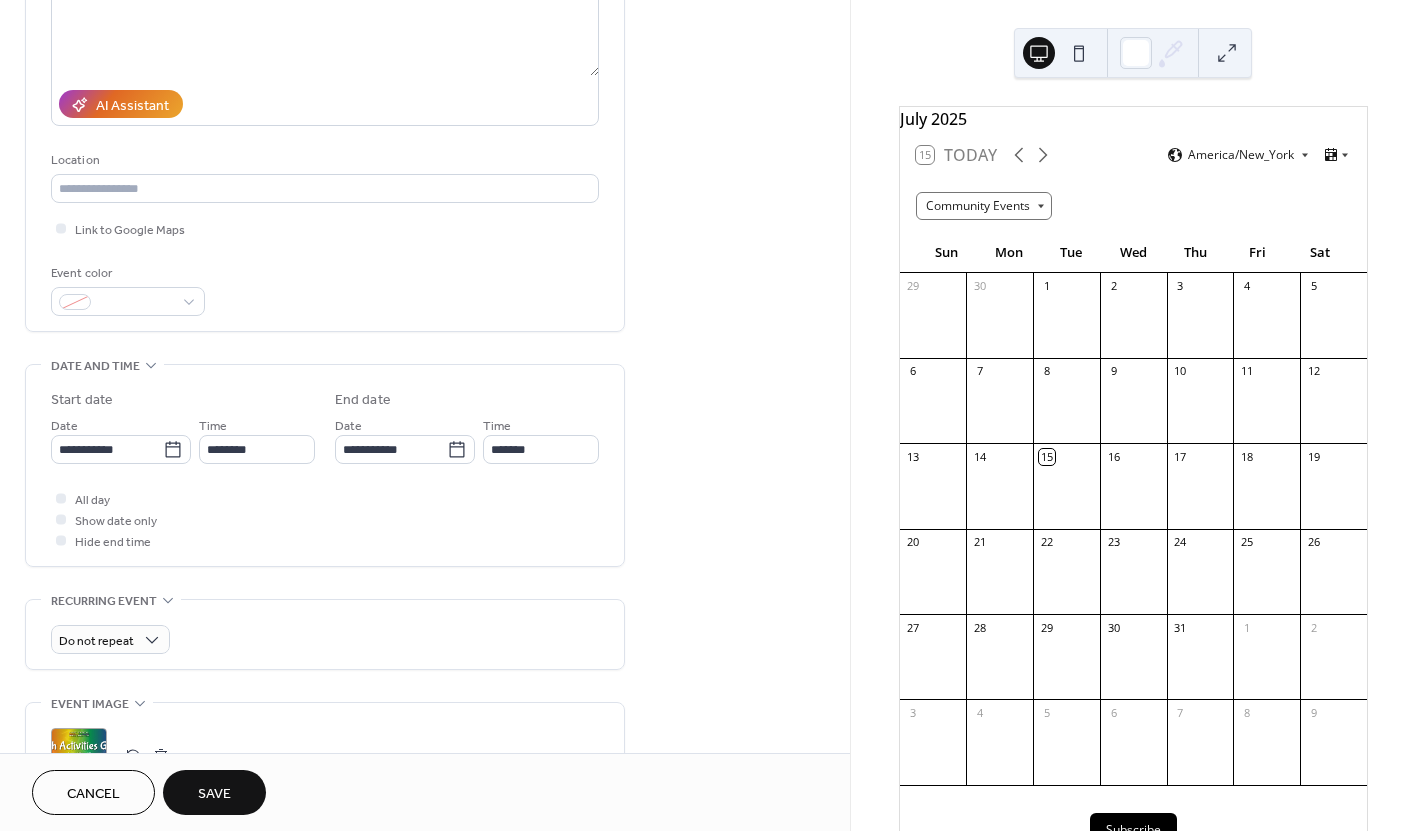 scroll, scrollTop: 98, scrollLeft: 0, axis: vertical 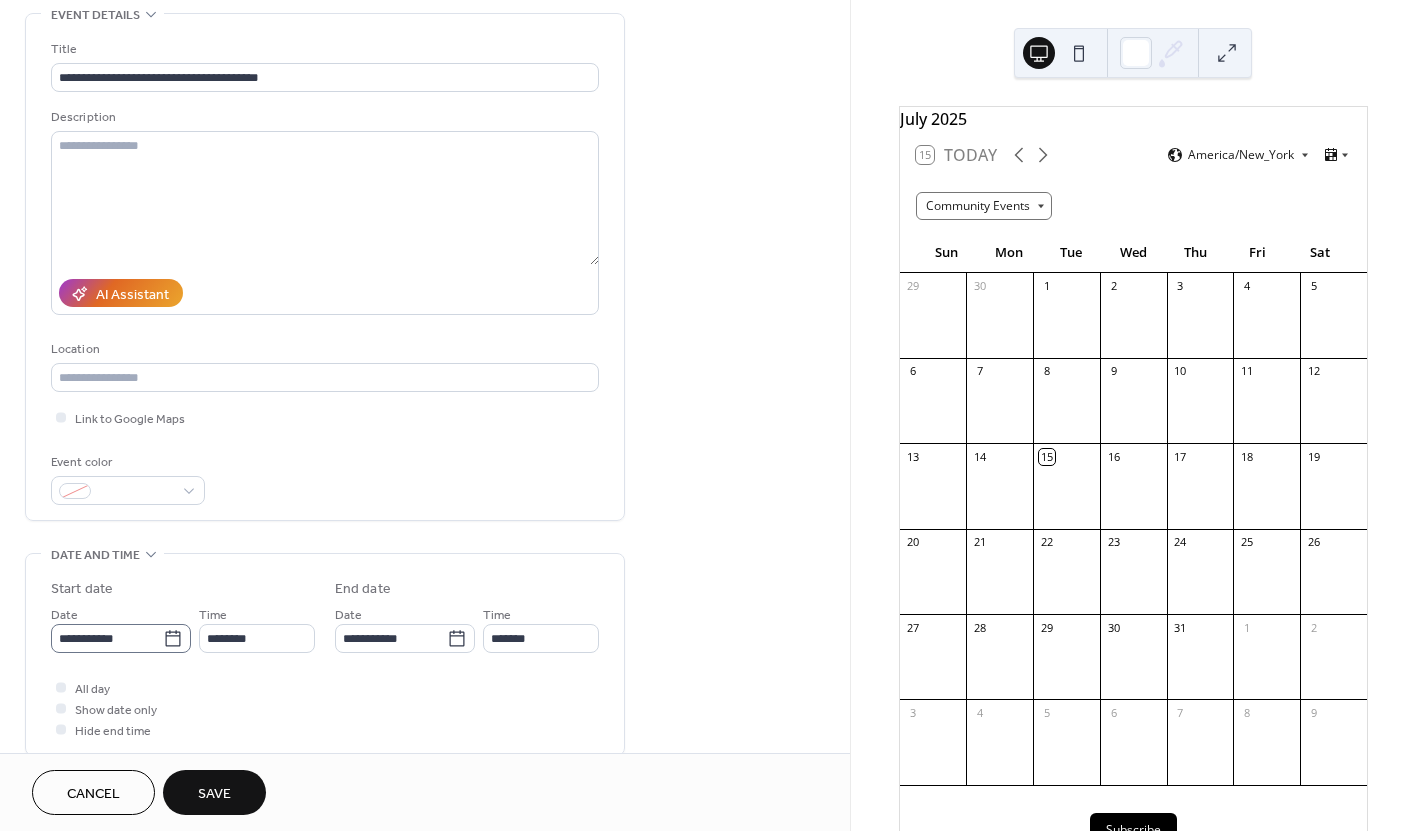 click 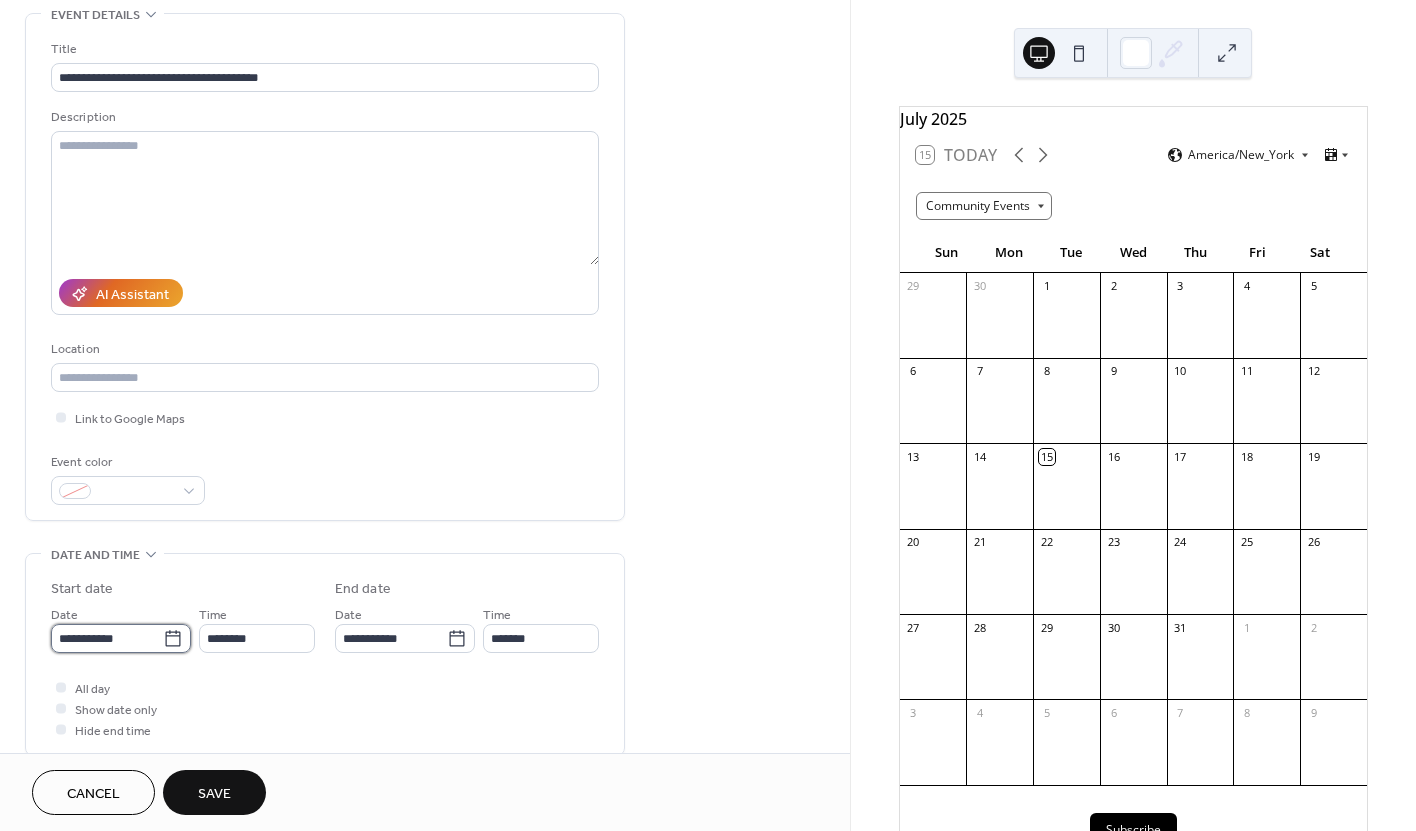 click on "**********" at bounding box center [107, 638] 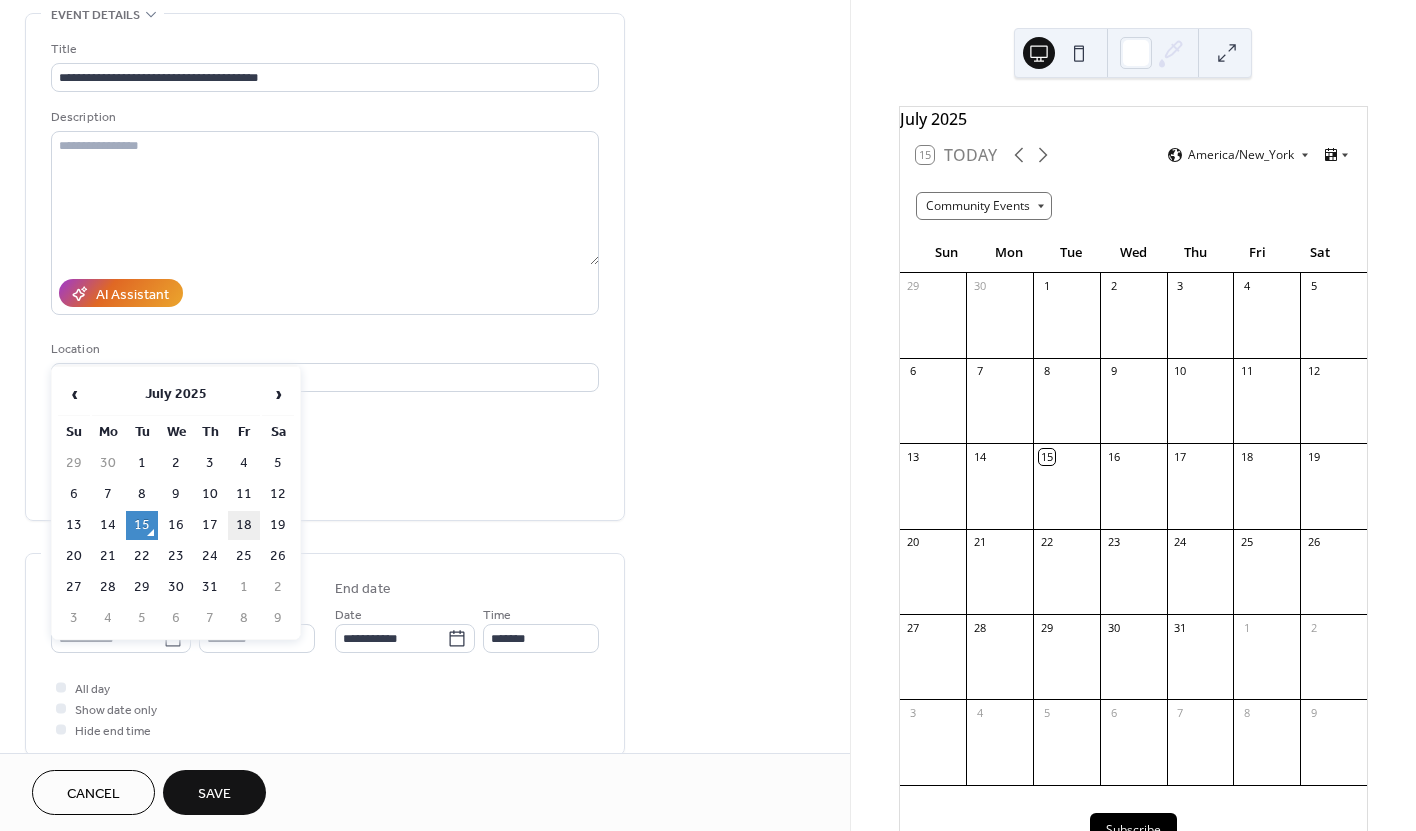 click on "18" at bounding box center (244, 525) 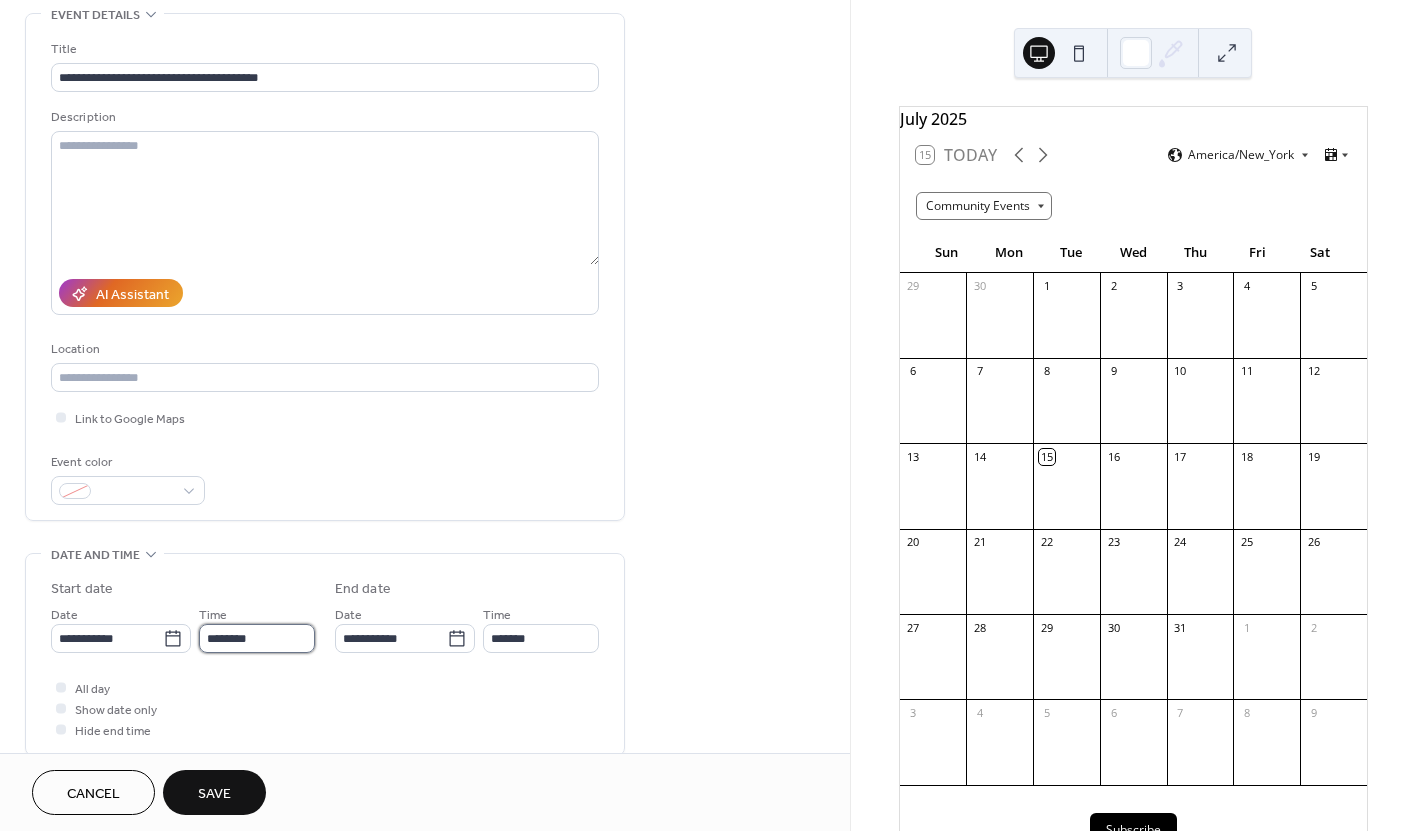 click on "********" at bounding box center (257, 638) 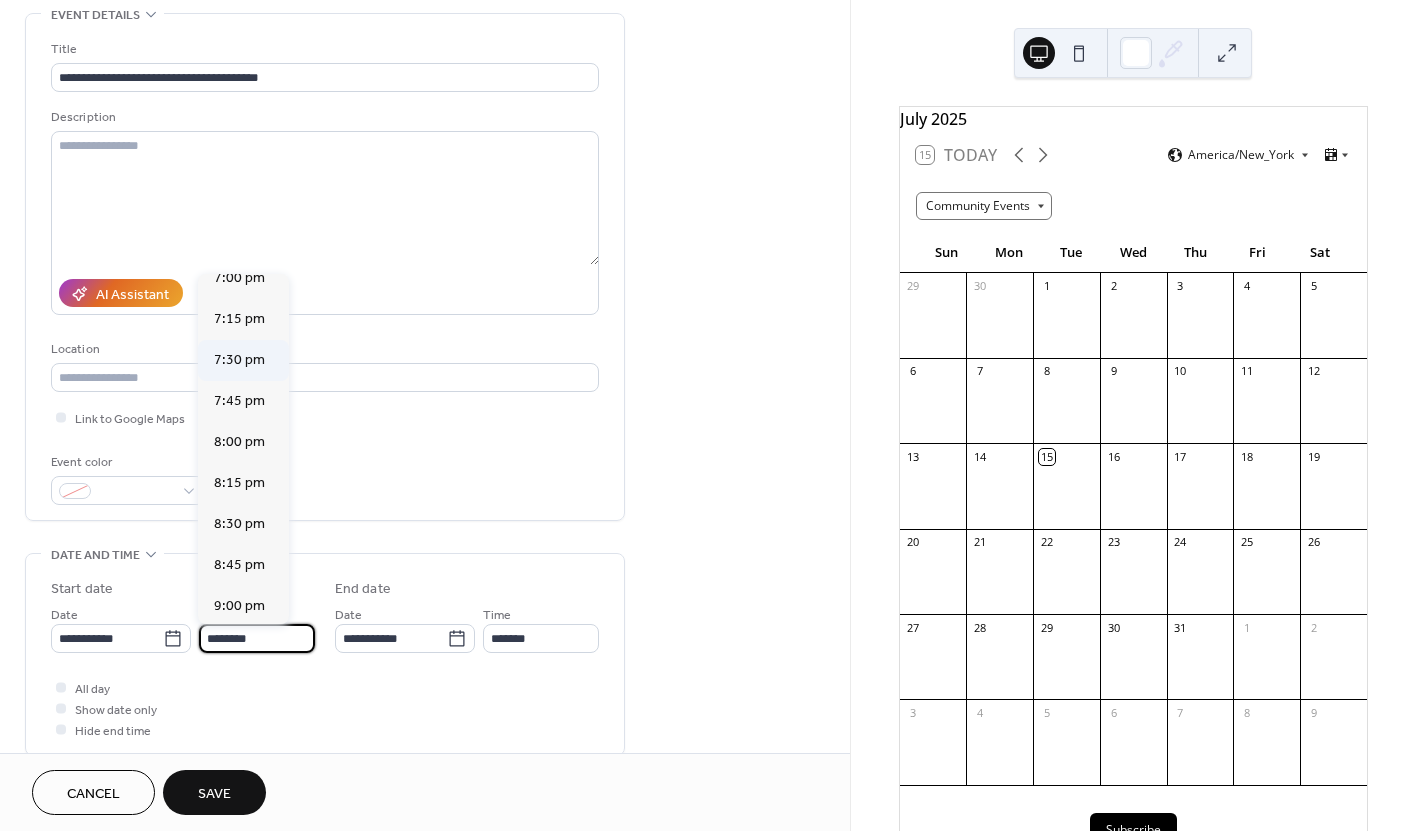 scroll, scrollTop: 3083, scrollLeft: 0, axis: vertical 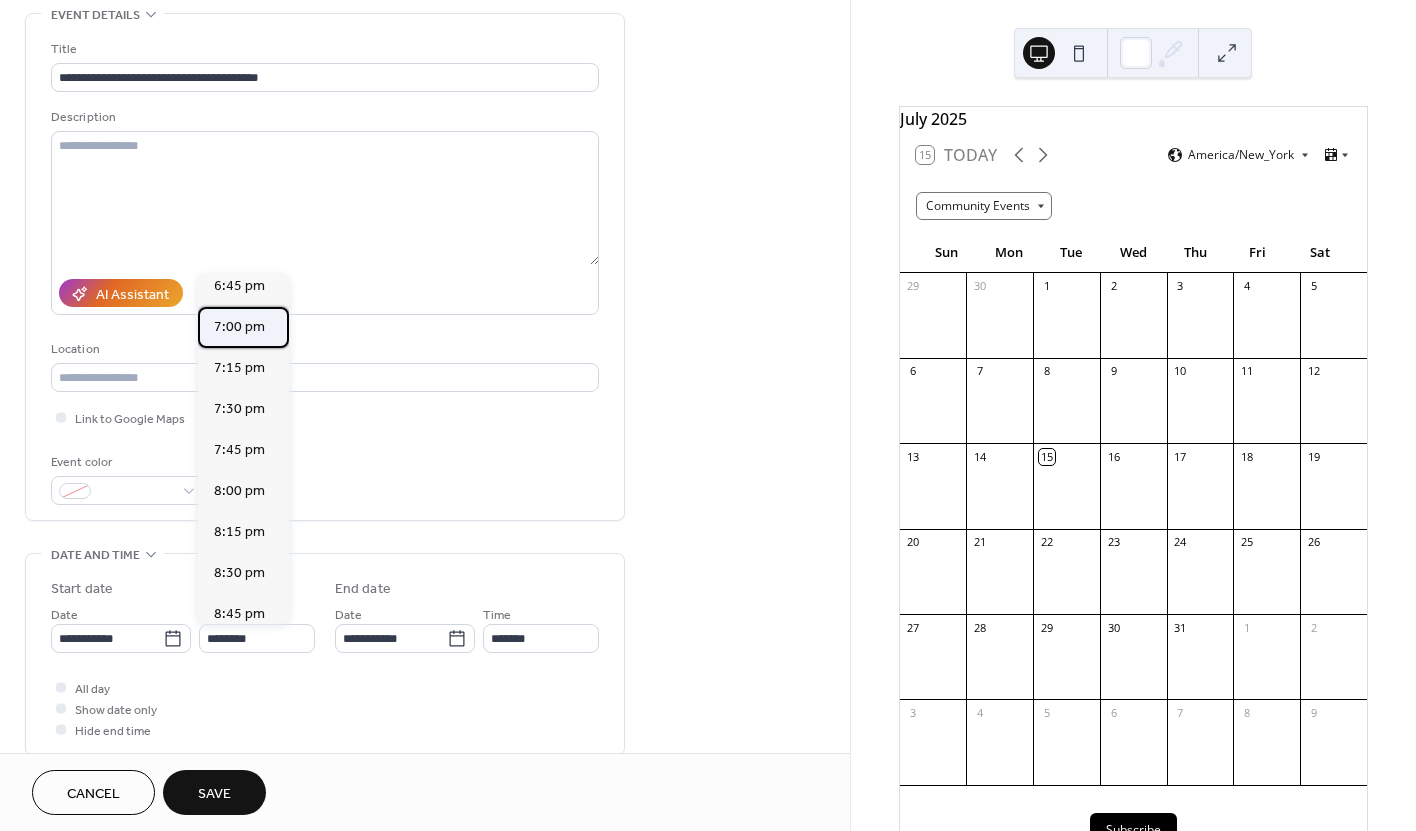 click on "7:00 pm" at bounding box center [239, 327] 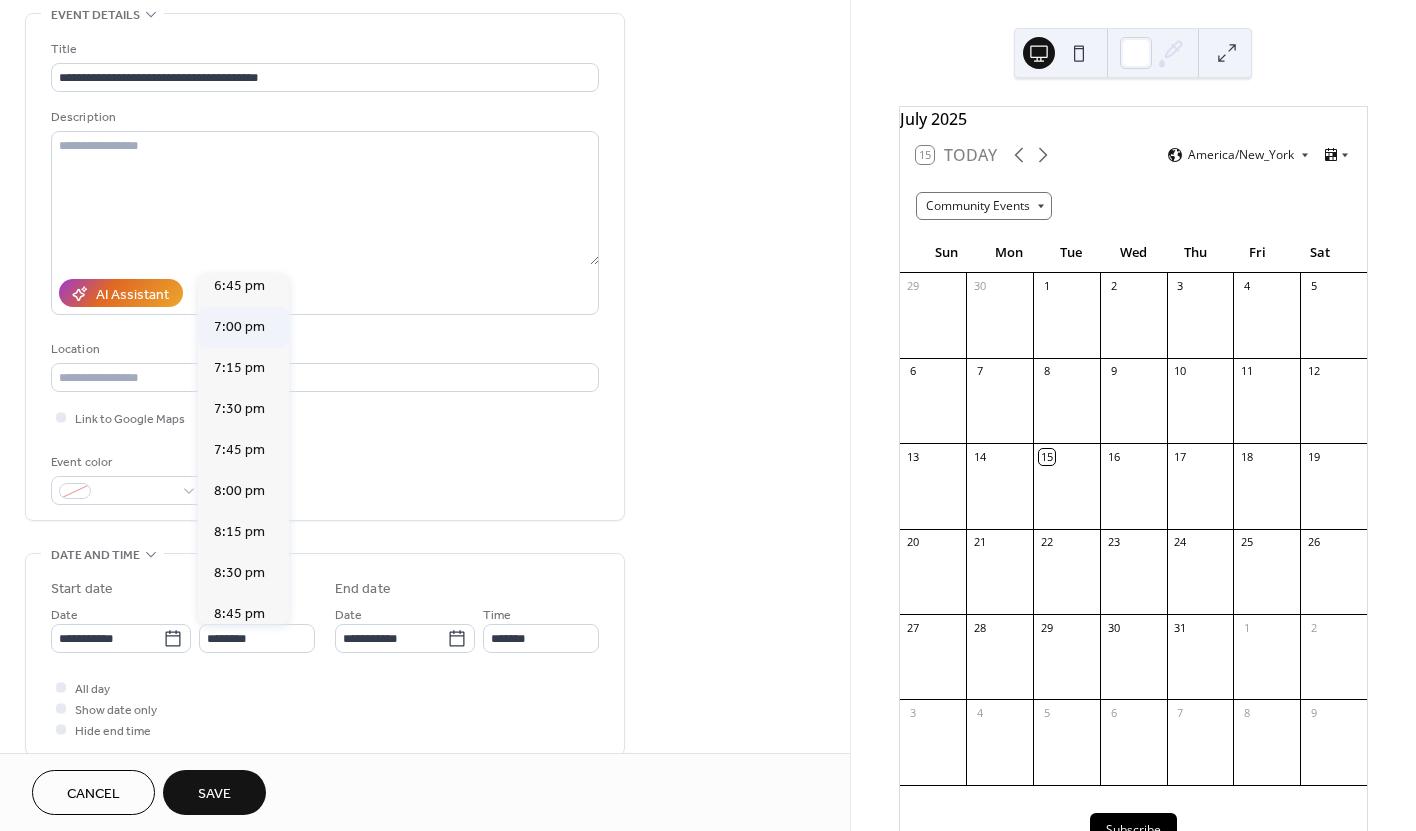 type on "*******" 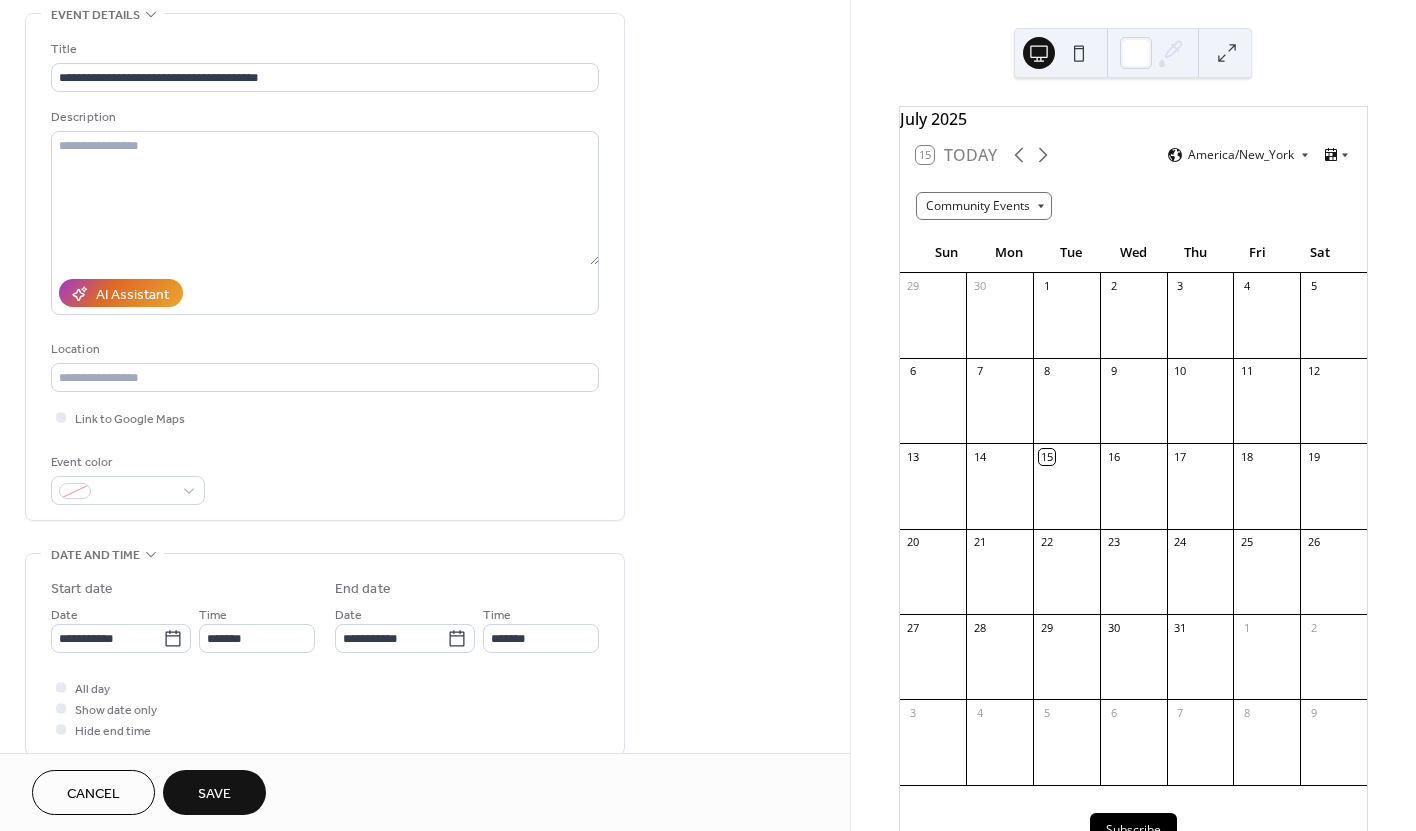click on "**********" at bounding box center (325, 659) 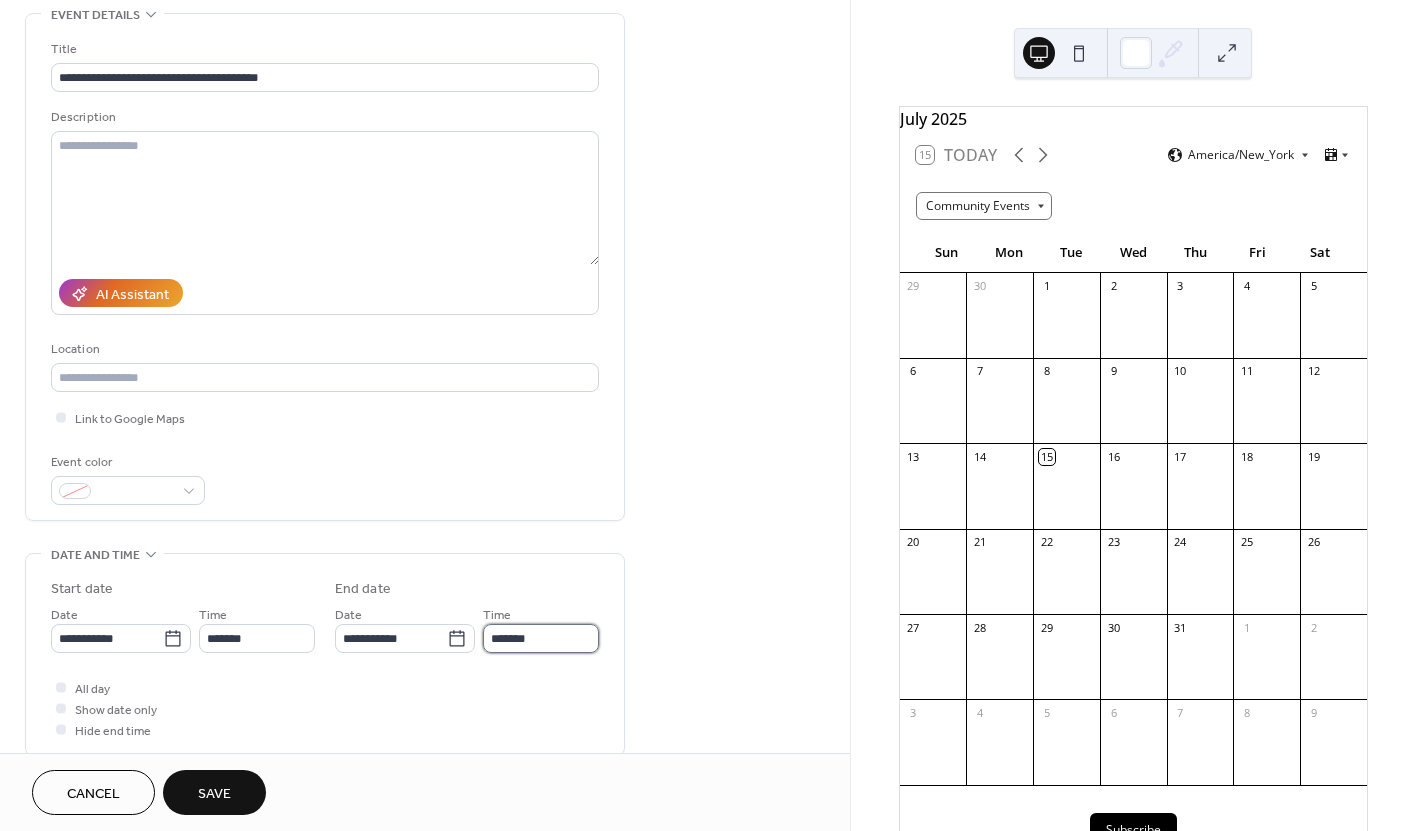 click on "*******" at bounding box center (541, 638) 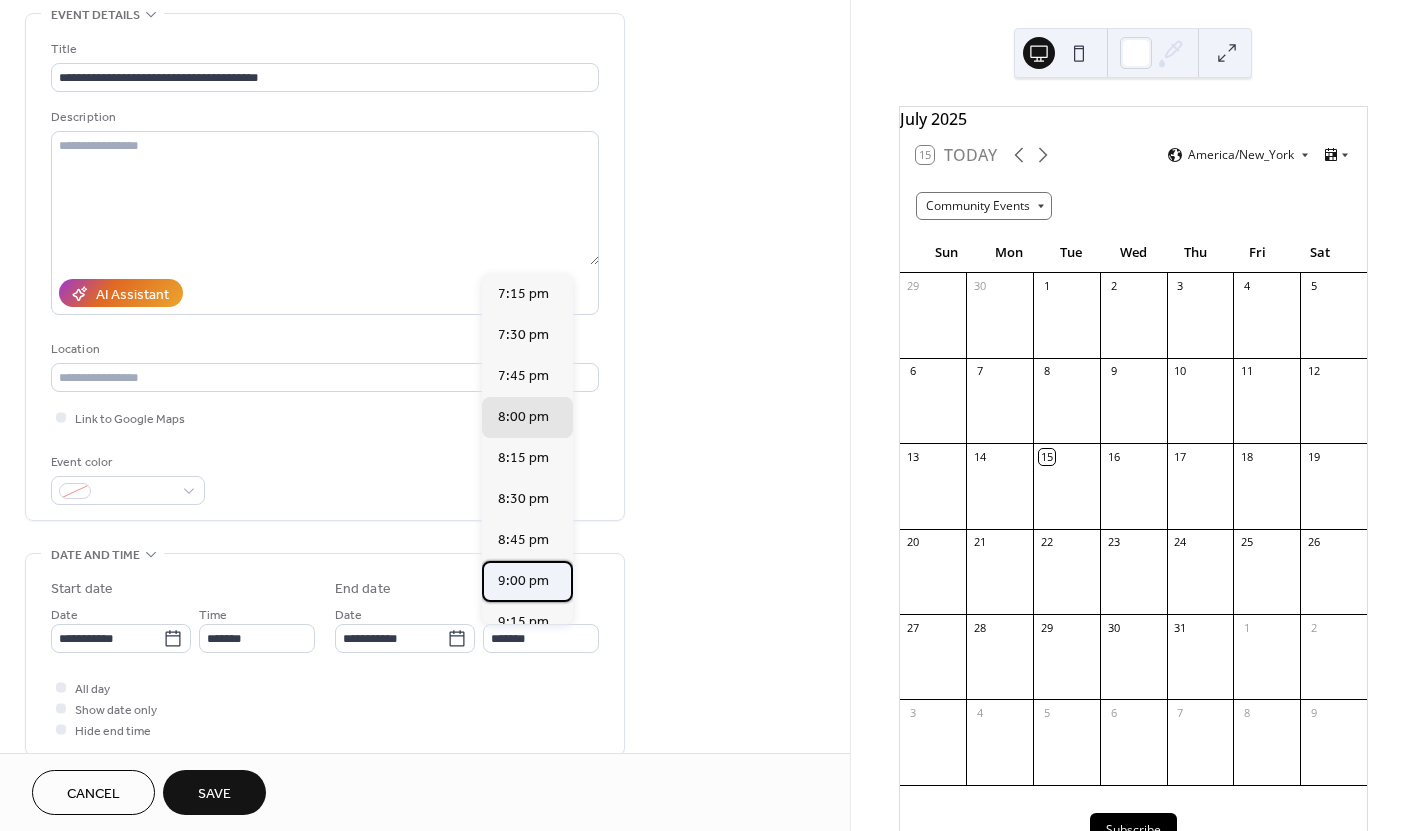 click on "9:00 pm" at bounding box center [523, 581] 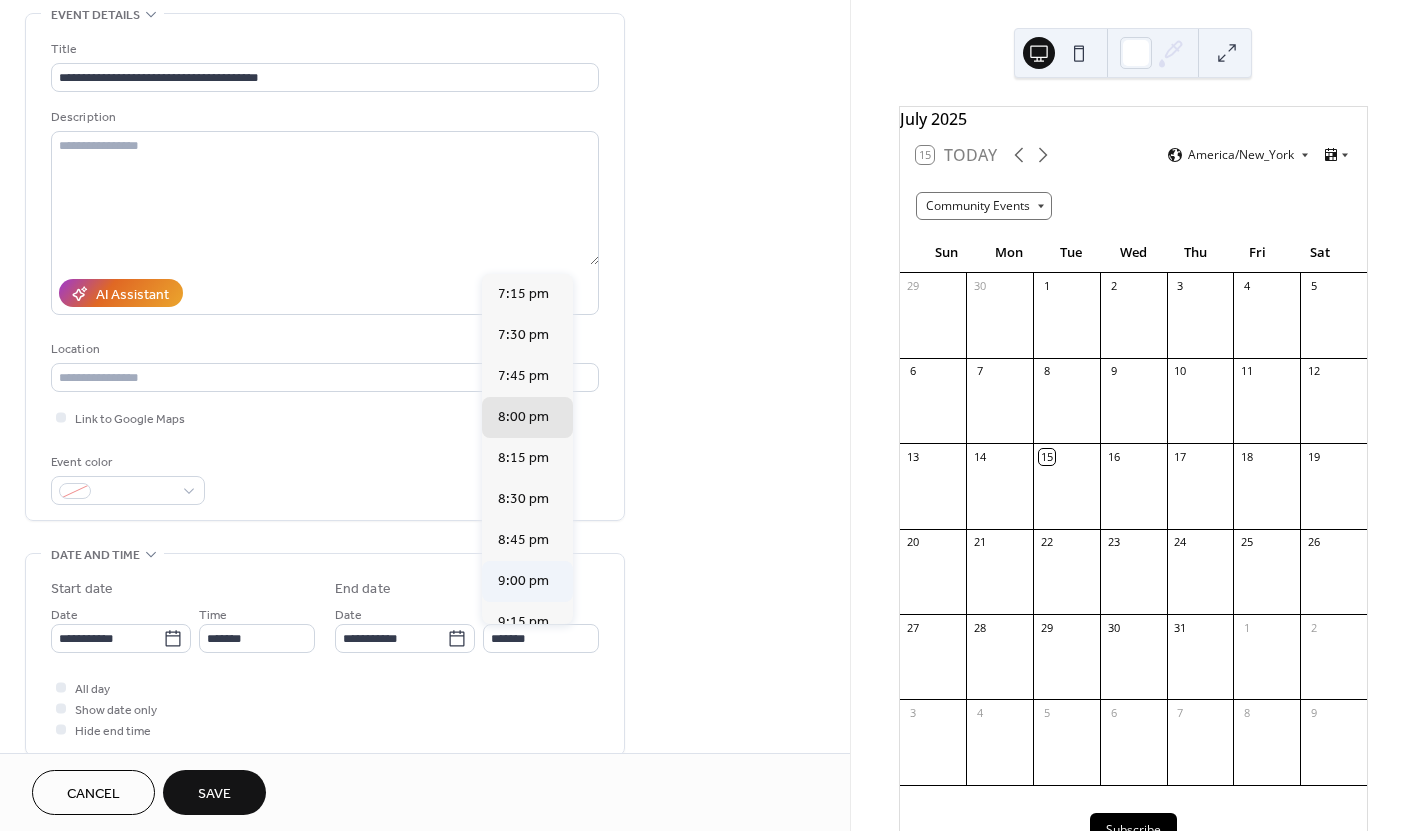 type on "*******" 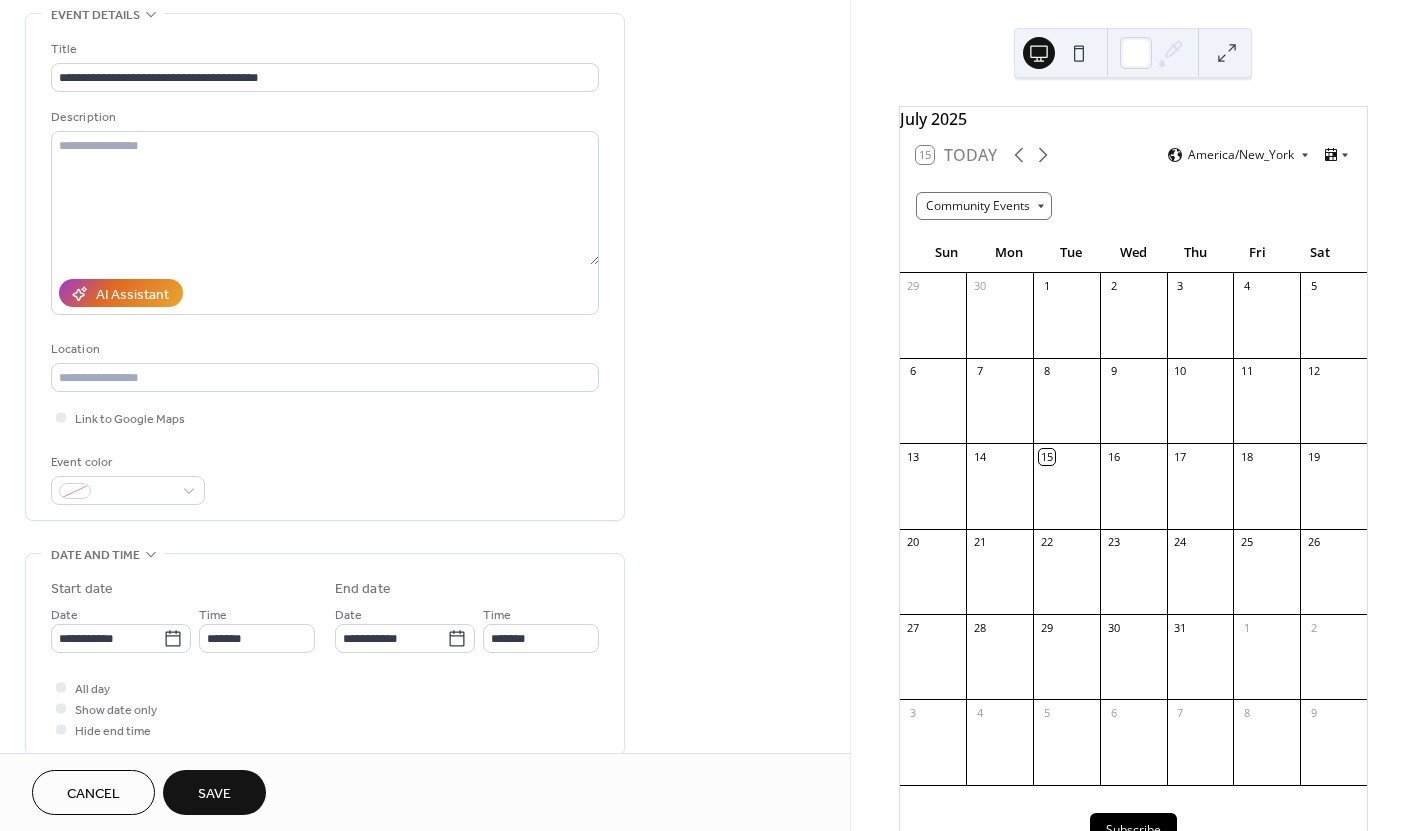 click on "End date" at bounding box center (467, 589) 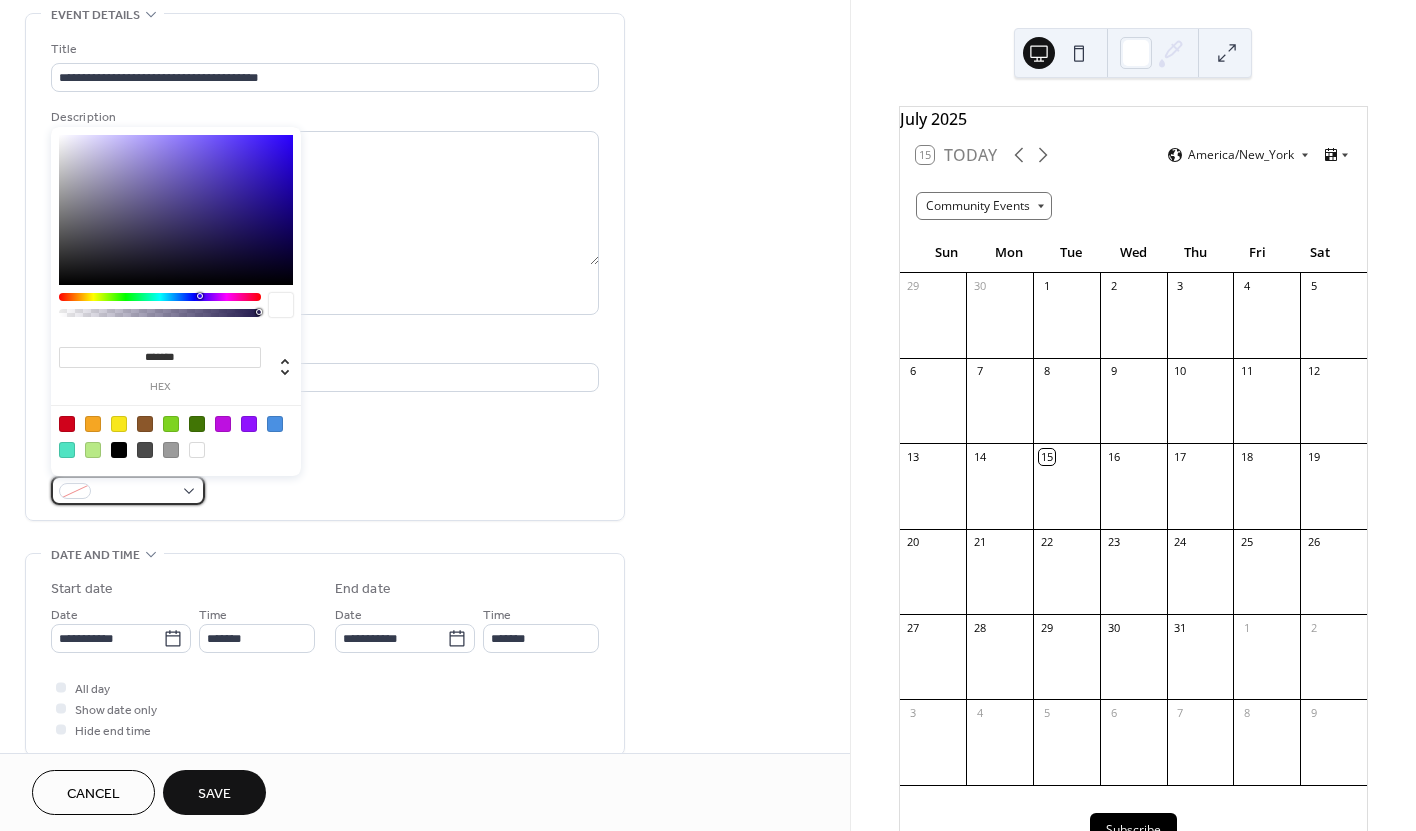 click at bounding box center (128, 490) 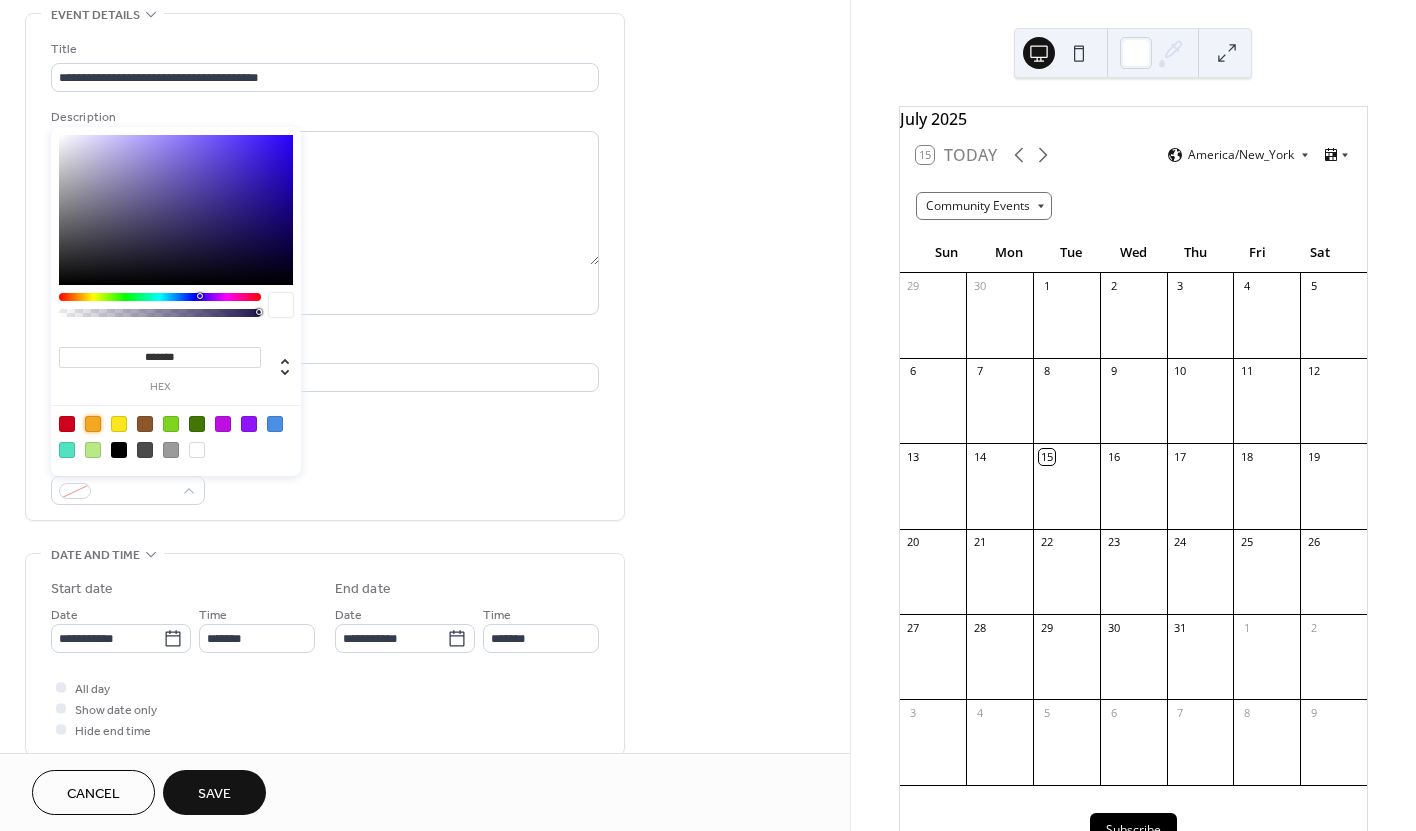 click at bounding box center (93, 424) 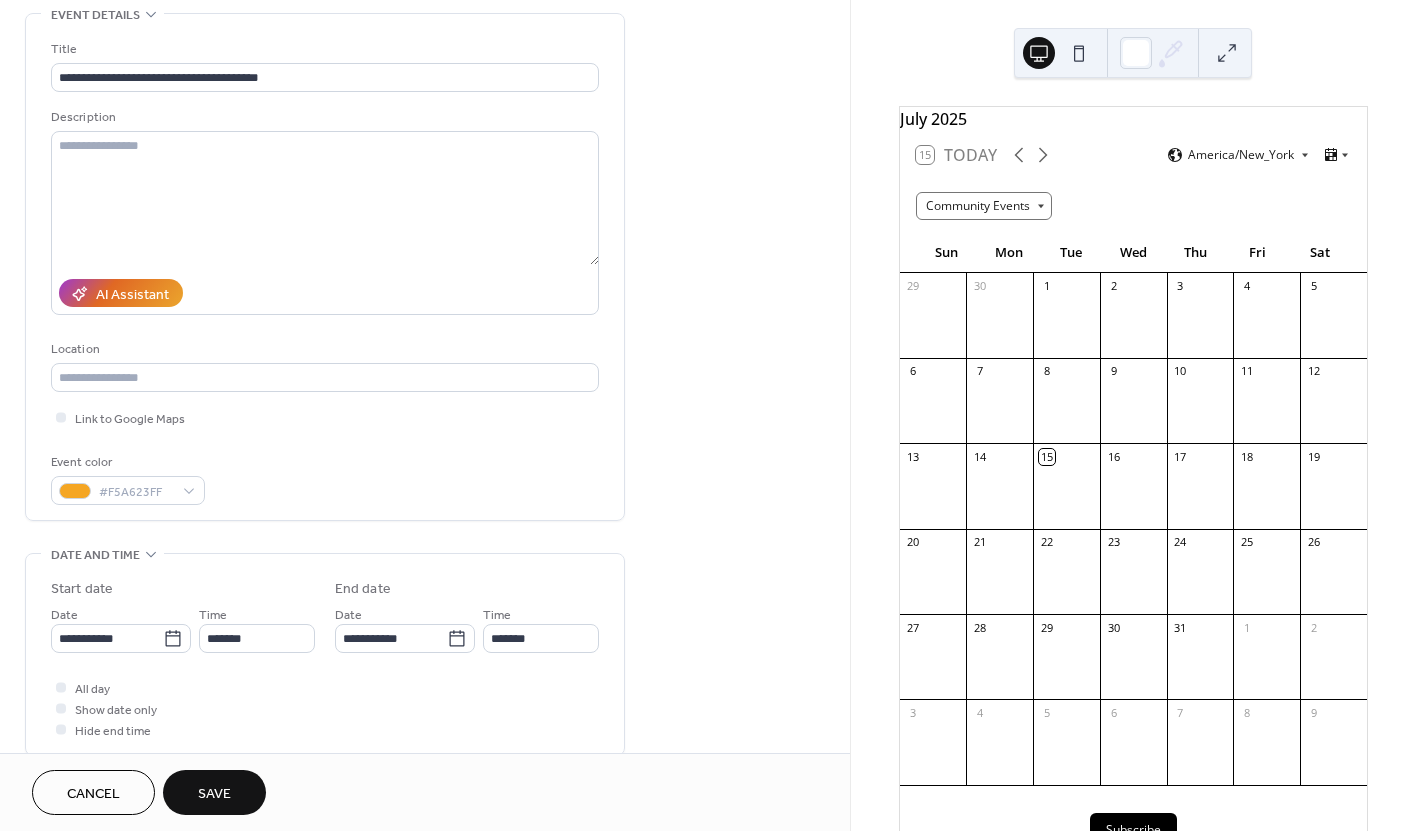 click on "Link to Google Maps" at bounding box center (325, 417) 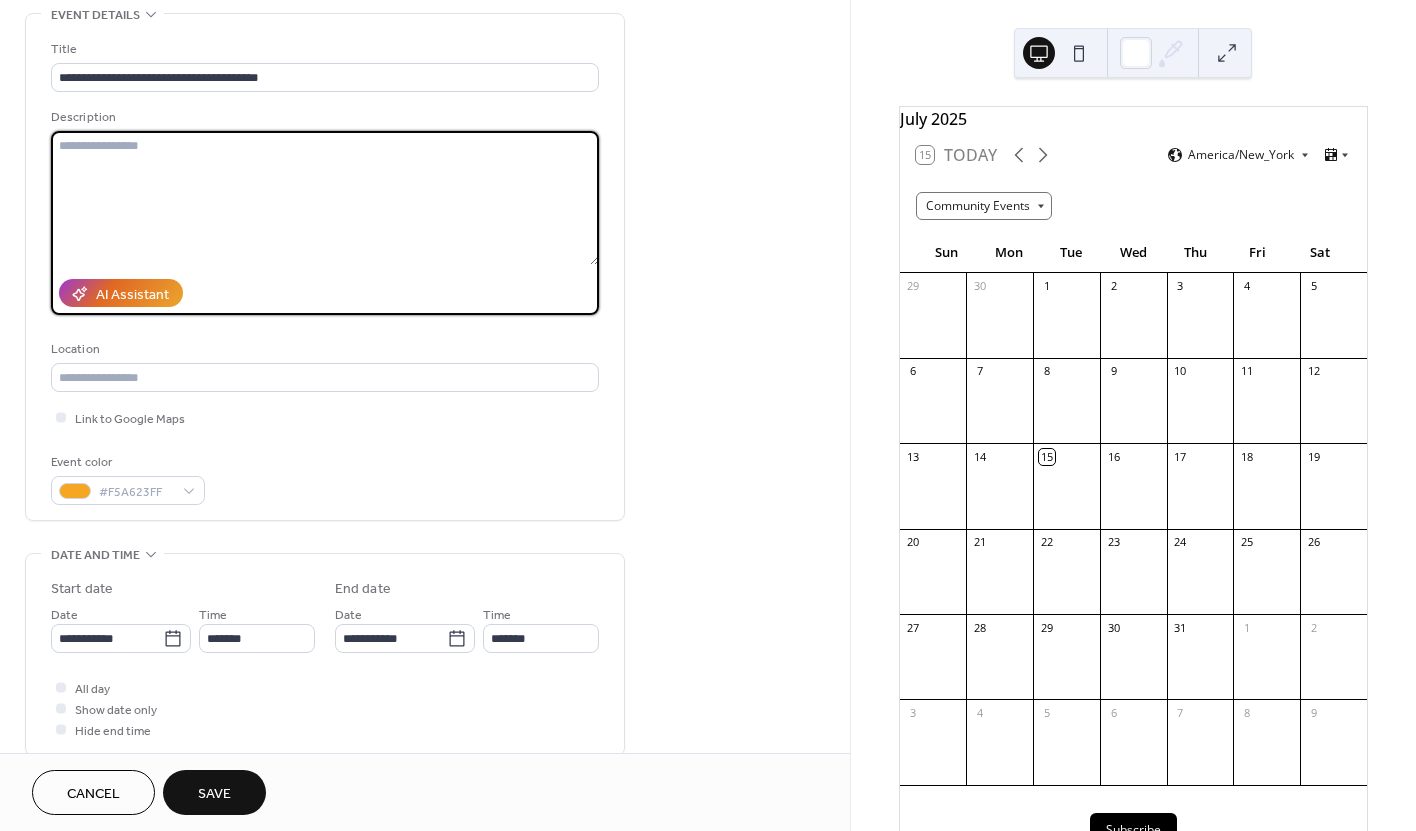click at bounding box center [325, 198] 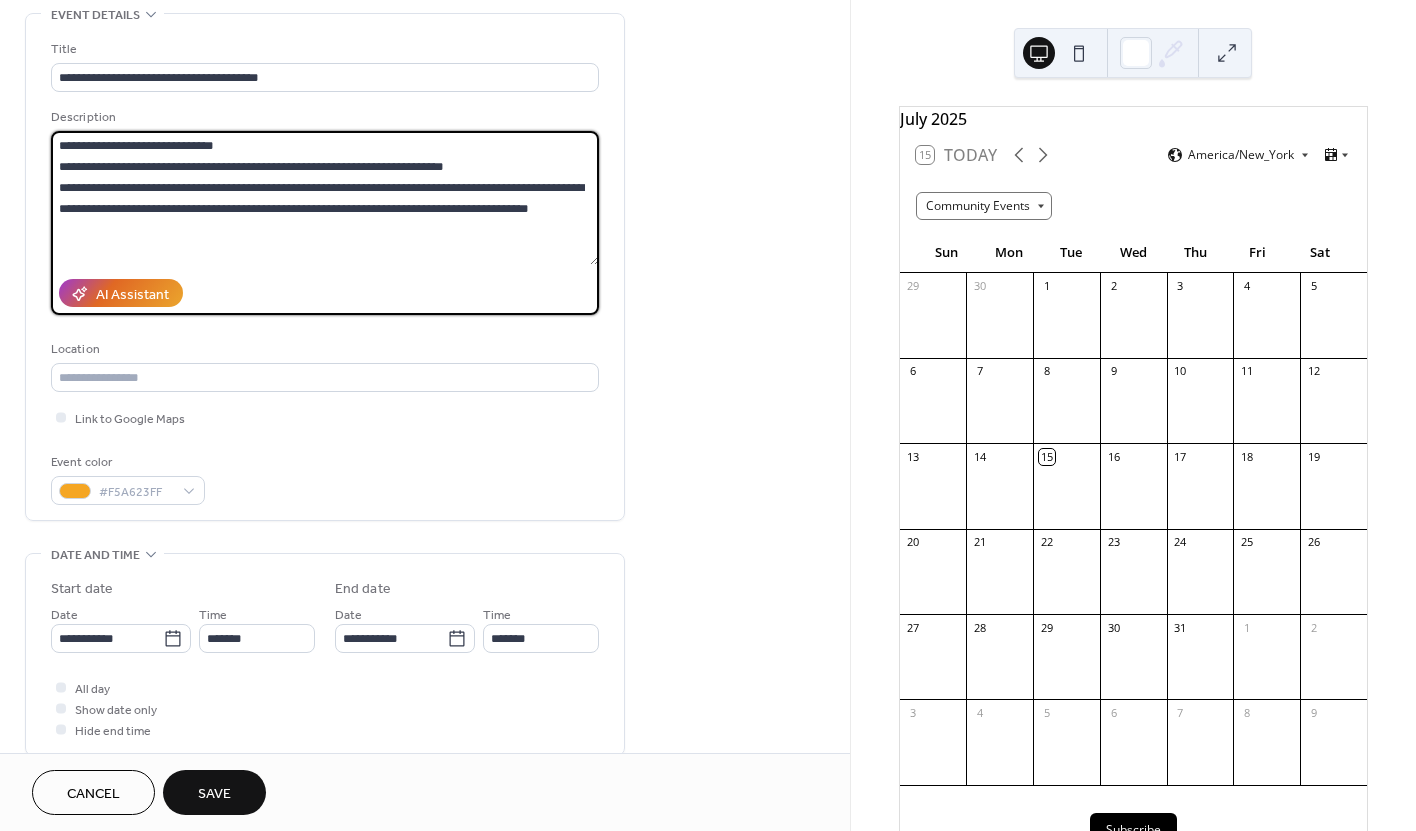 click on "**********" at bounding box center [325, 198] 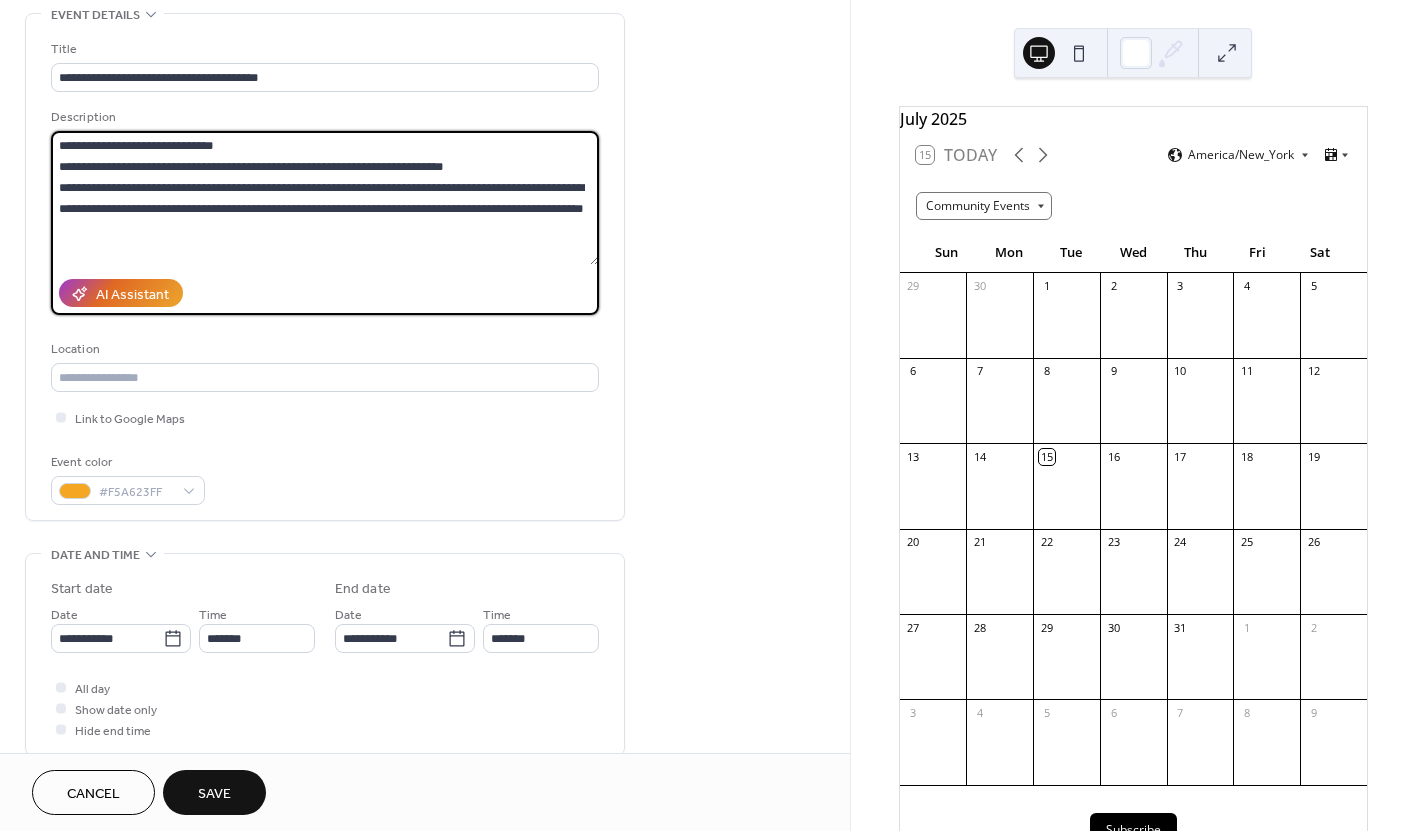 scroll, scrollTop: 113, scrollLeft: 0, axis: vertical 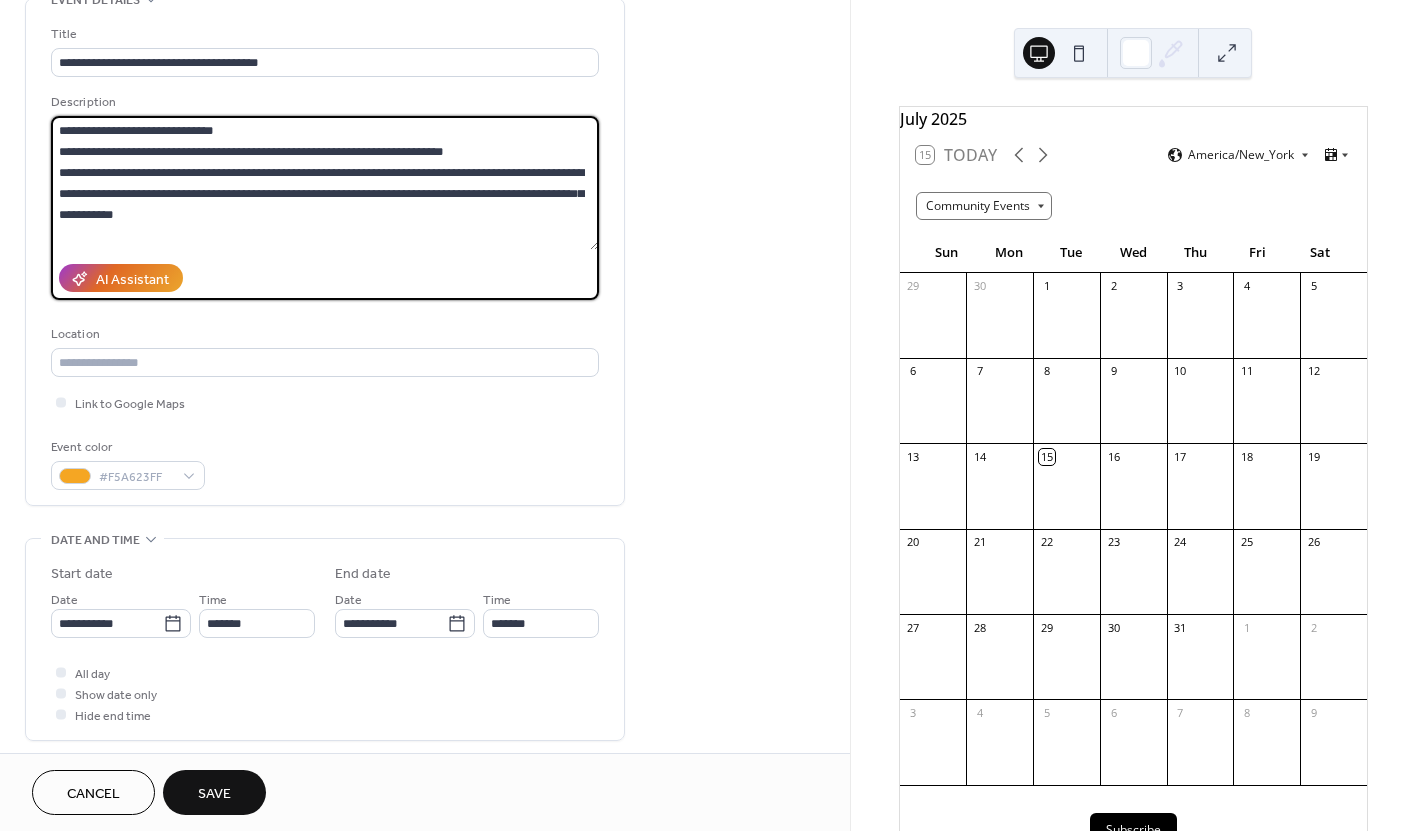 click on "**********" at bounding box center (325, 183) 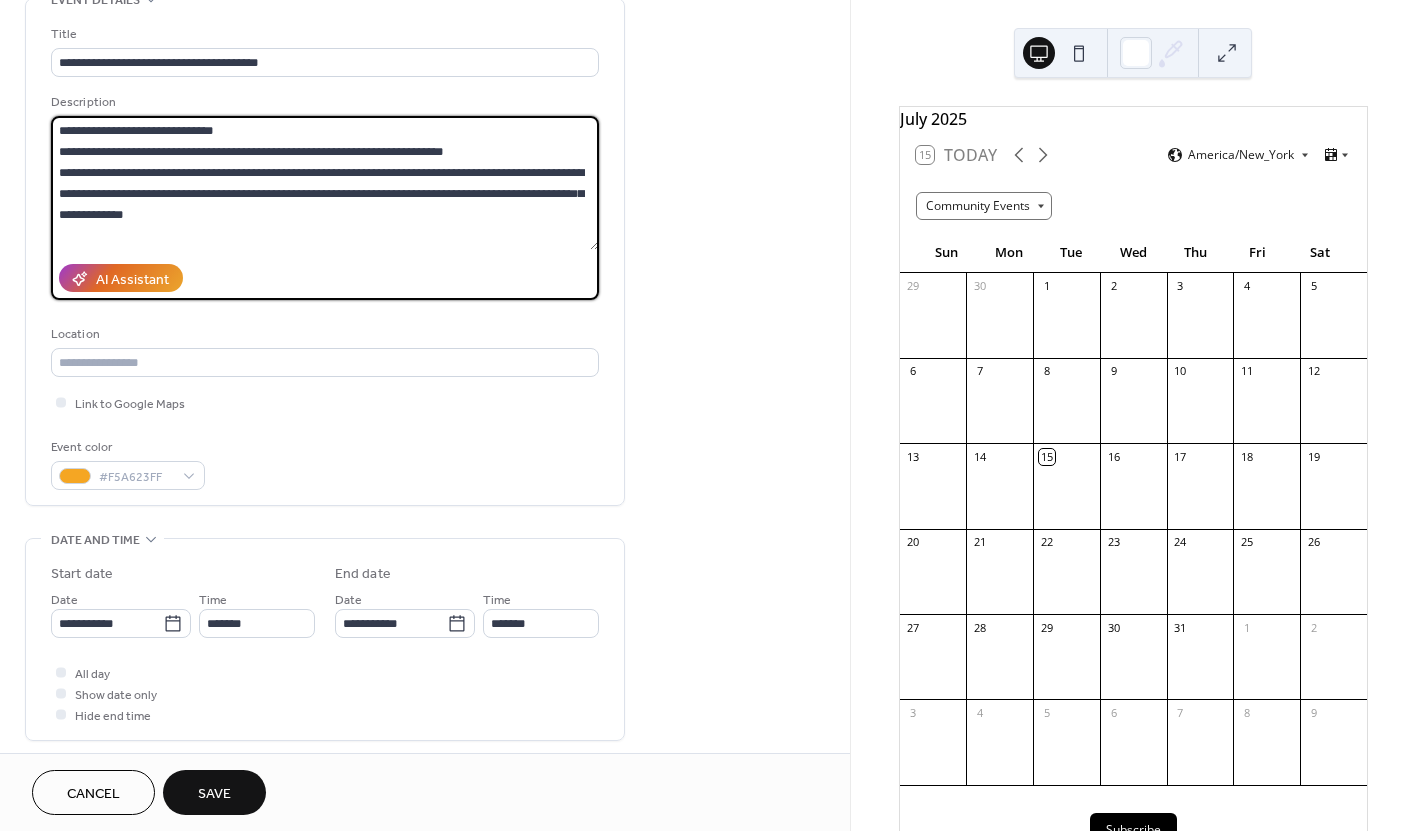click on "**********" at bounding box center (325, 183) 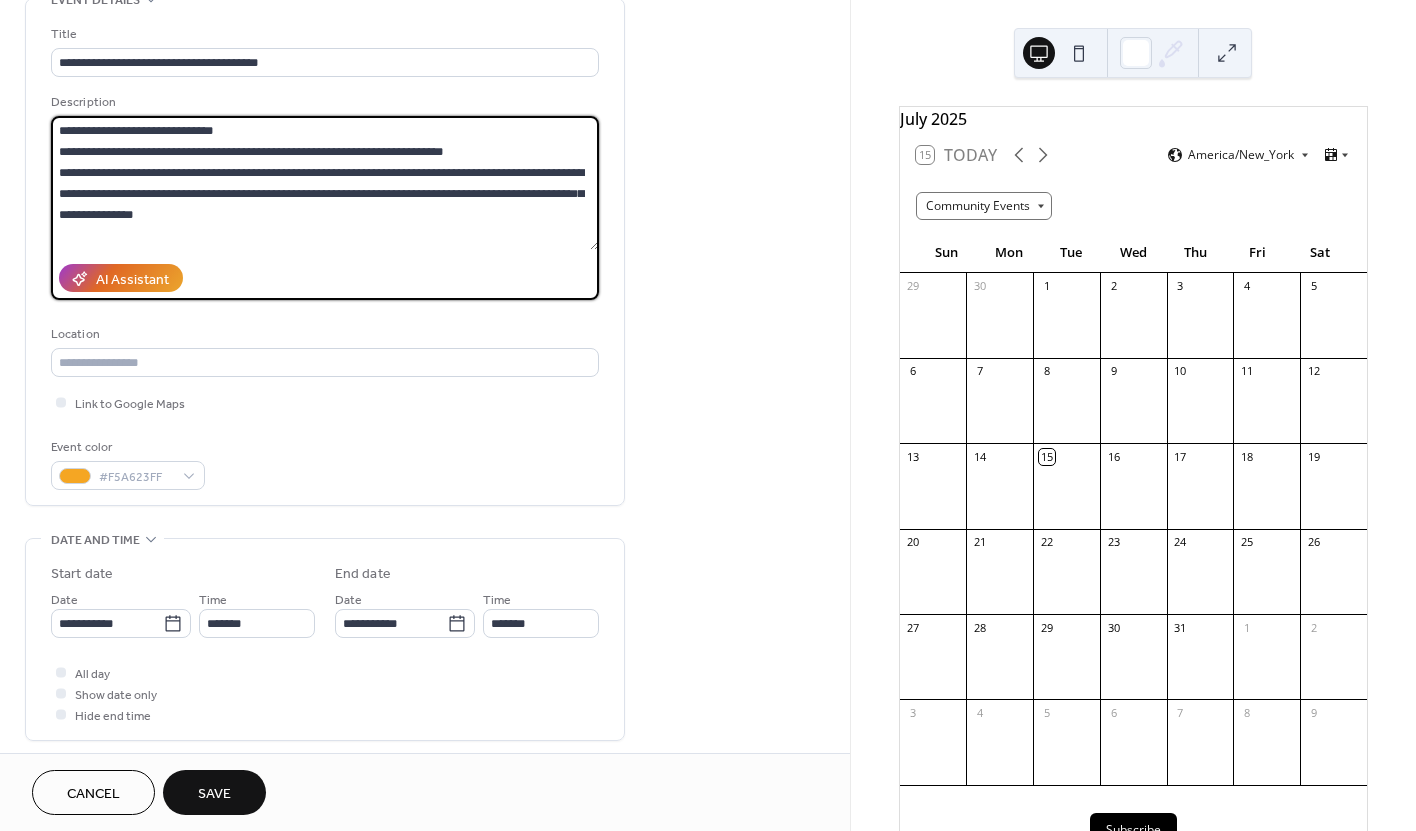 drag, startPoint x: 155, startPoint y: 193, endPoint x: 129, endPoint y: 193, distance: 26 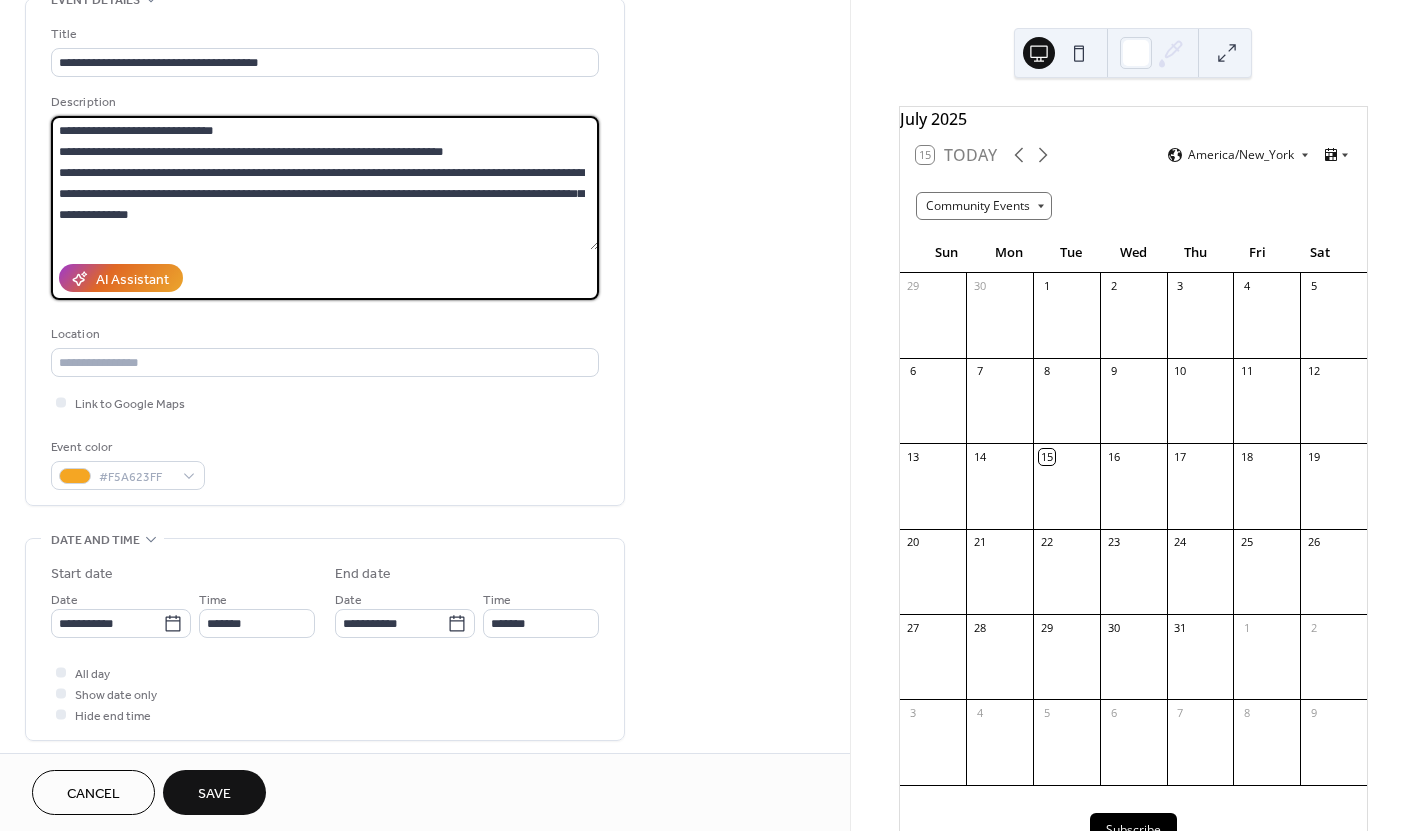 click on "**********" at bounding box center [325, 183] 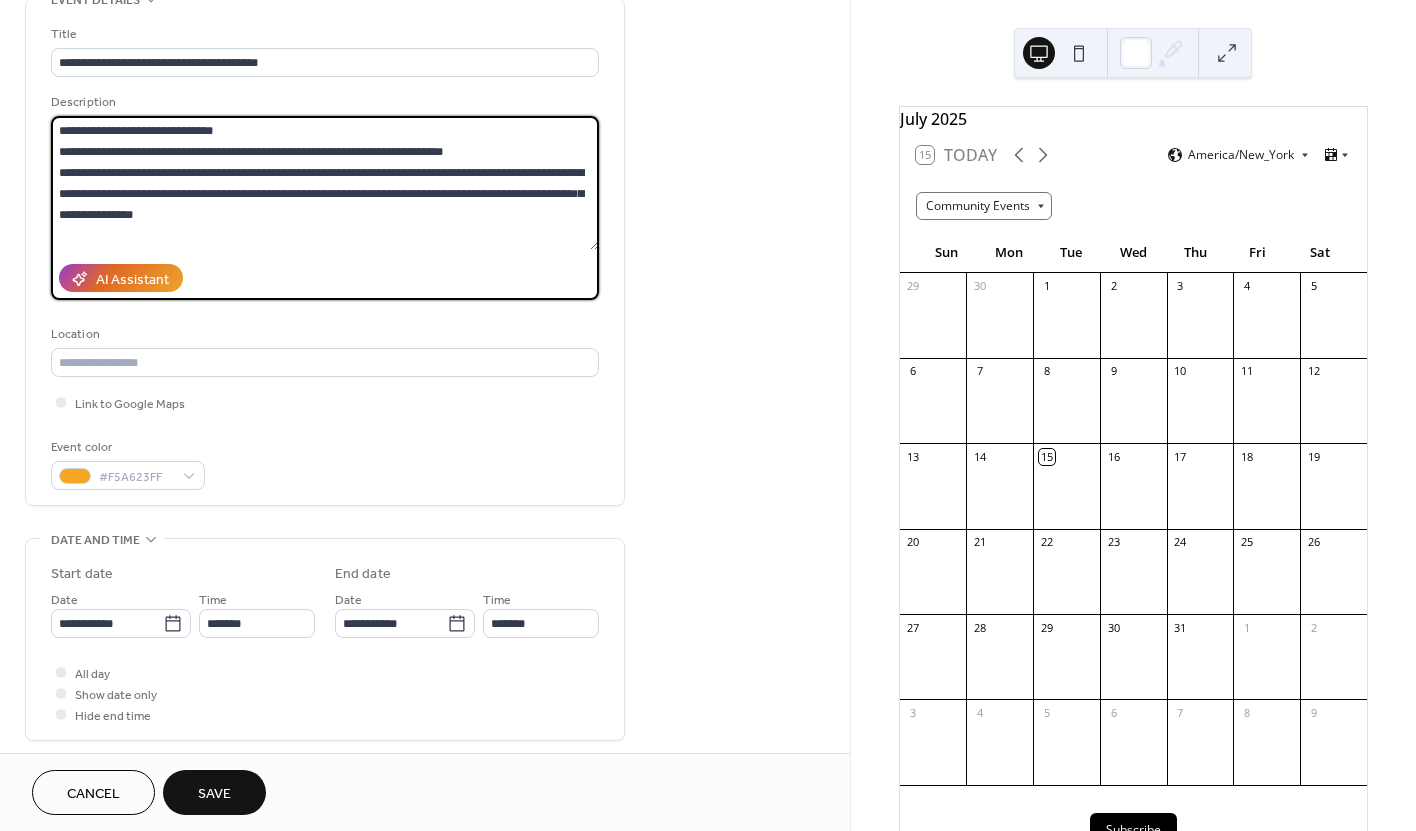 scroll, scrollTop: 0, scrollLeft: 0, axis: both 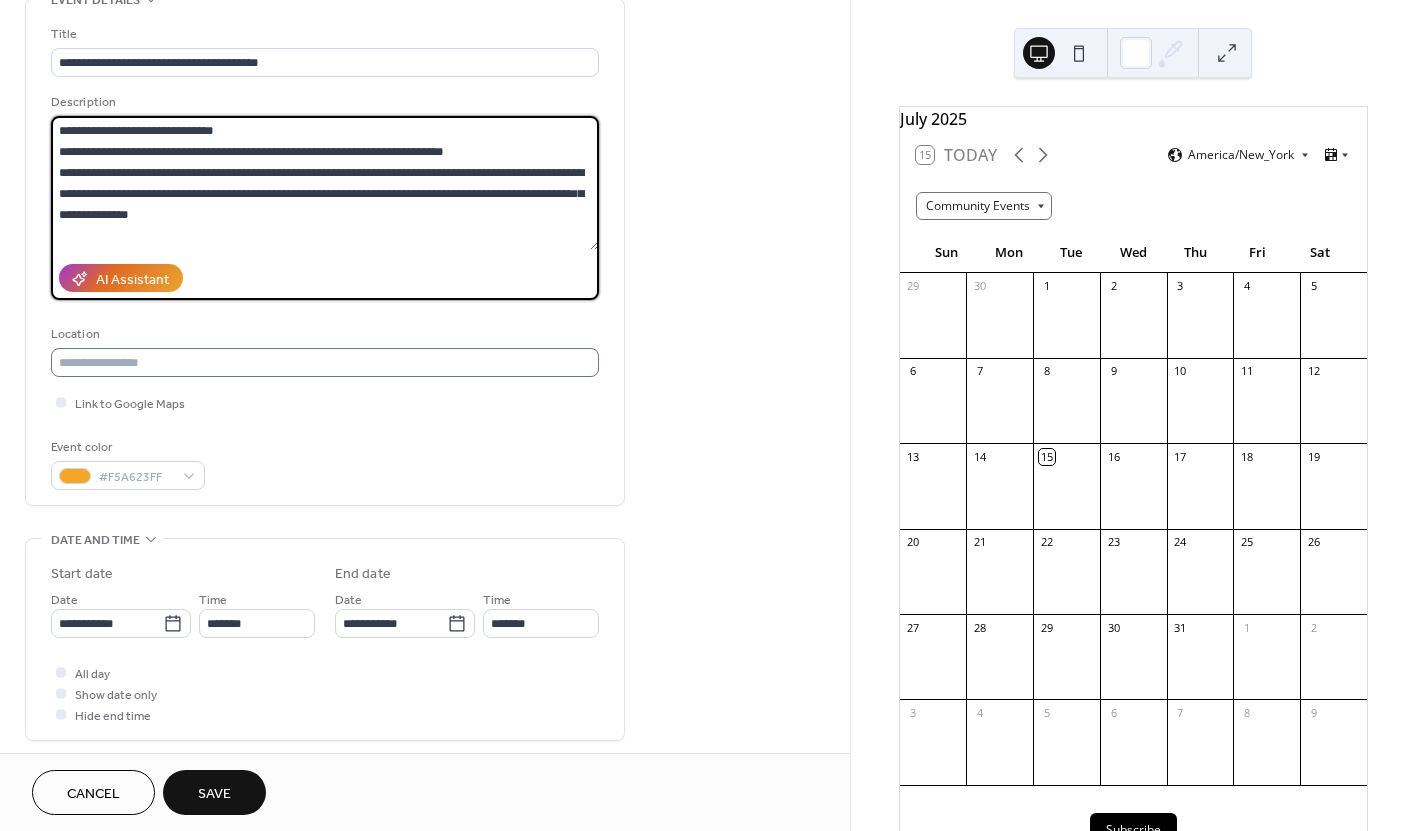 type on "**********" 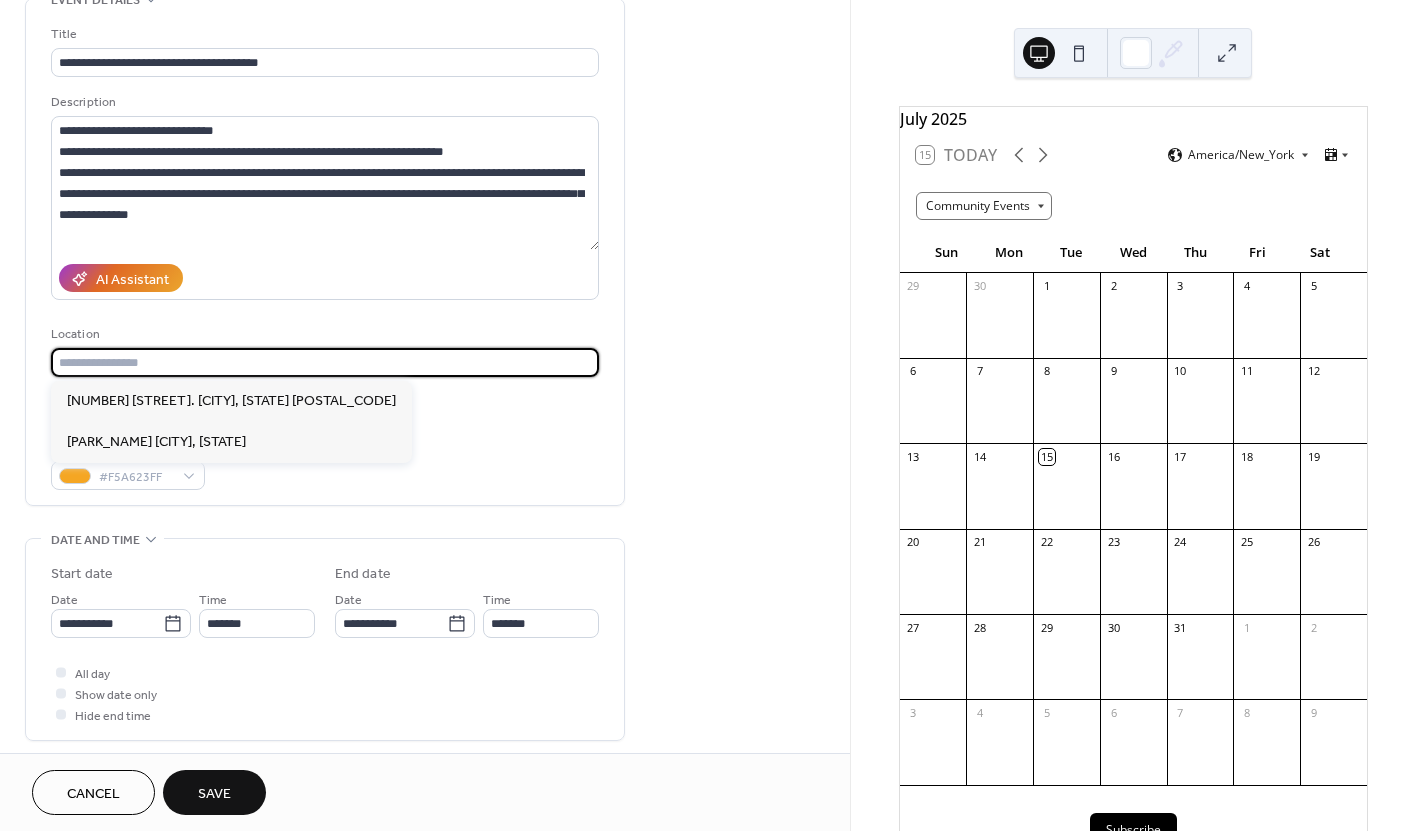 click at bounding box center (325, 362) 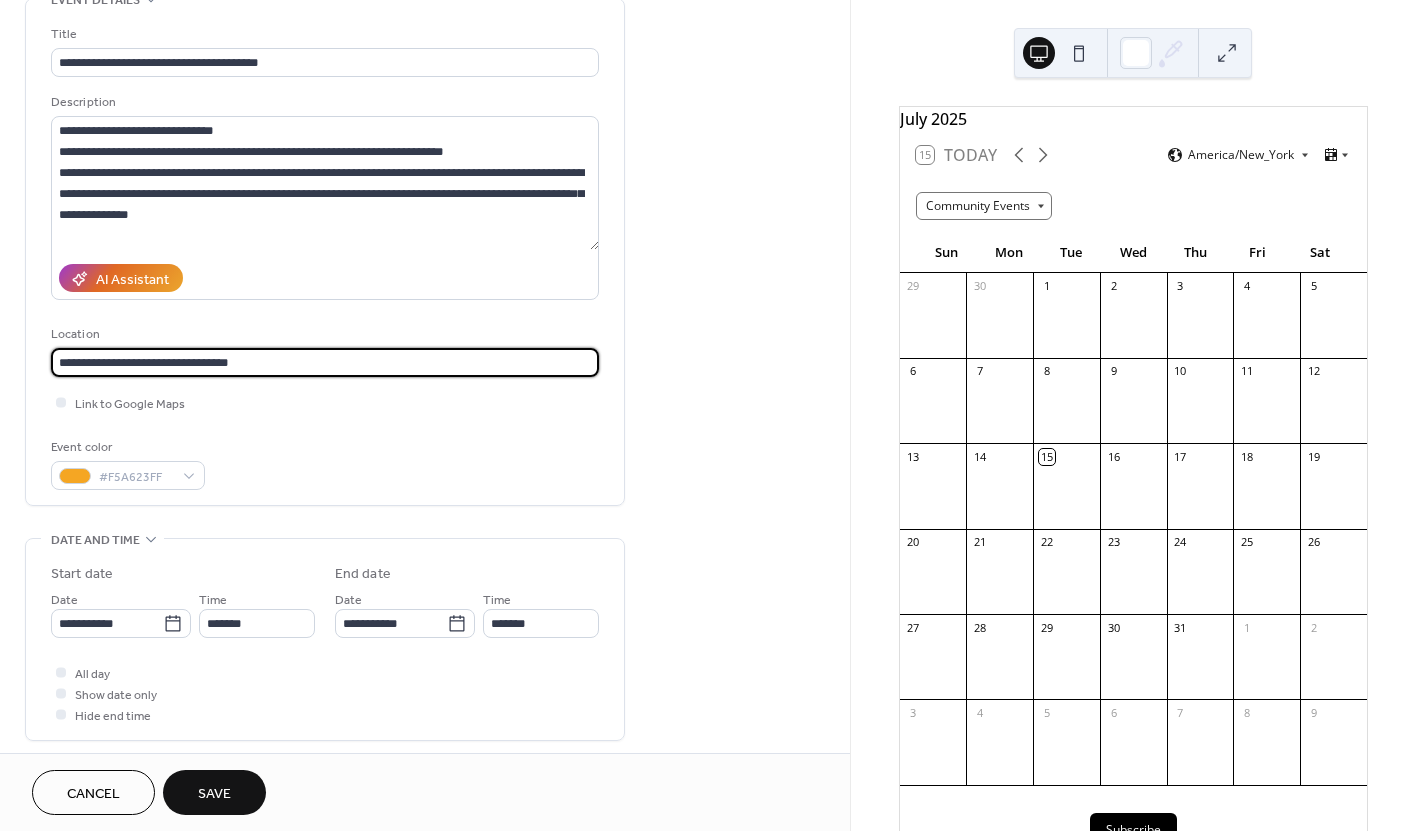 type on "**********" 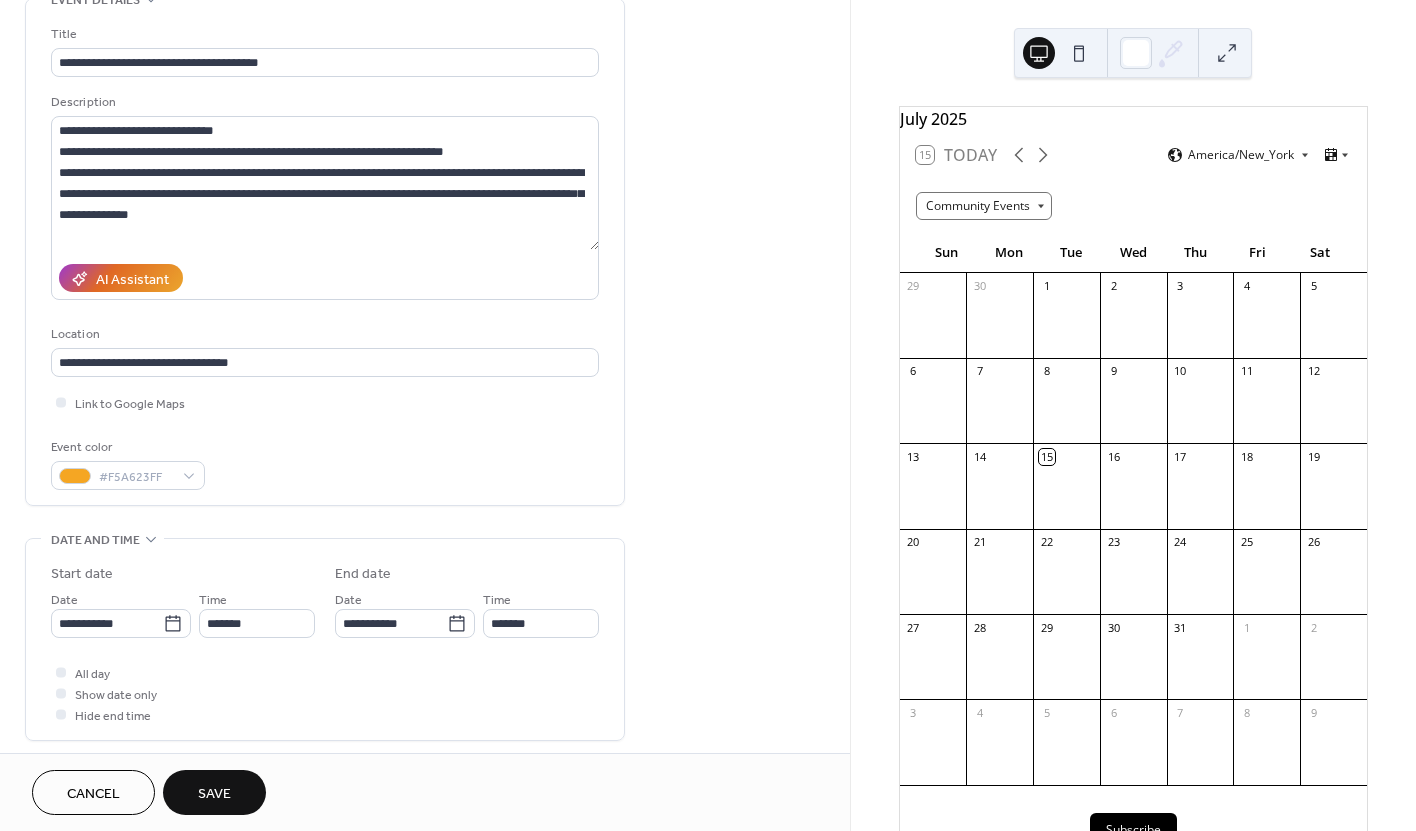 scroll, scrollTop: 0, scrollLeft: 0, axis: both 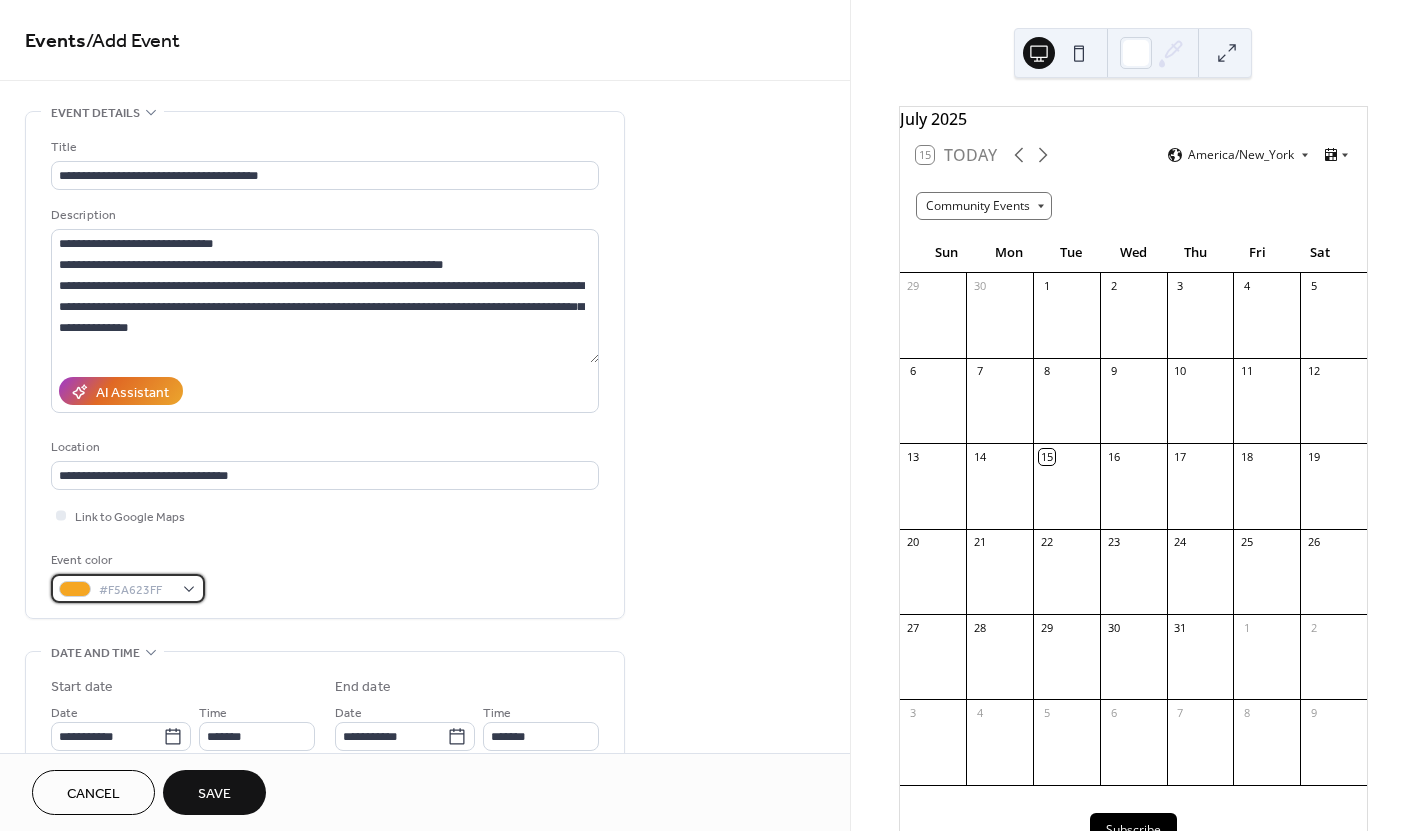 click on "#F5A623FF" at bounding box center [128, 588] 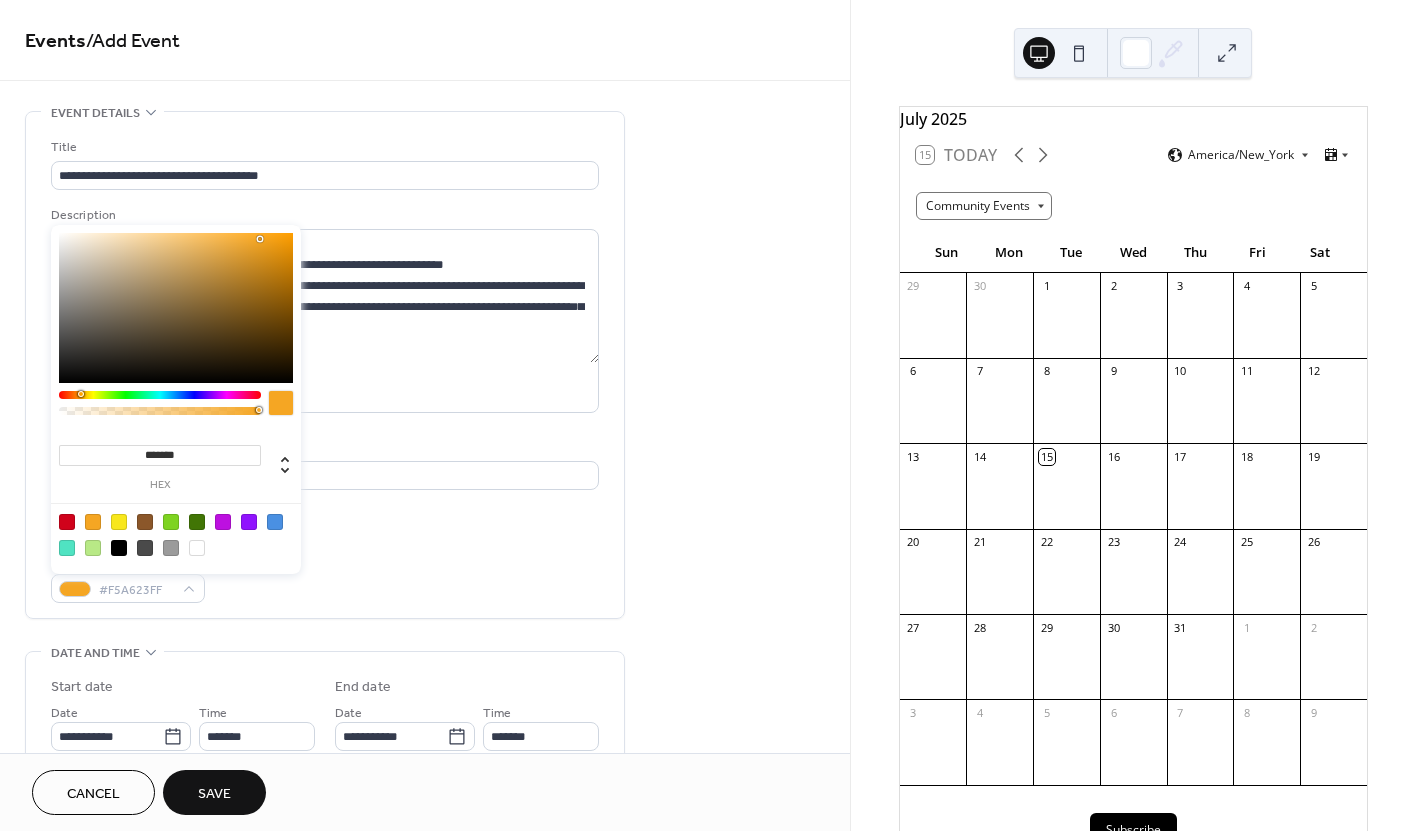 click at bounding box center [176, 308] 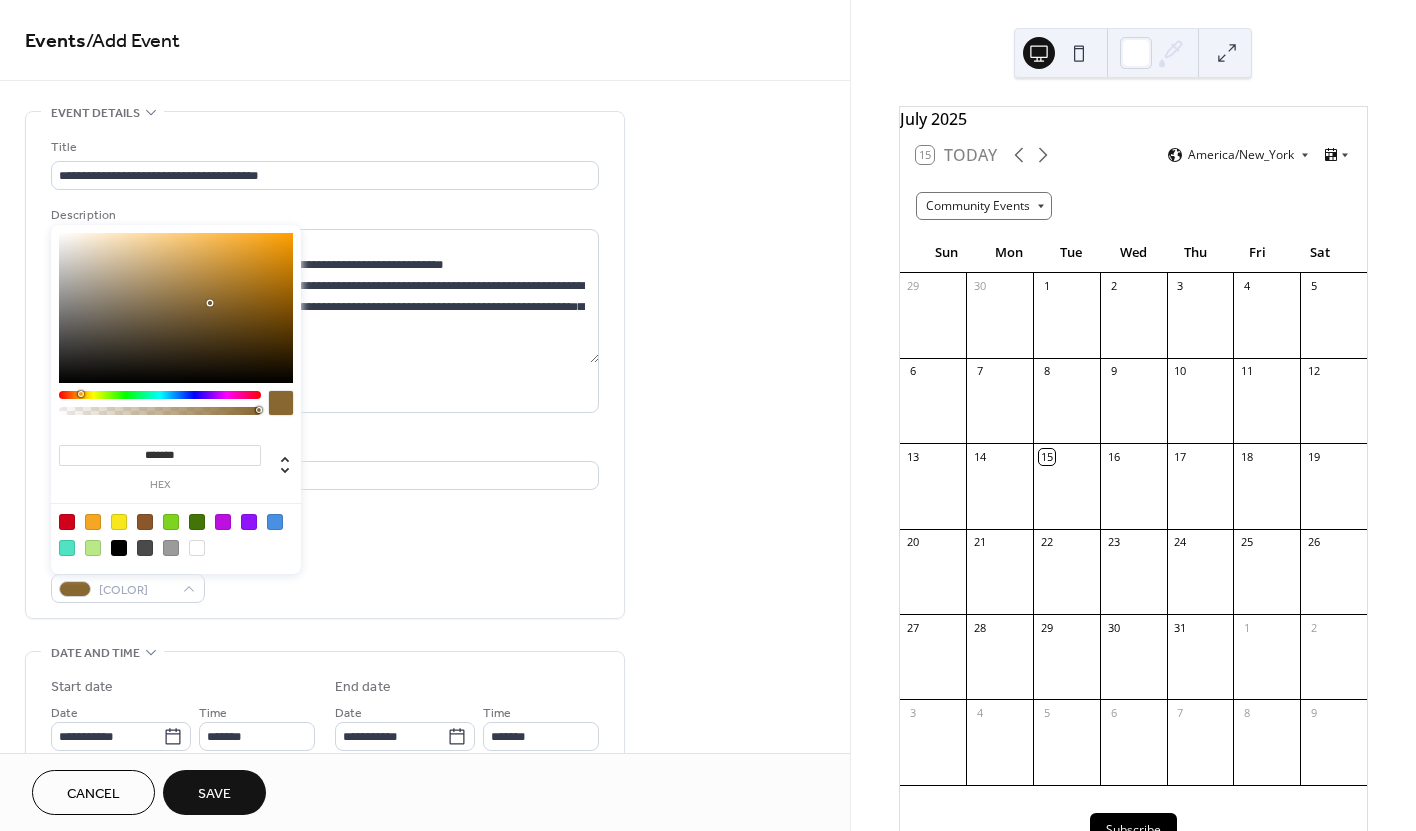 click at bounding box center [176, 308] 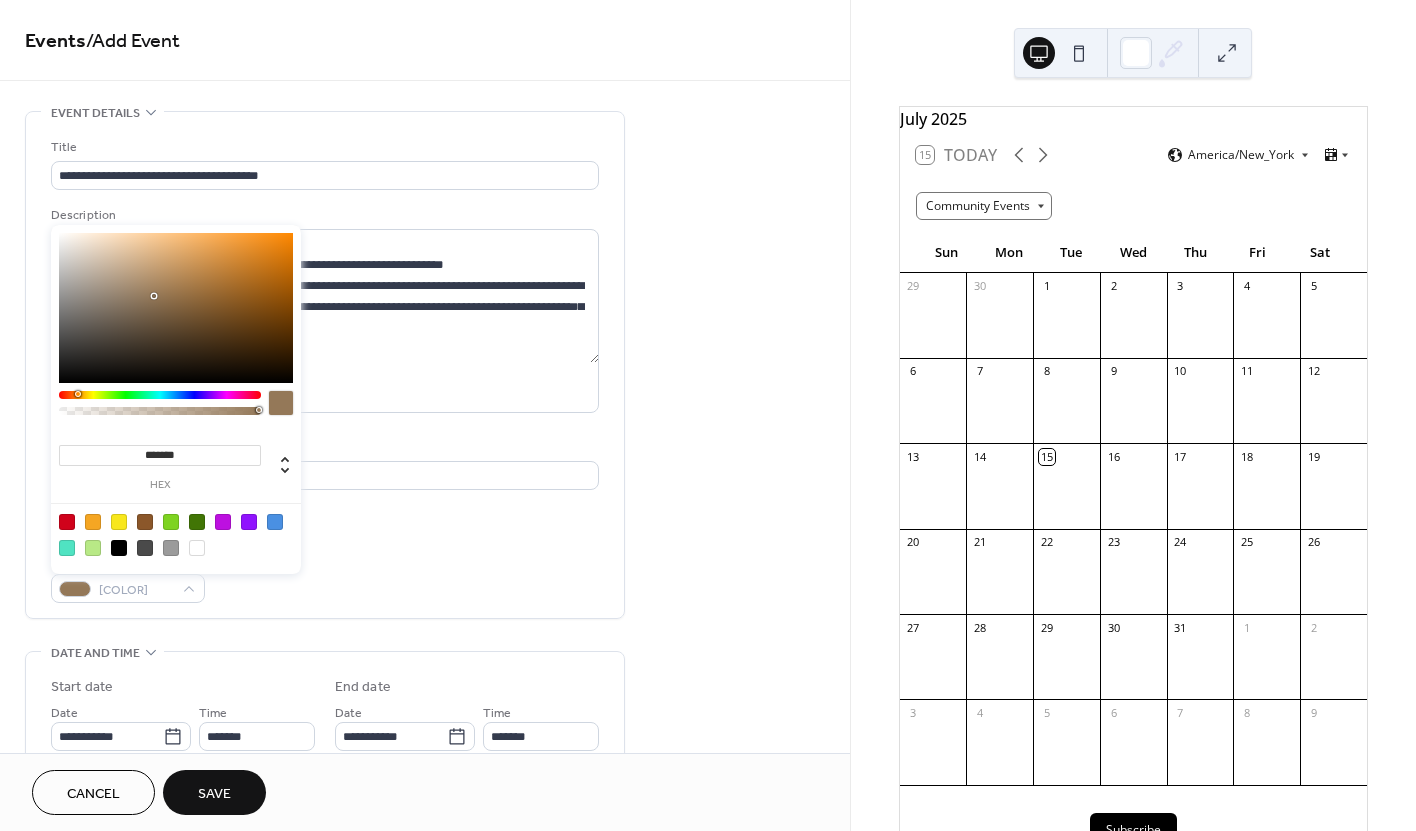 click at bounding box center [78, 394] 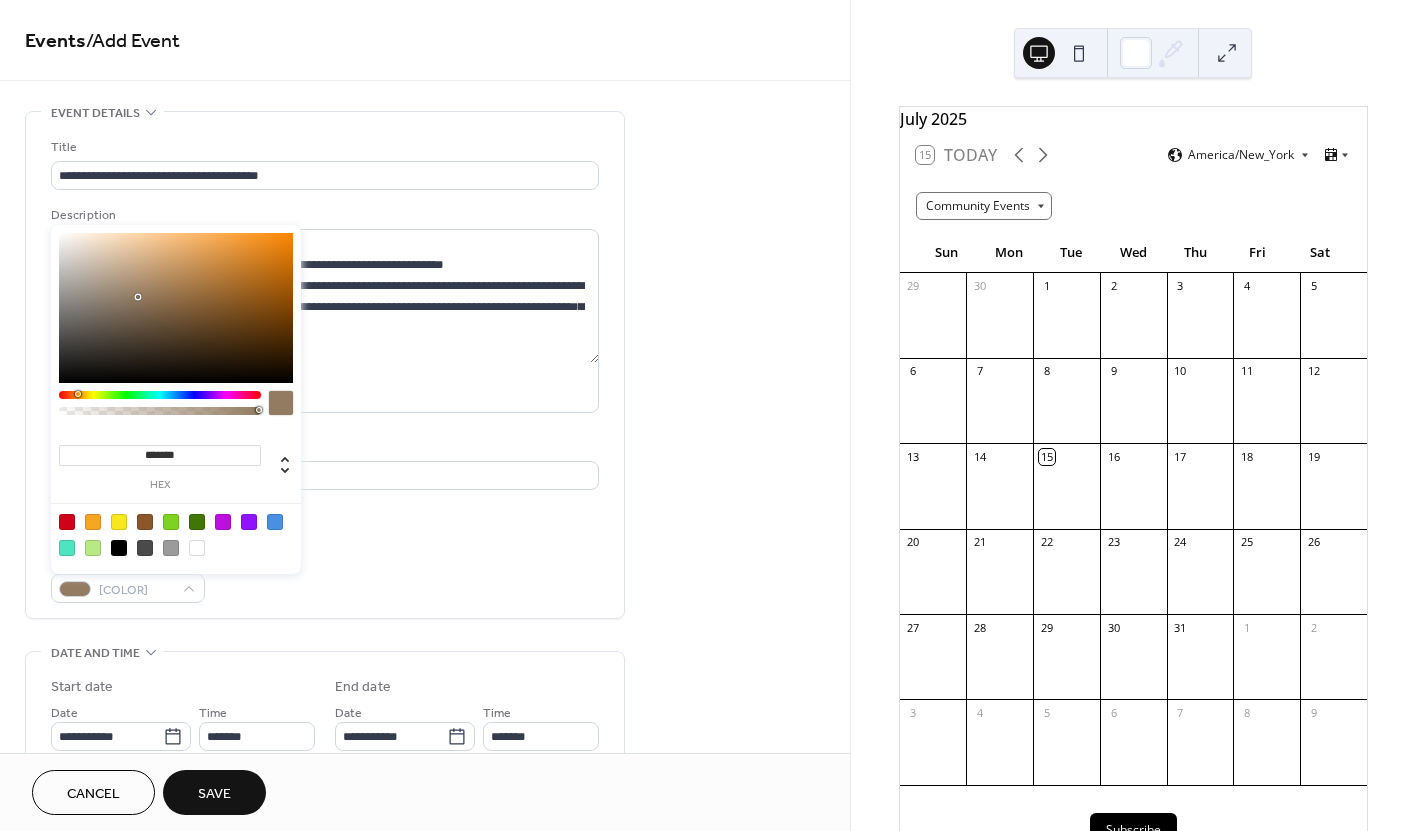 type on "*******" 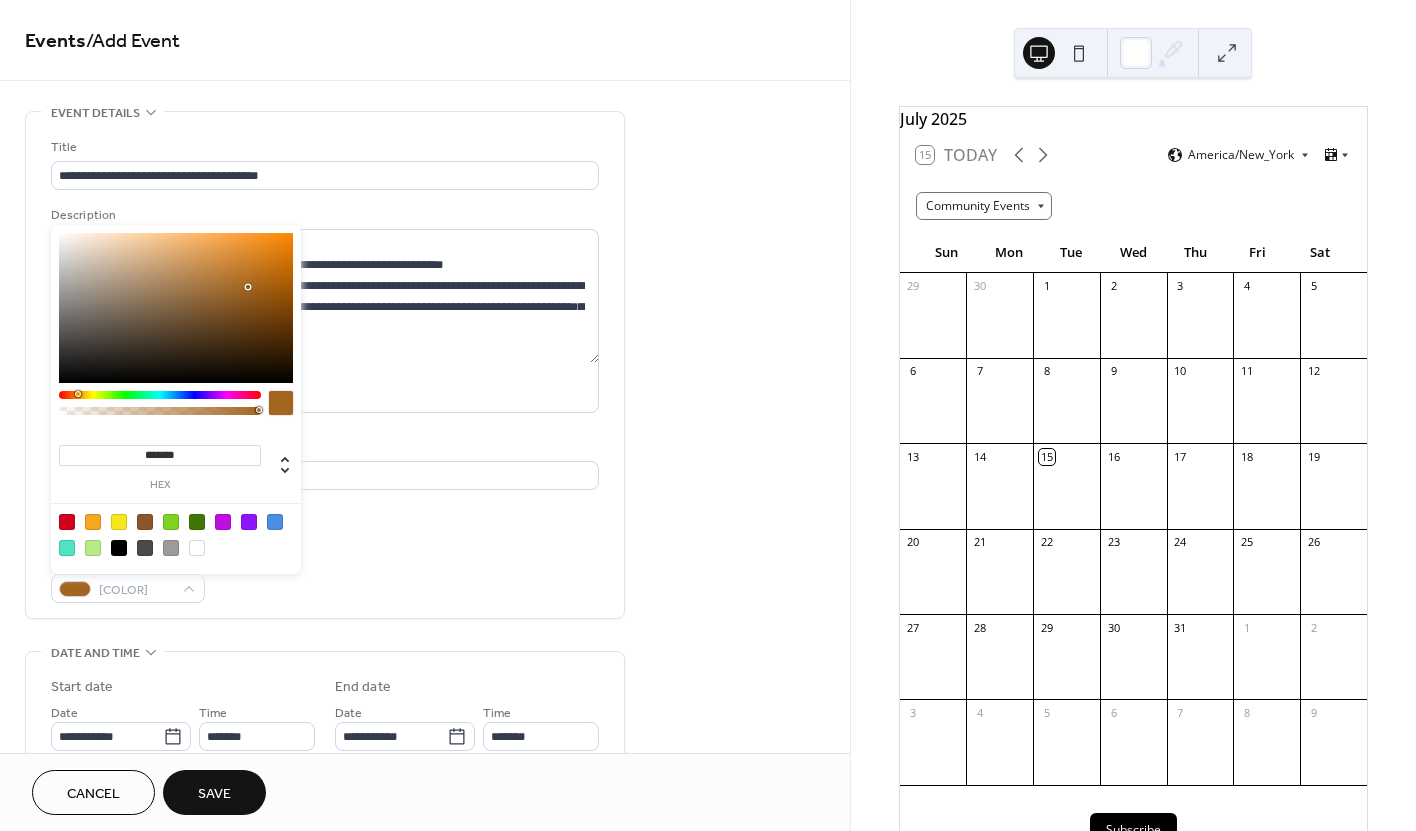 click on "Location" at bounding box center [323, 447] 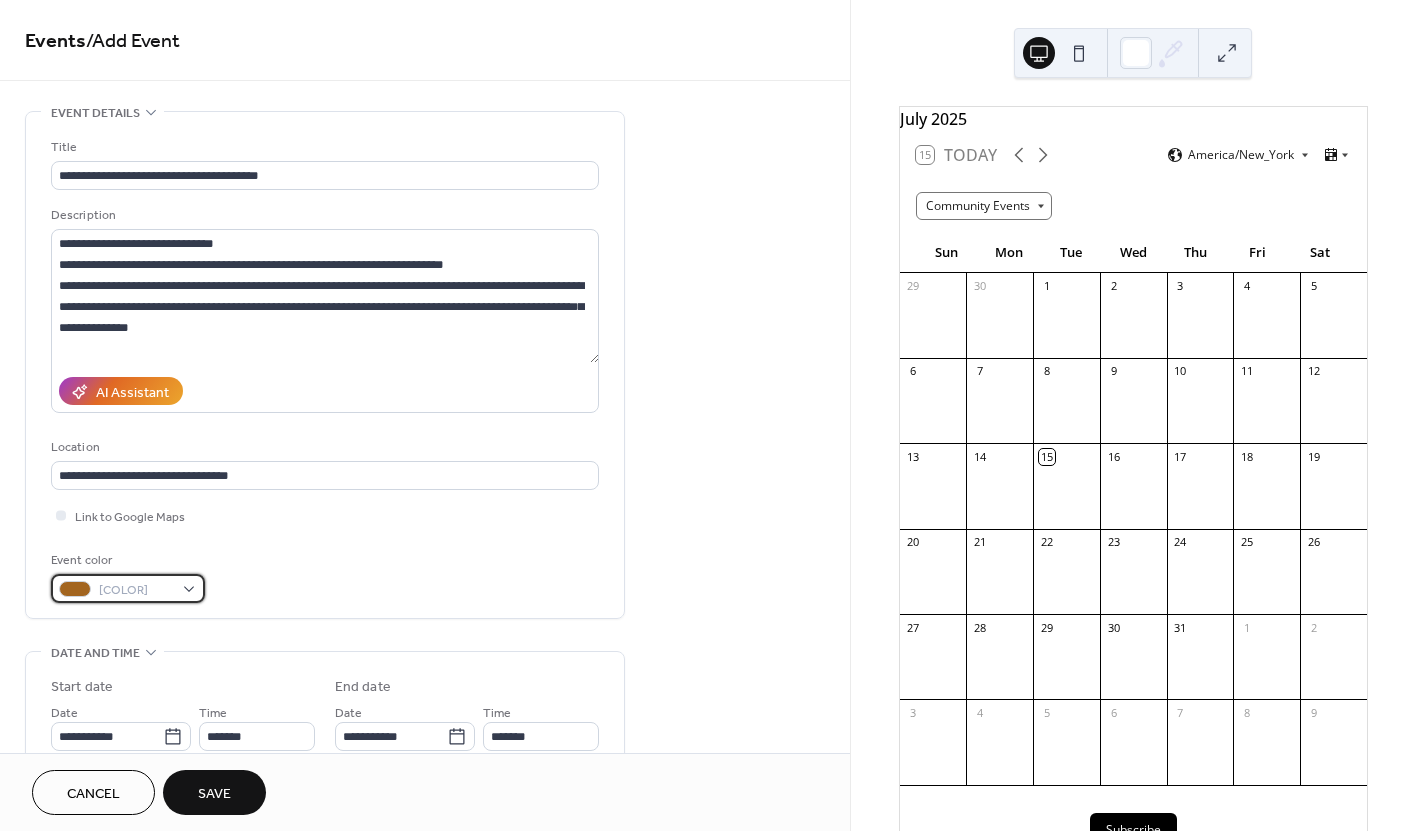 type 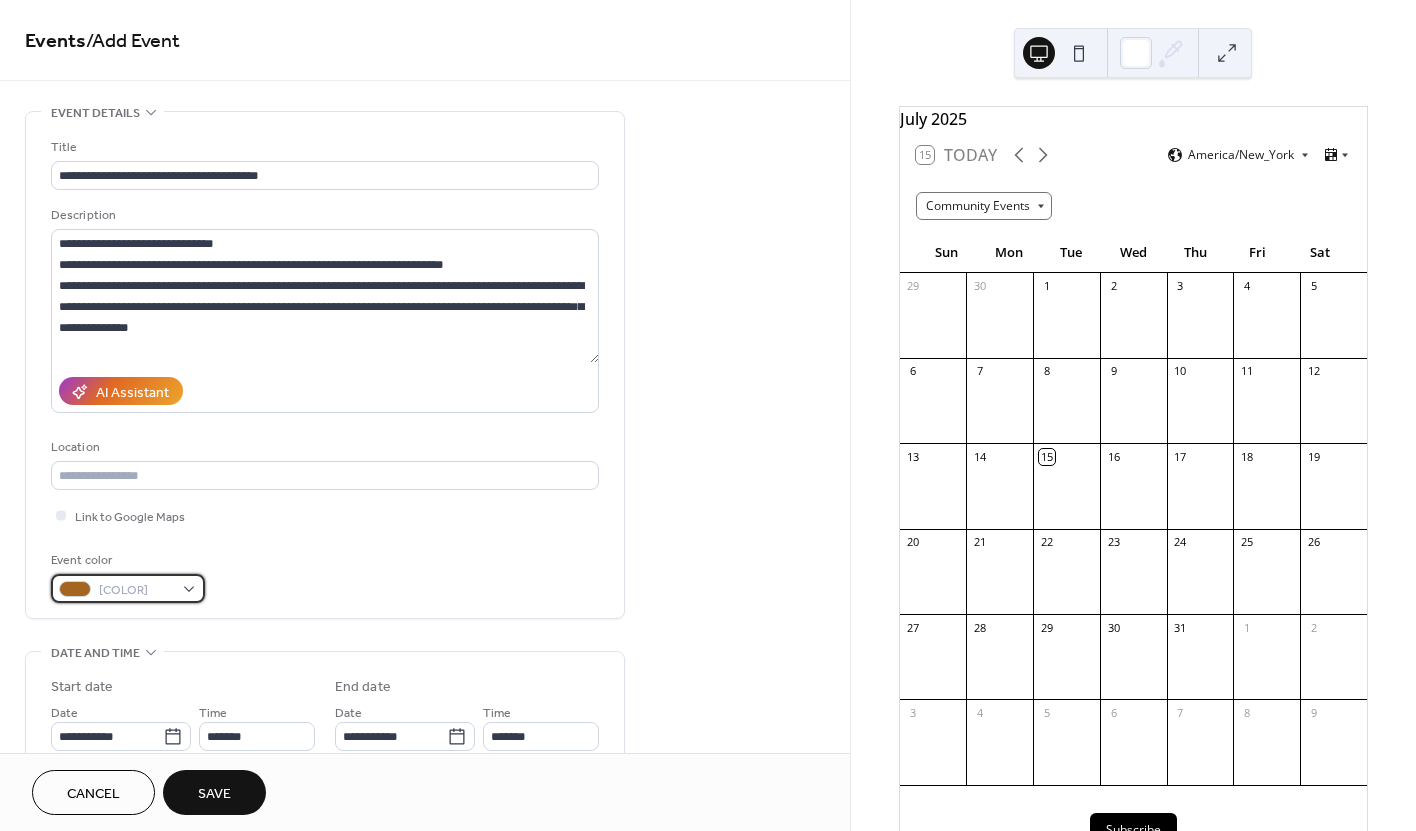 click on "[COLOR]" at bounding box center [136, 590] 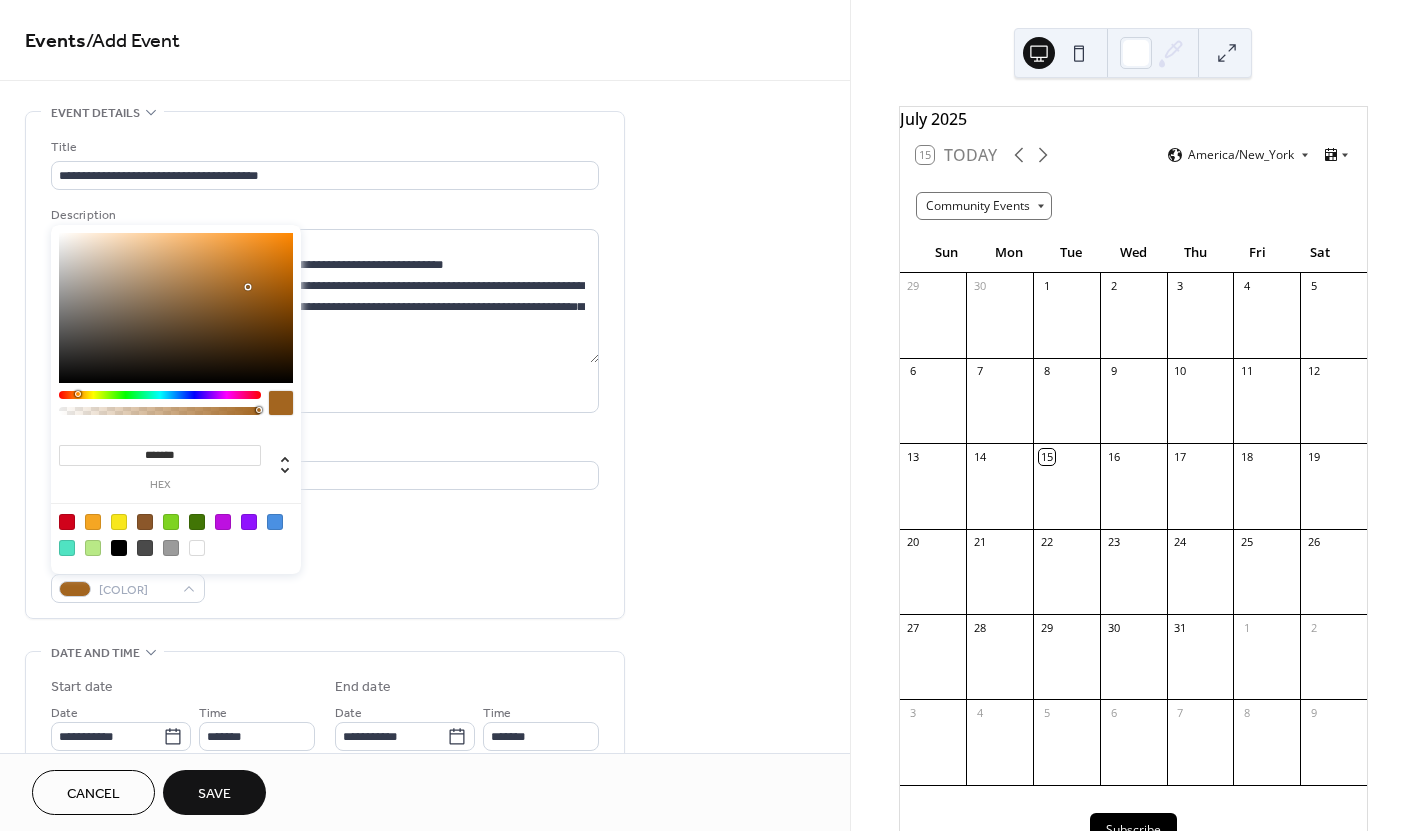 click at bounding box center (176, 308) 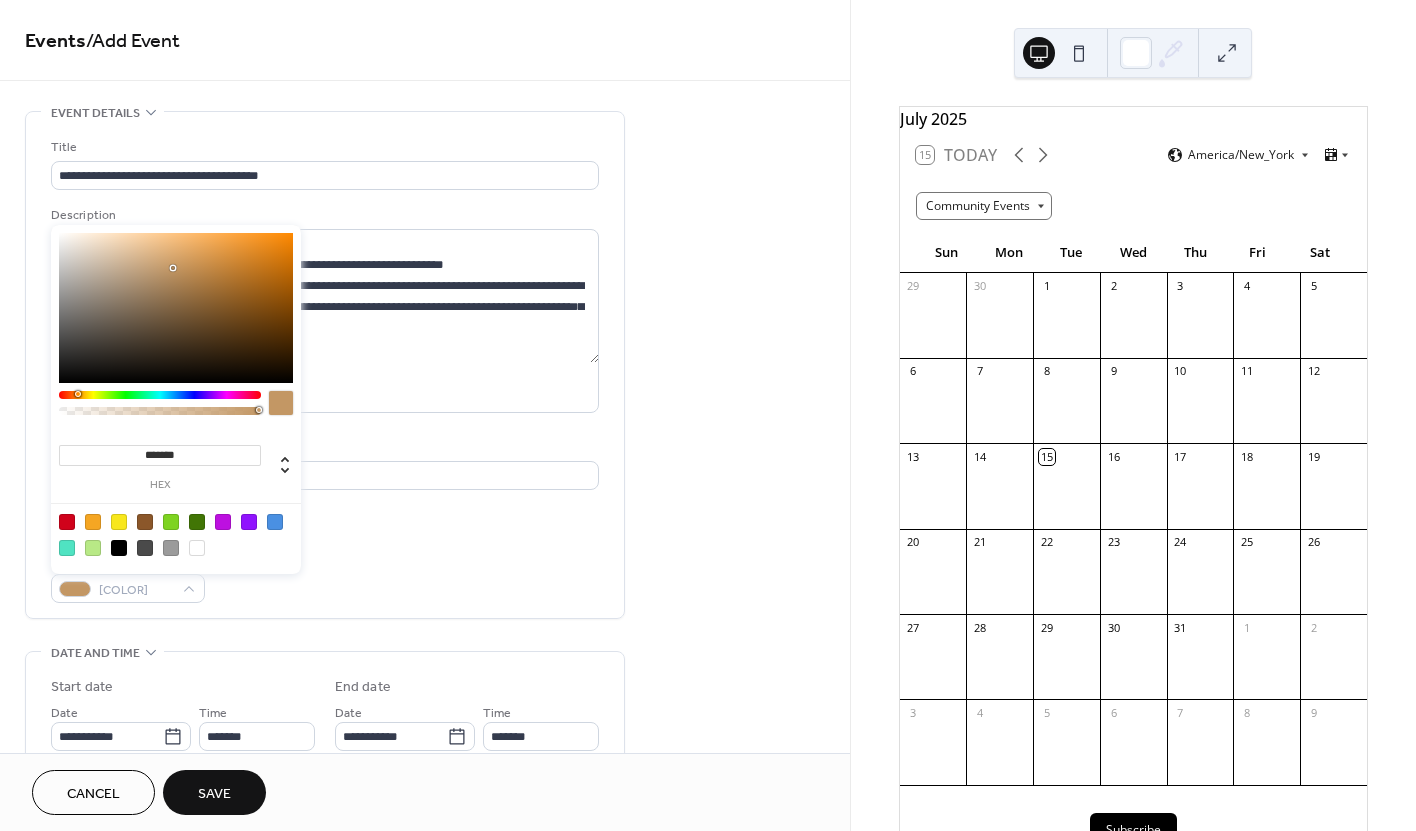 type on "*******" 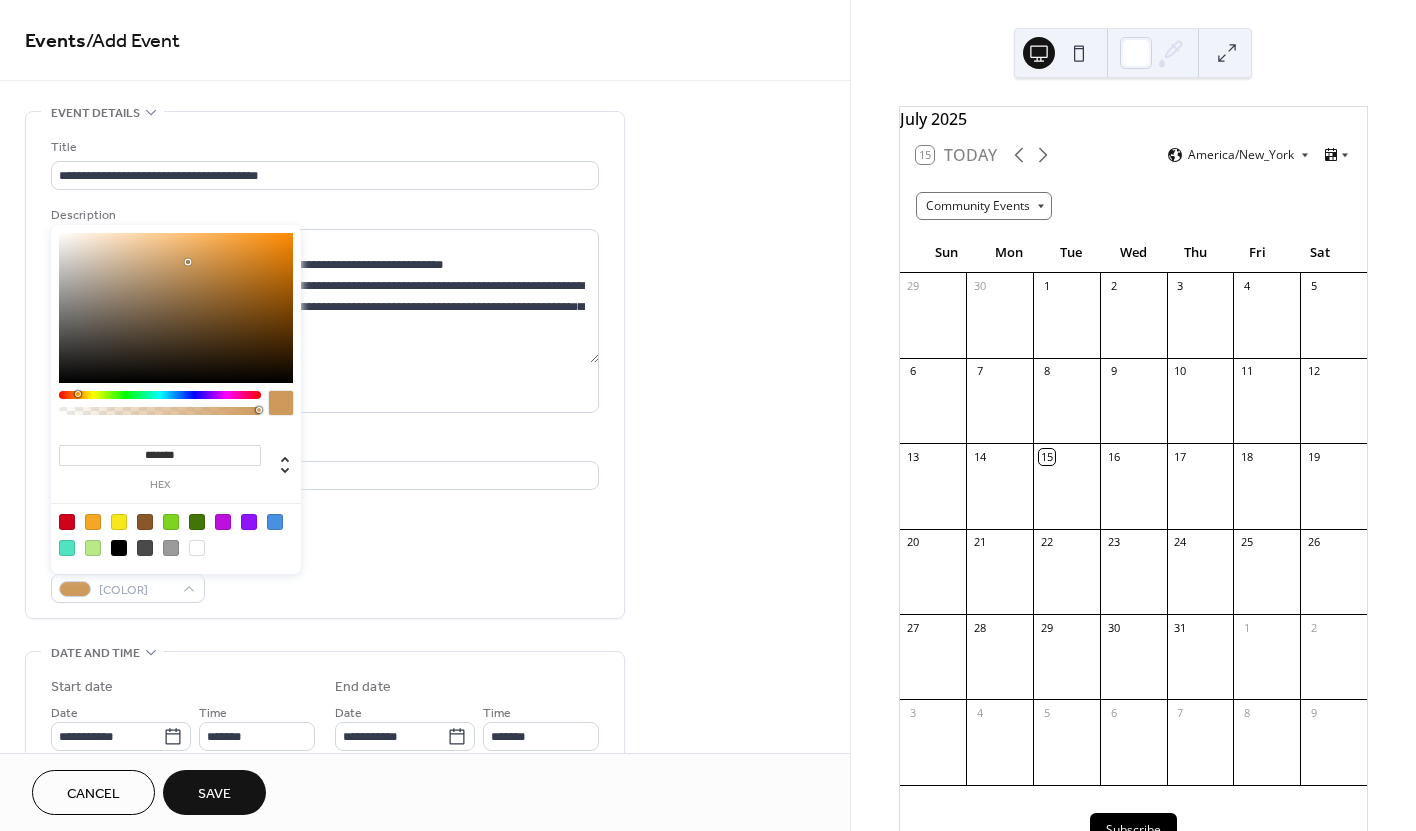 drag, startPoint x: 173, startPoint y: 268, endPoint x: 188, endPoint y: 262, distance: 16.155495 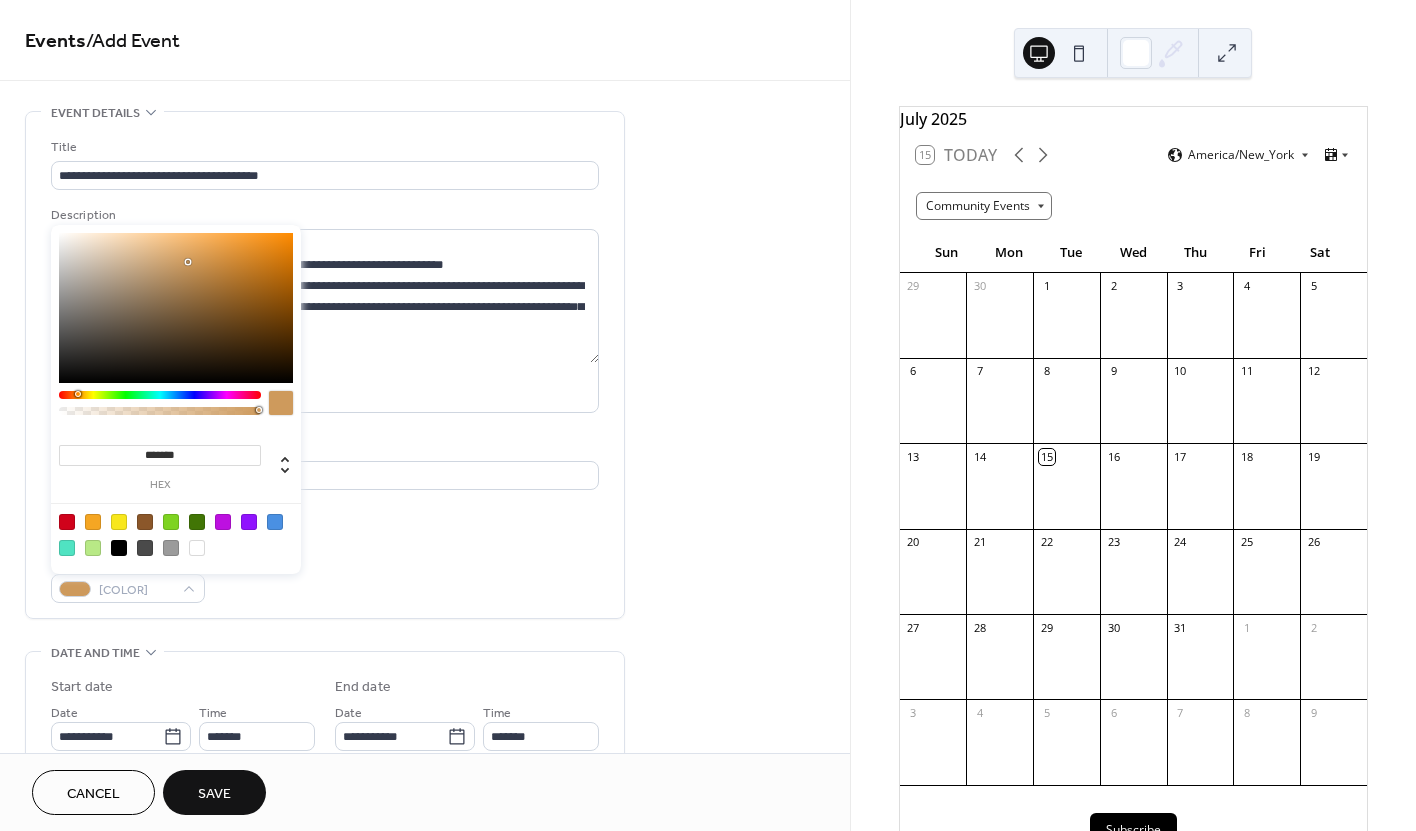 click at bounding box center [188, 262] 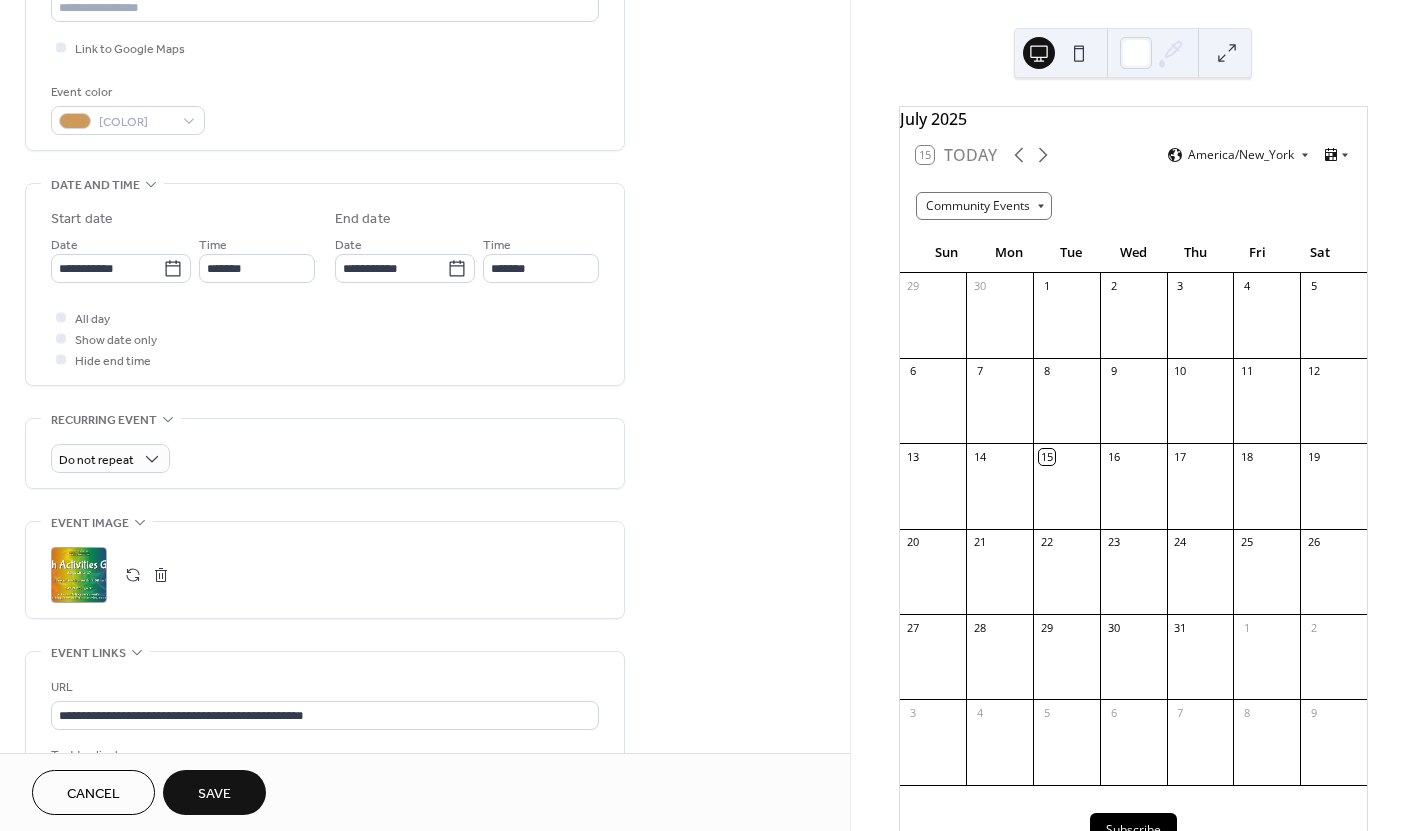 scroll, scrollTop: 473, scrollLeft: 0, axis: vertical 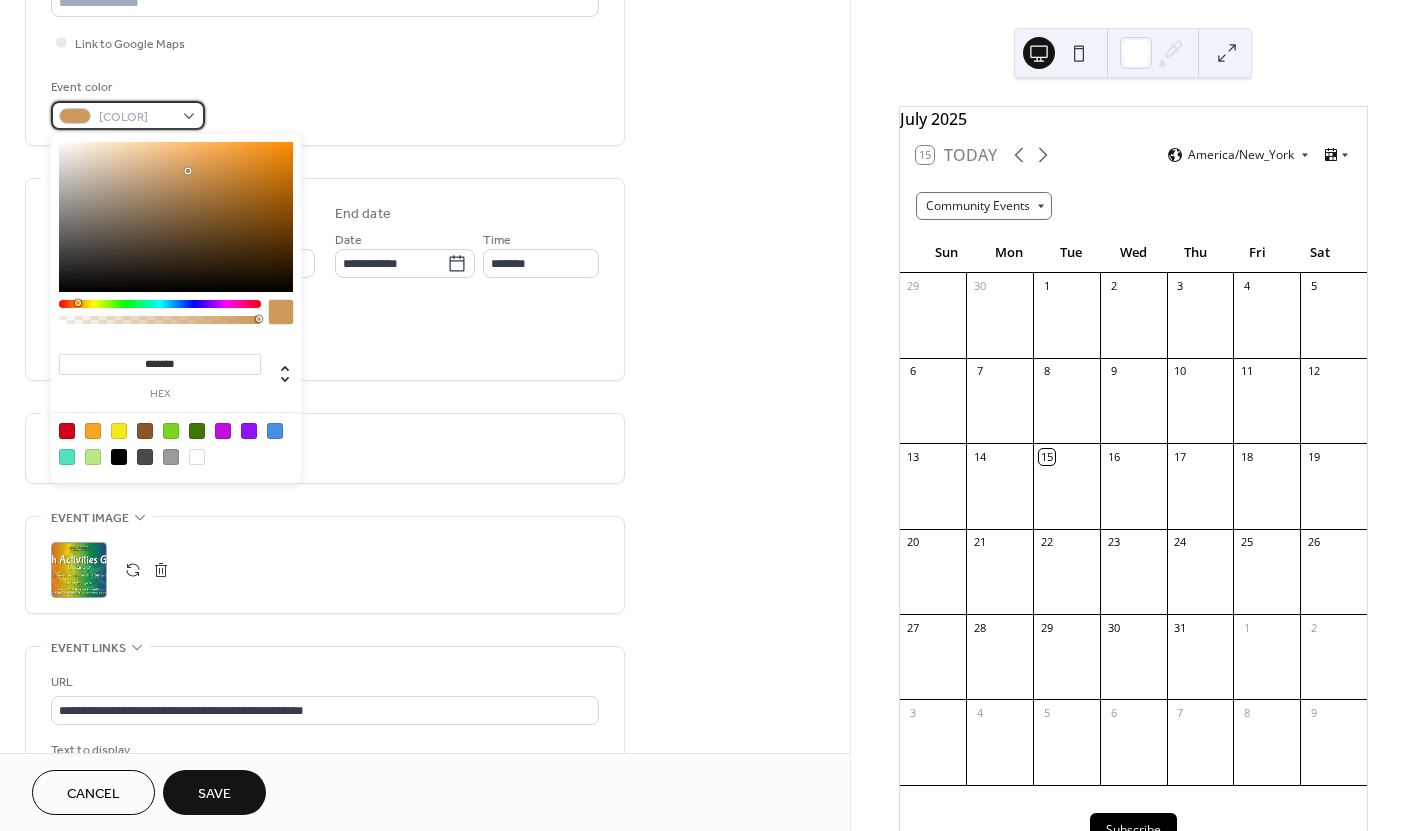 click on "[COLOR]" at bounding box center (128, 115) 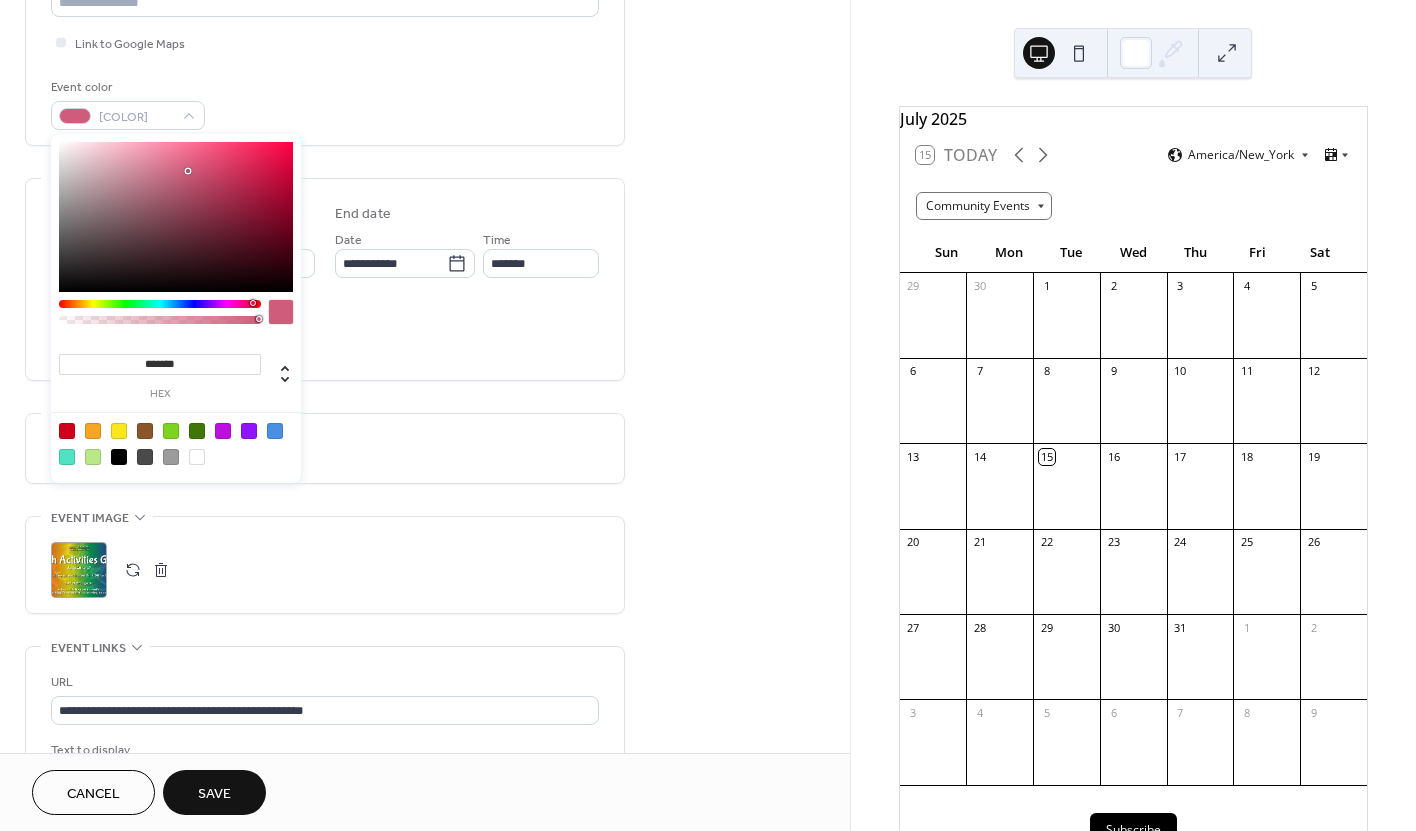 click at bounding box center (160, 304) 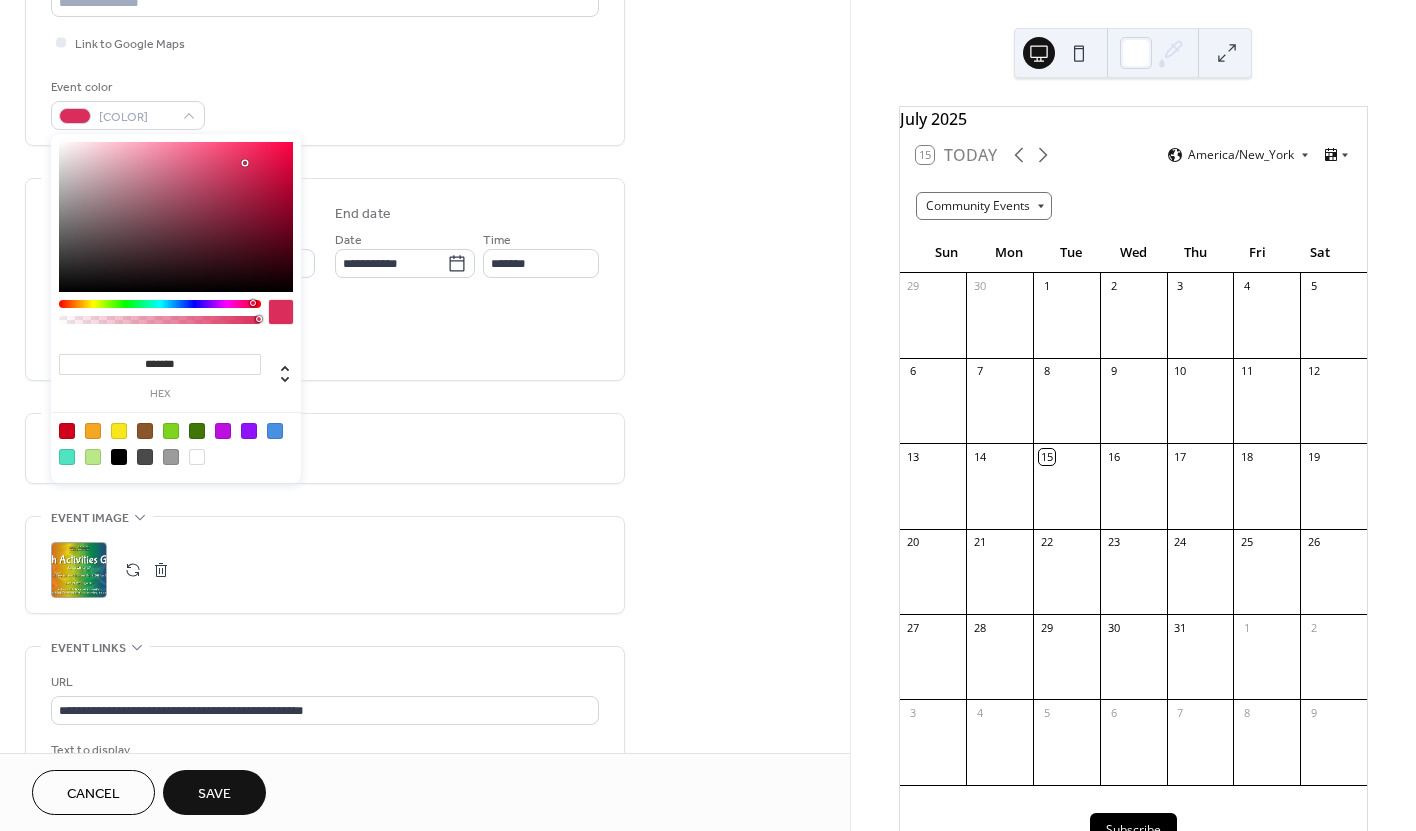 click at bounding box center [176, 217] 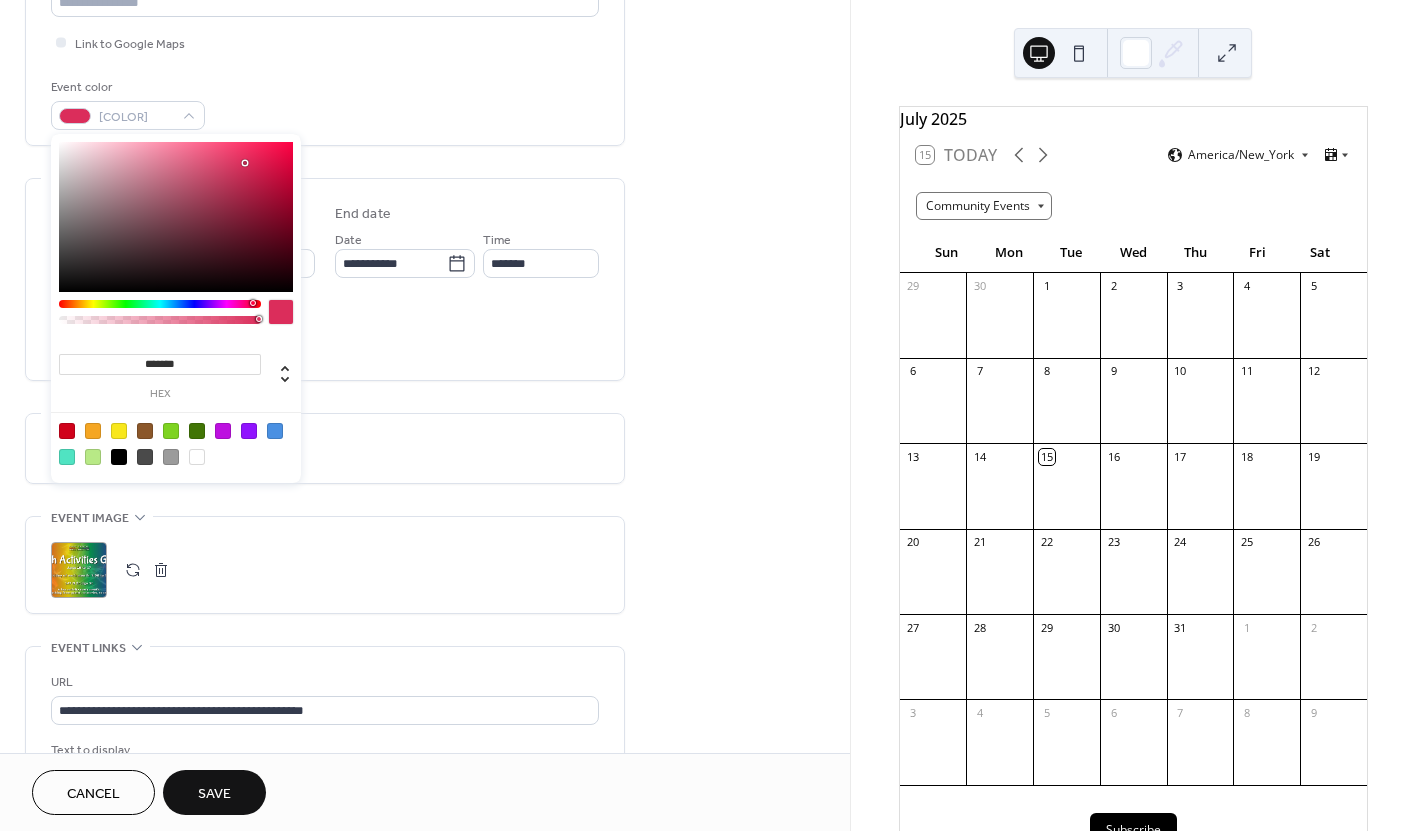 click at bounding box center [176, 217] 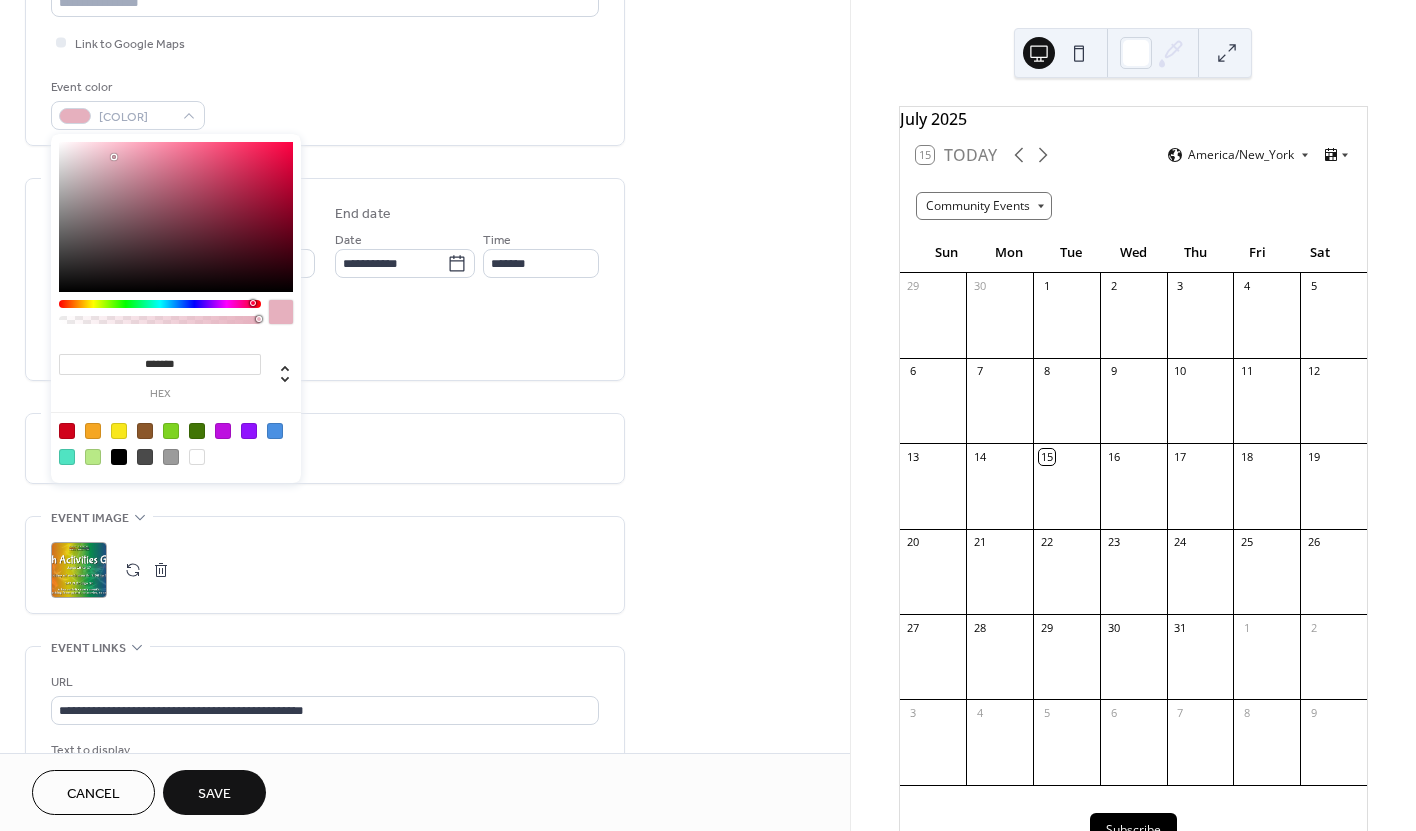 click at bounding box center (160, 304) 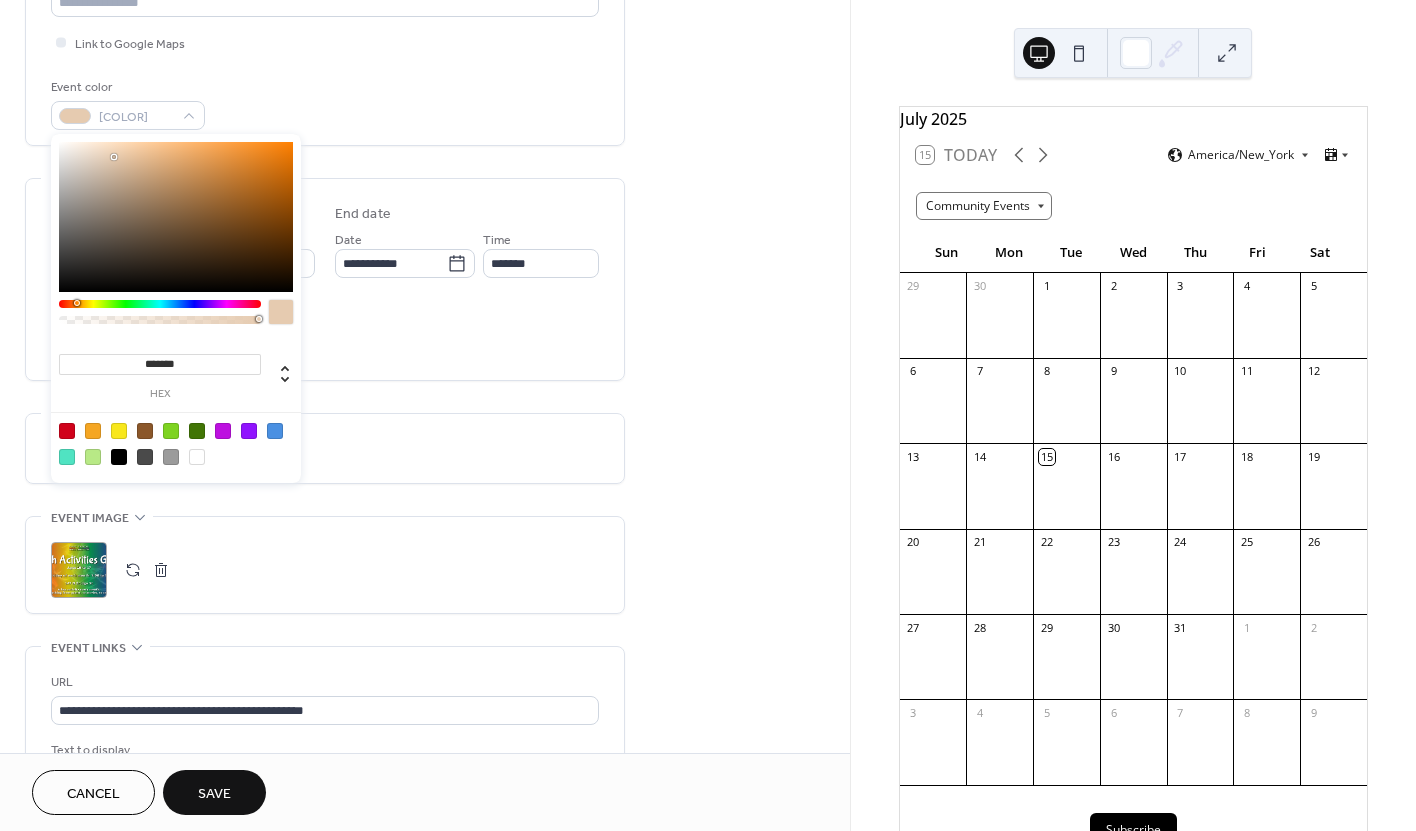 click at bounding box center [160, 304] 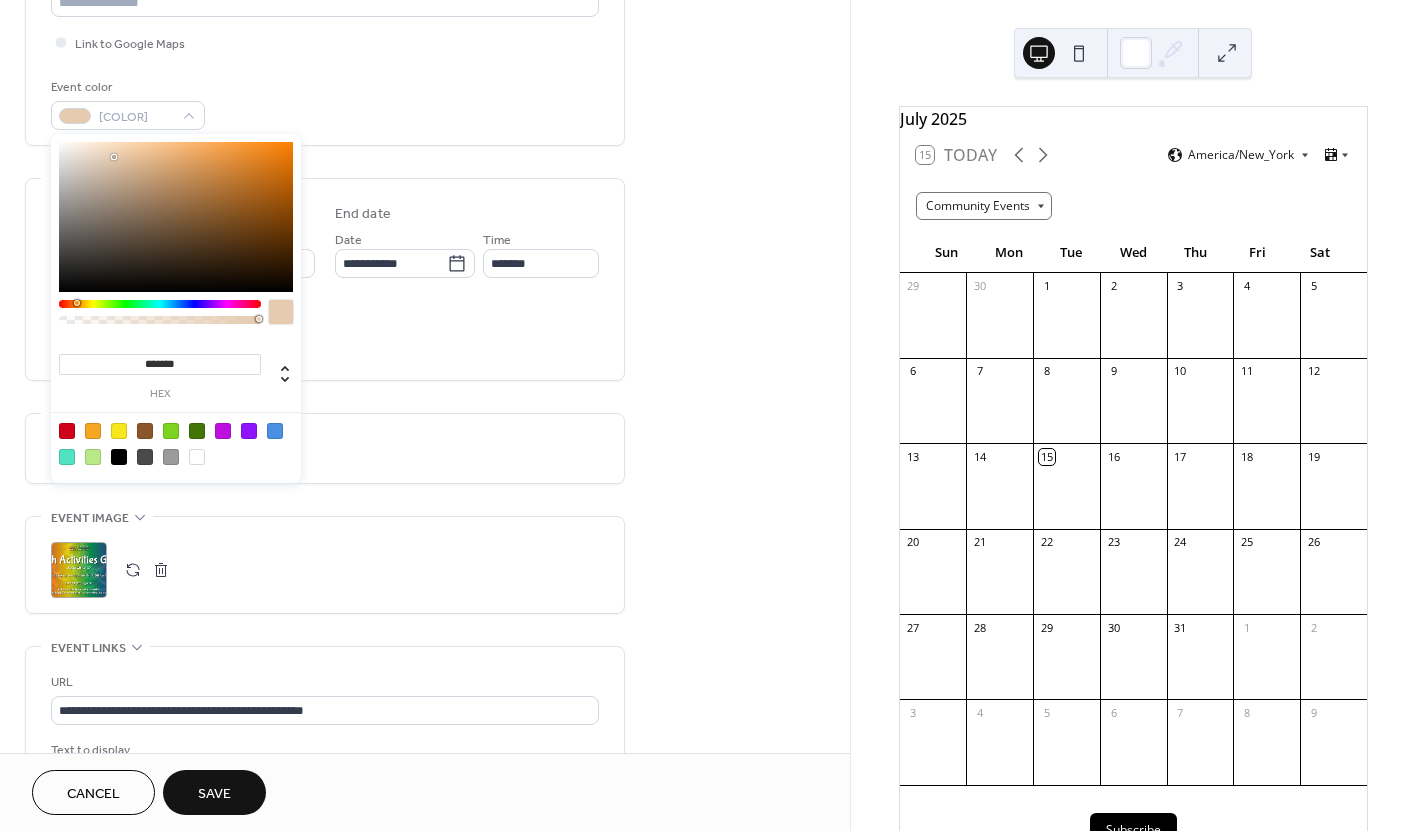 type on "*******" 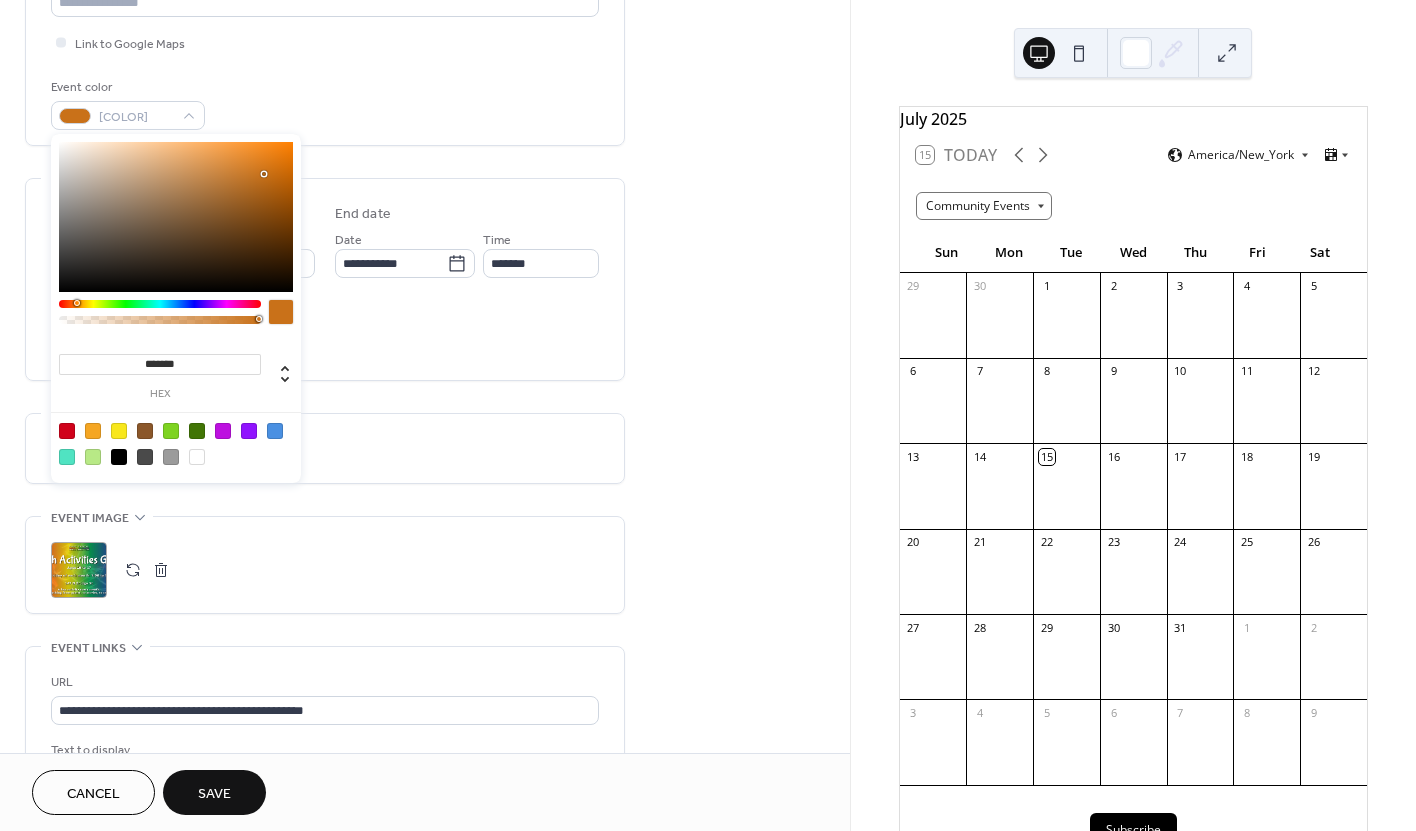 click at bounding box center [176, 217] 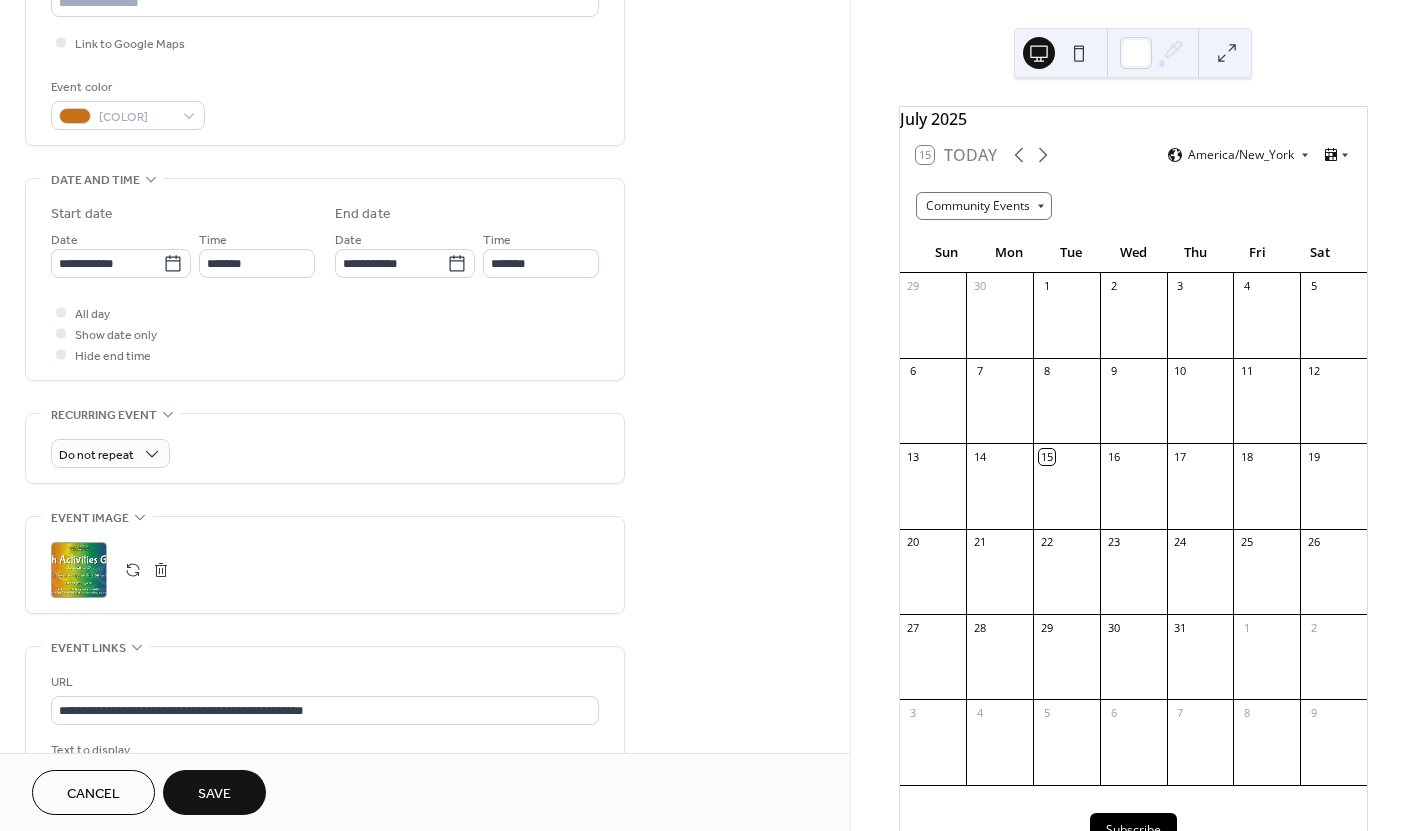 click on "**********" at bounding box center [325, 407] 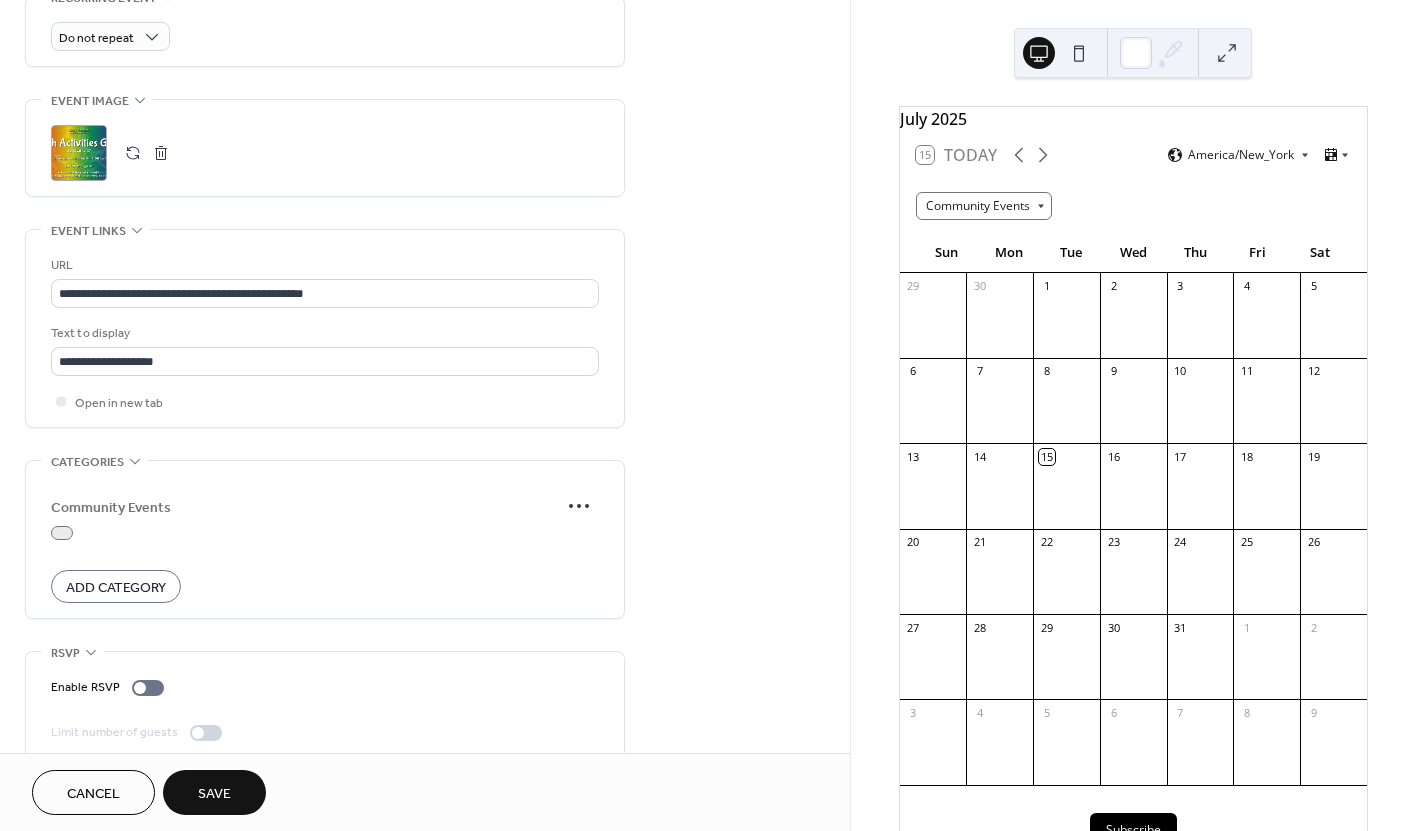 scroll, scrollTop: 916, scrollLeft: 0, axis: vertical 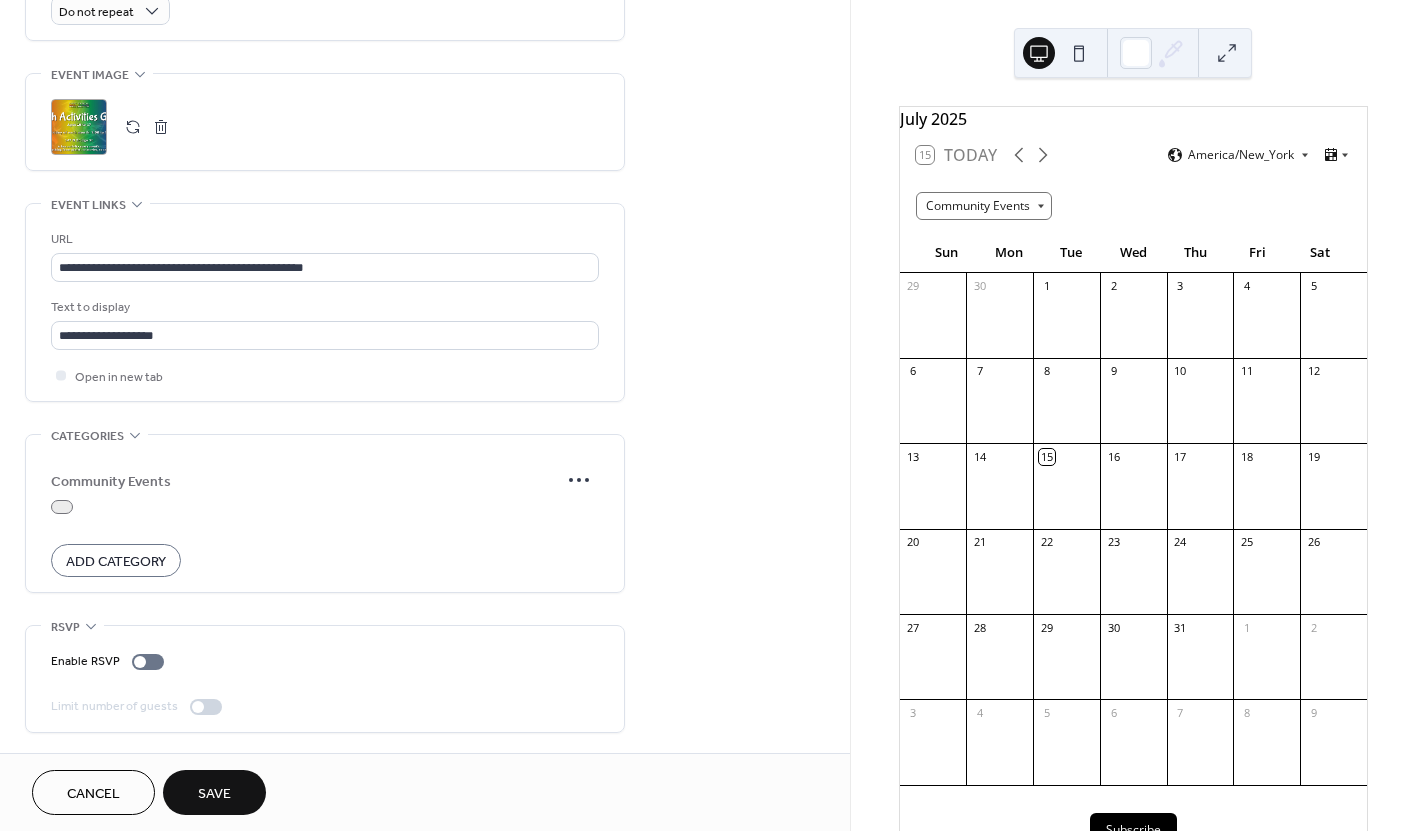 click at bounding box center [62, 507] 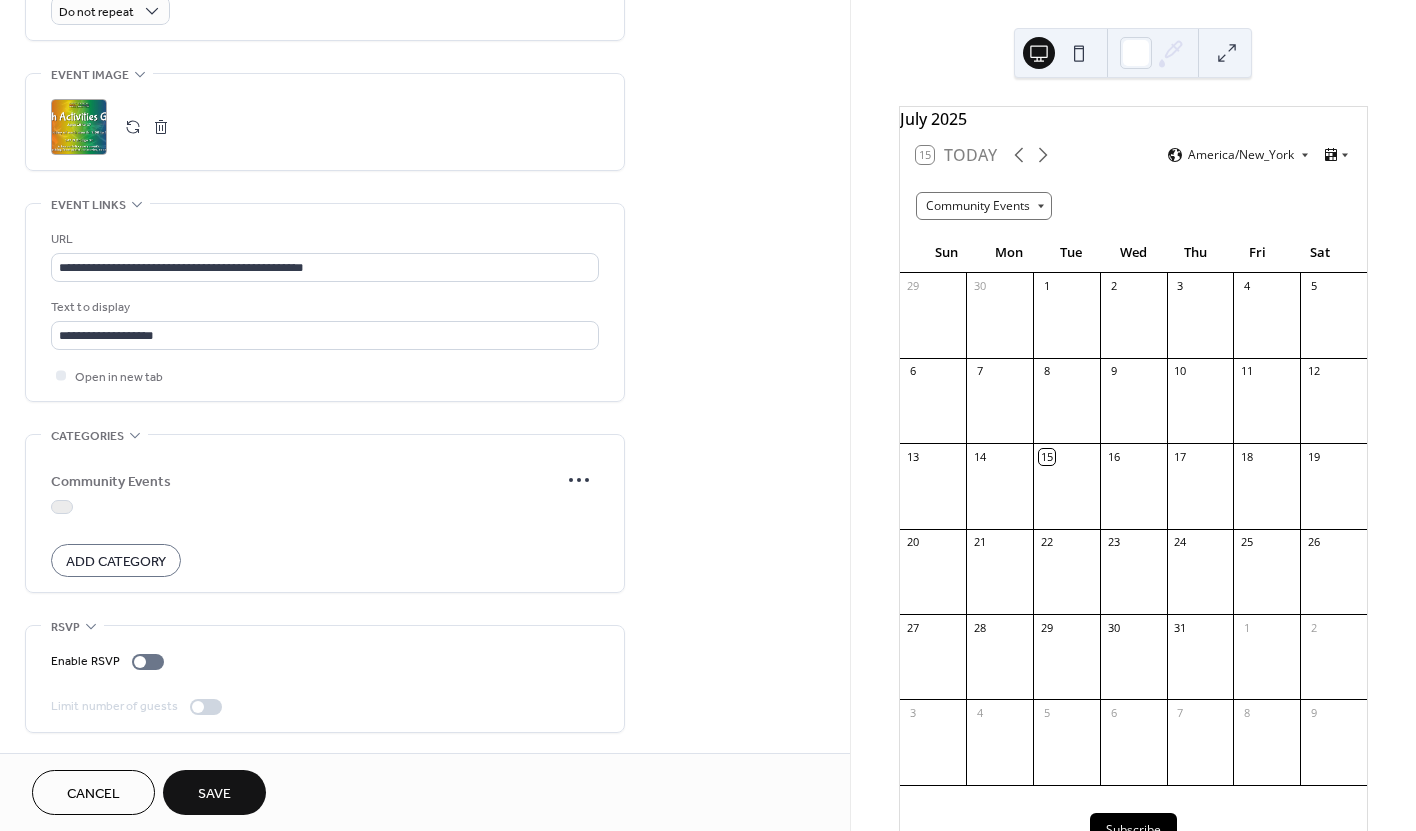 click at bounding box center (62, 507) 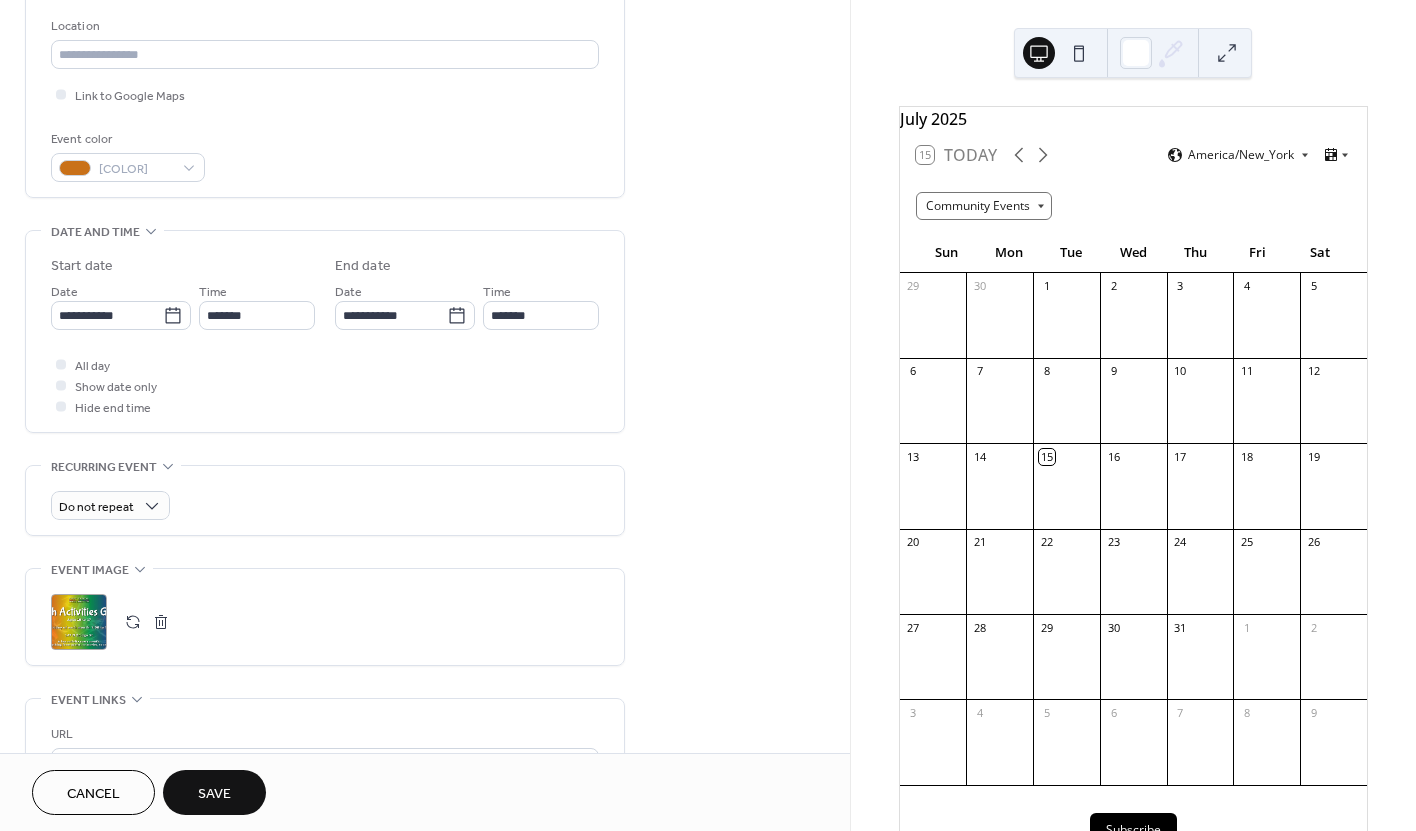 scroll, scrollTop: 414, scrollLeft: 0, axis: vertical 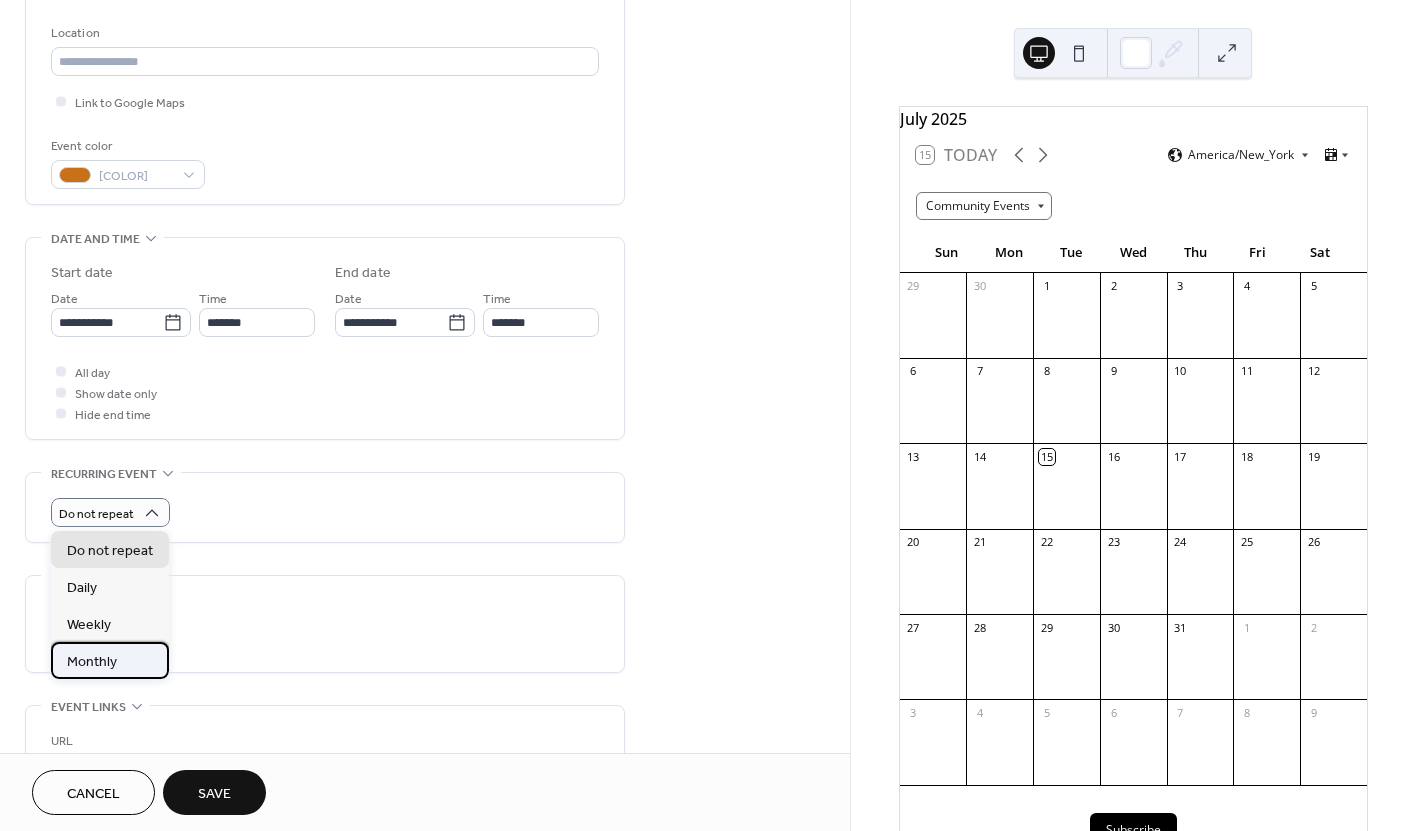 click on "Monthly" at bounding box center [92, 662] 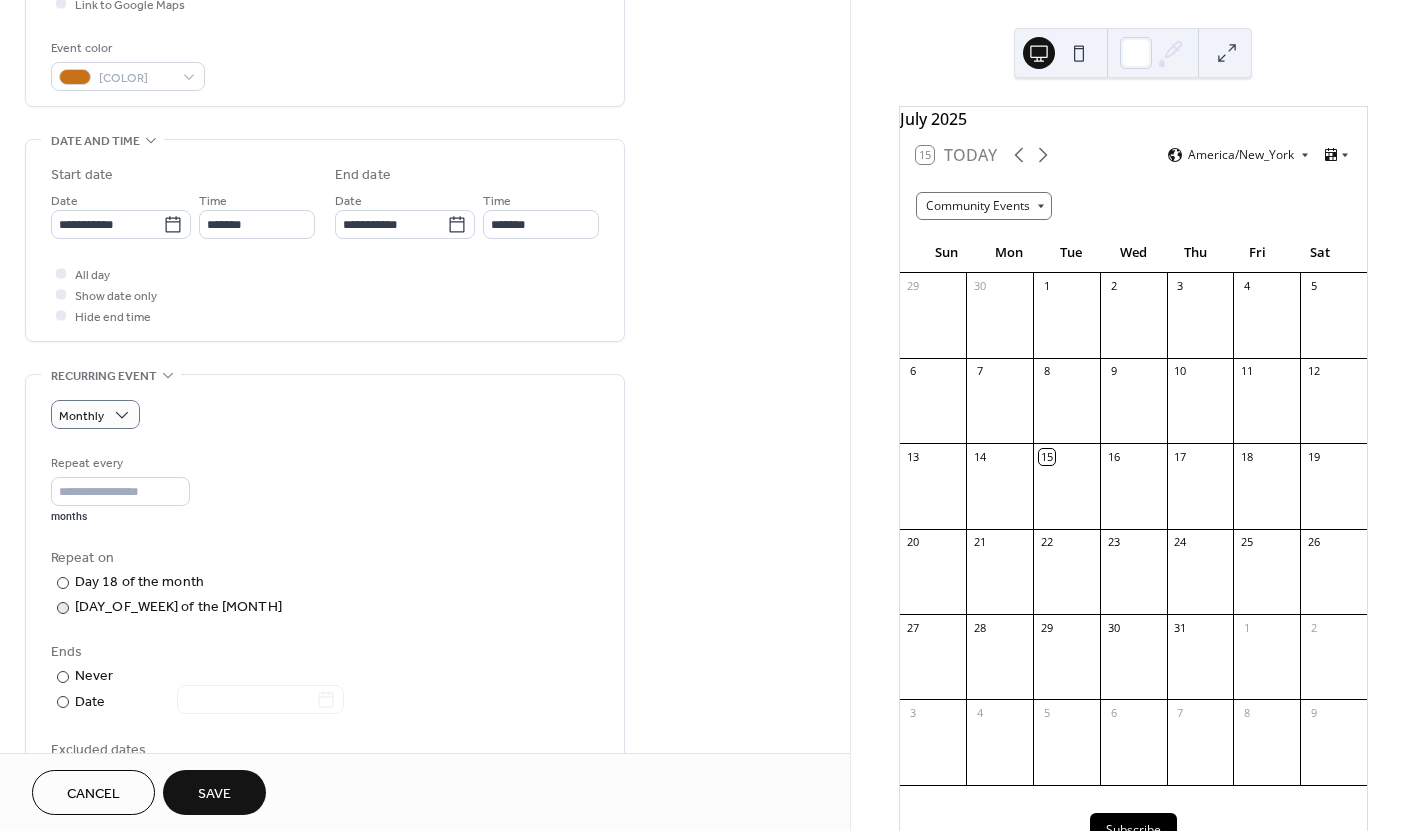 scroll, scrollTop: 504, scrollLeft: 0, axis: vertical 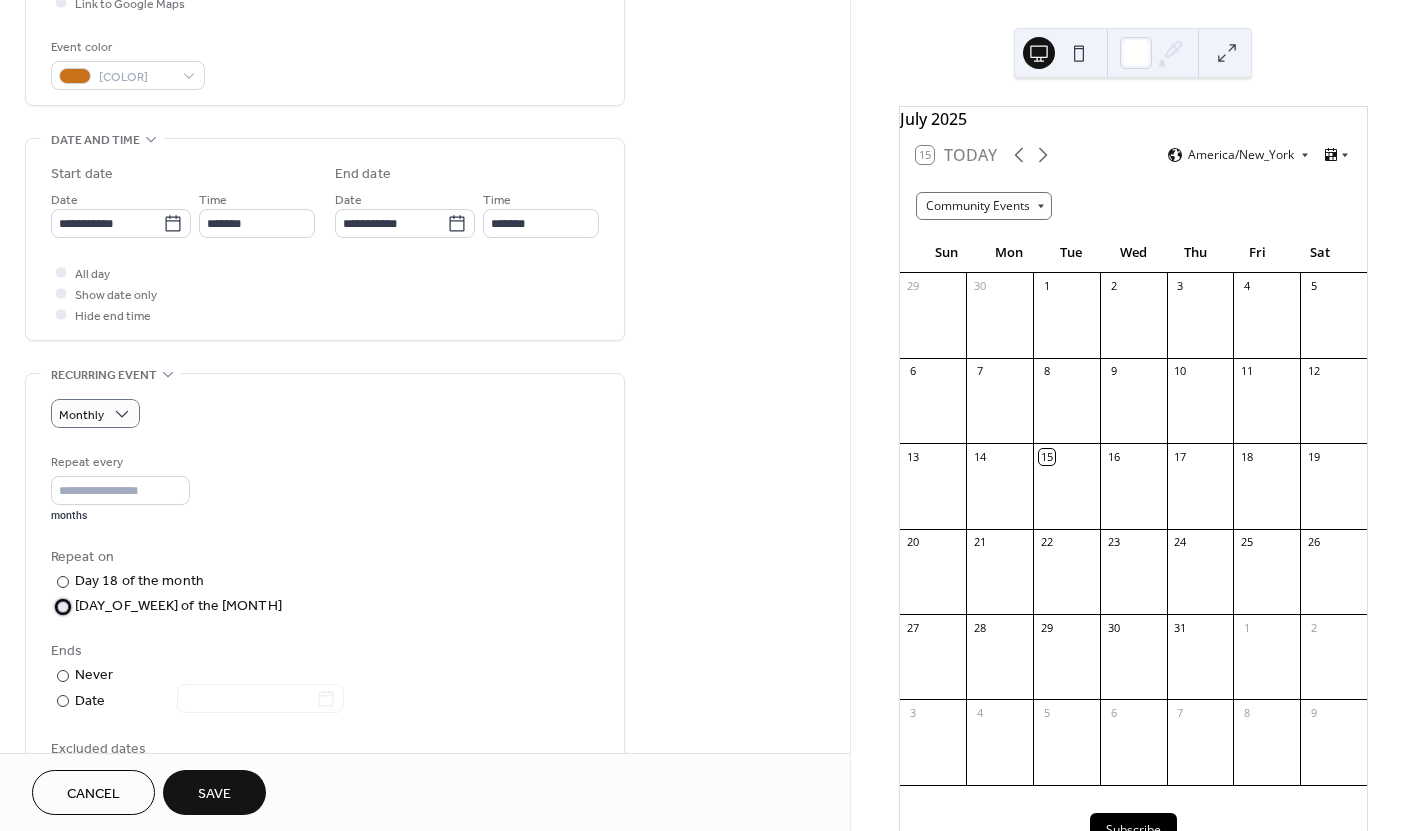 click on "​" at bounding box center [61, 606] 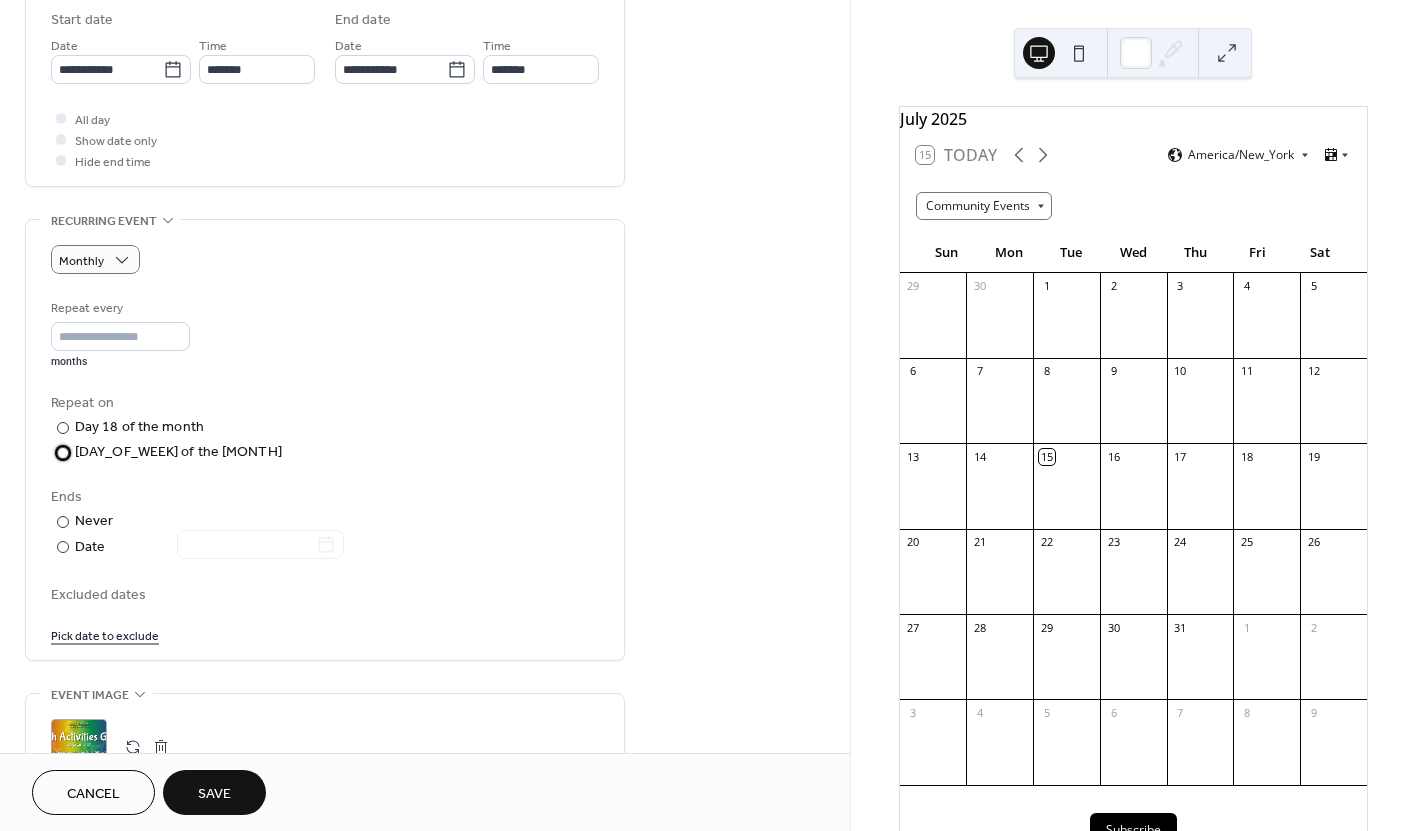 scroll, scrollTop: 677, scrollLeft: 0, axis: vertical 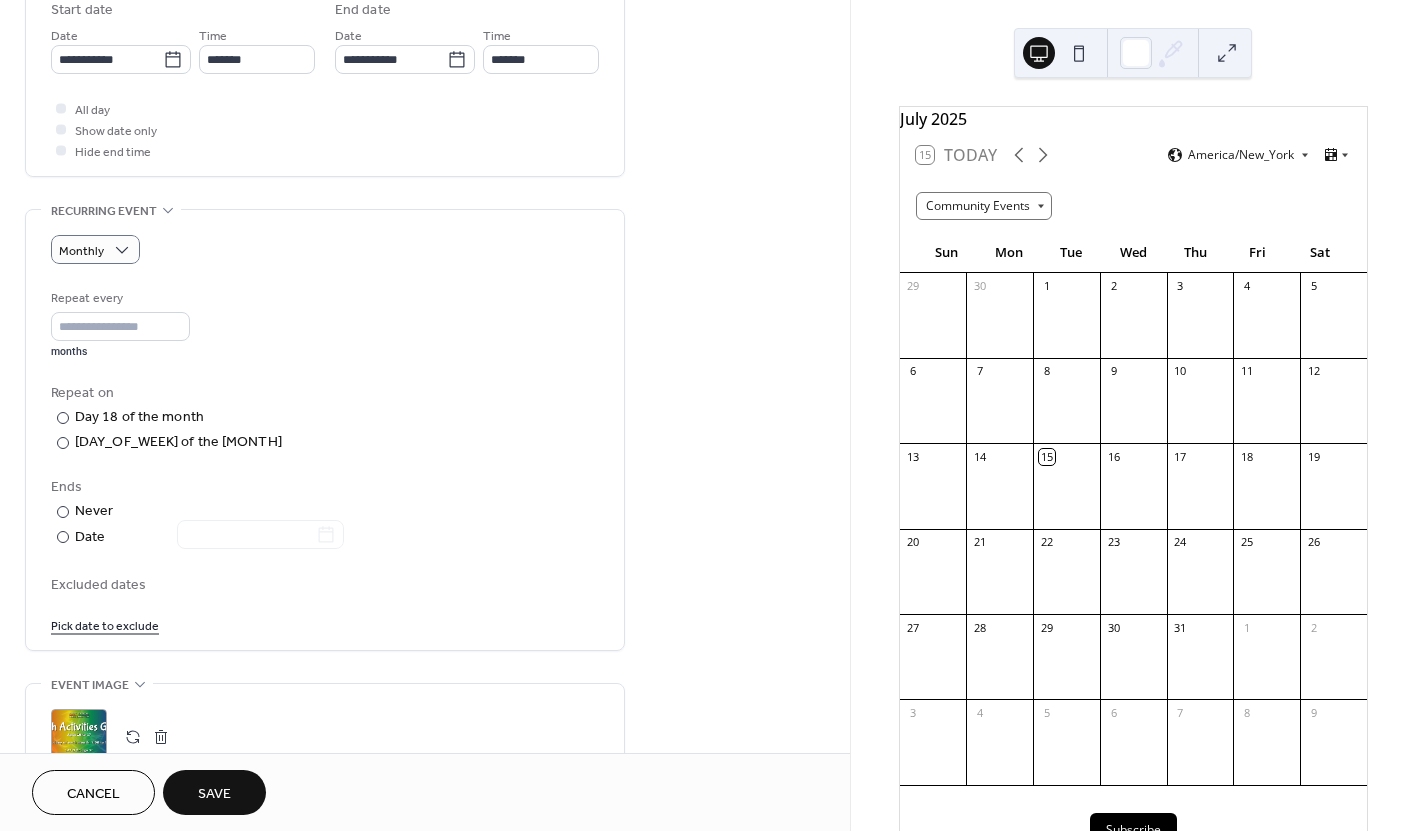 click on "Save" at bounding box center (214, 792) 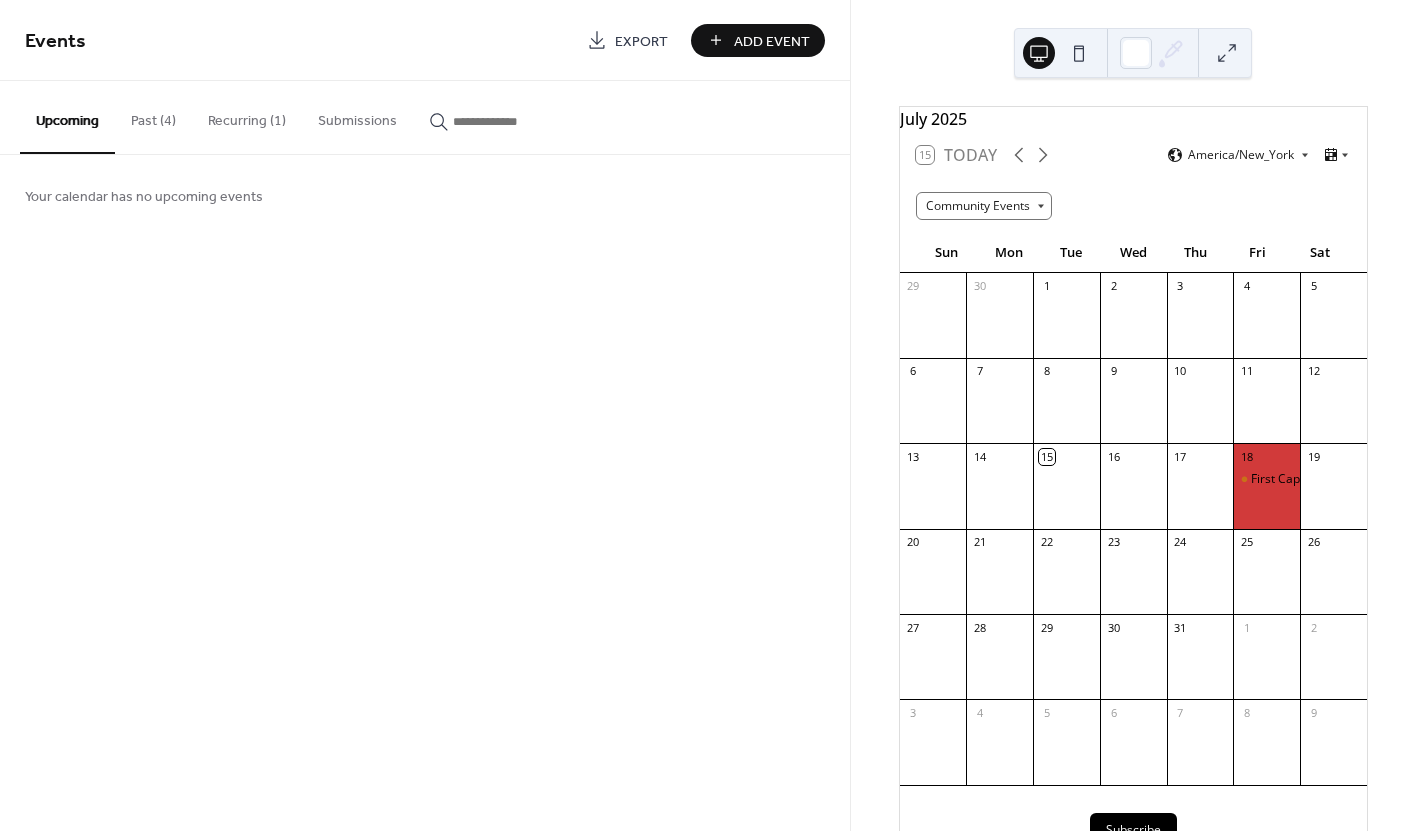 click on "18" at bounding box center [1266, 456] 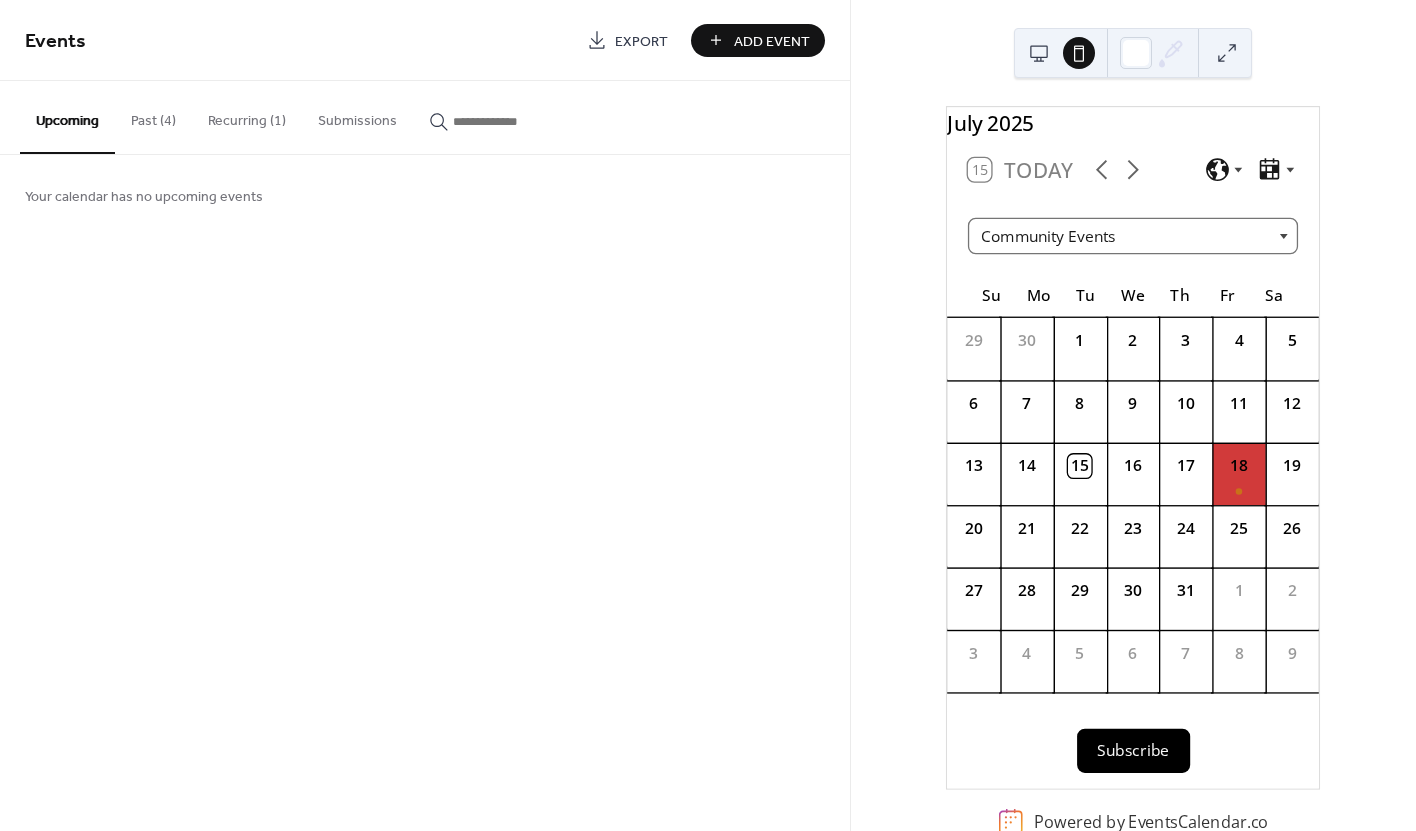 click at bounding box center (1039, 53) 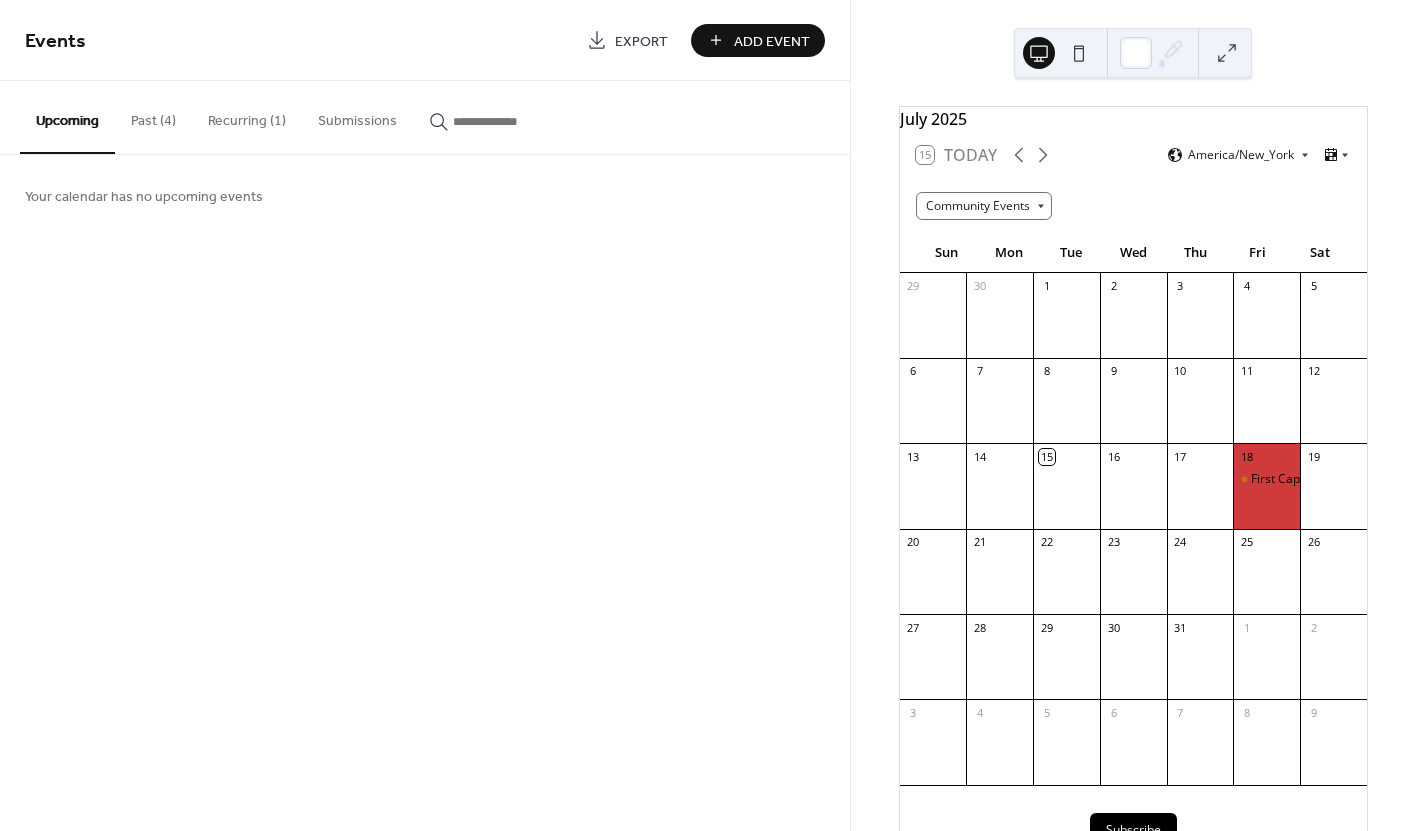 click on "Add Event" at bounding box center [772, 41] 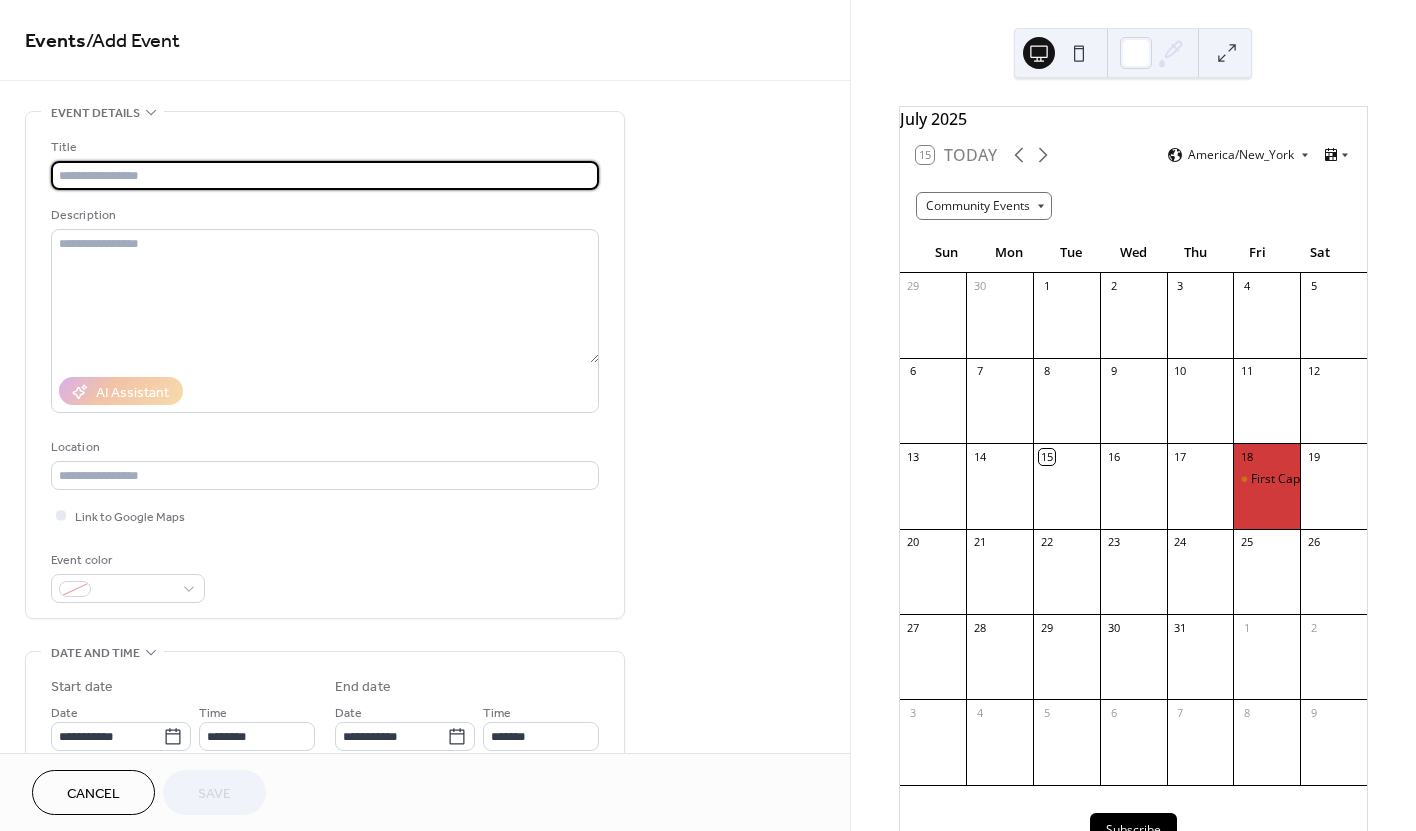 click at bounding box center (325, 175) 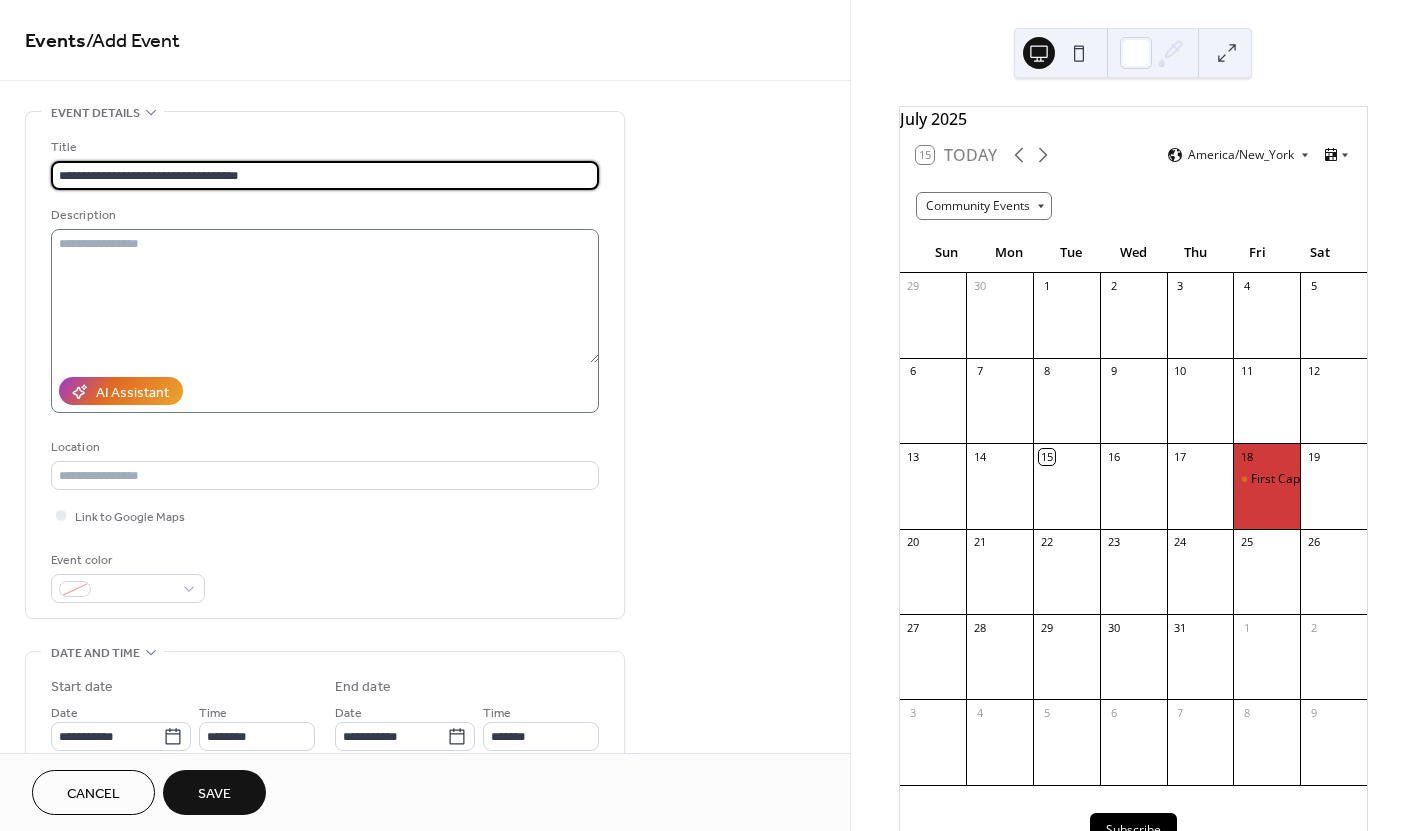 type on "**********" 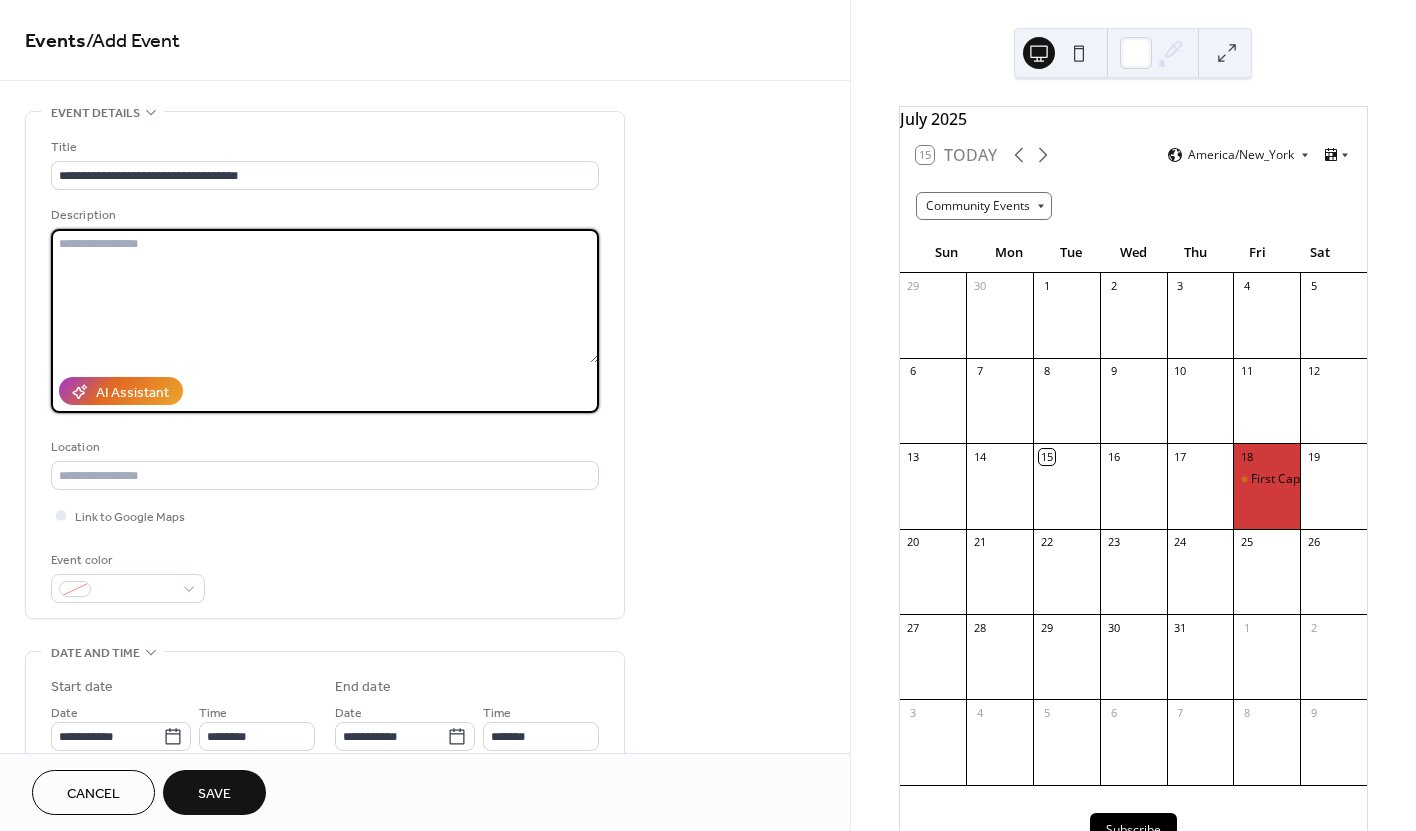 click at bounding box center (325, 296) 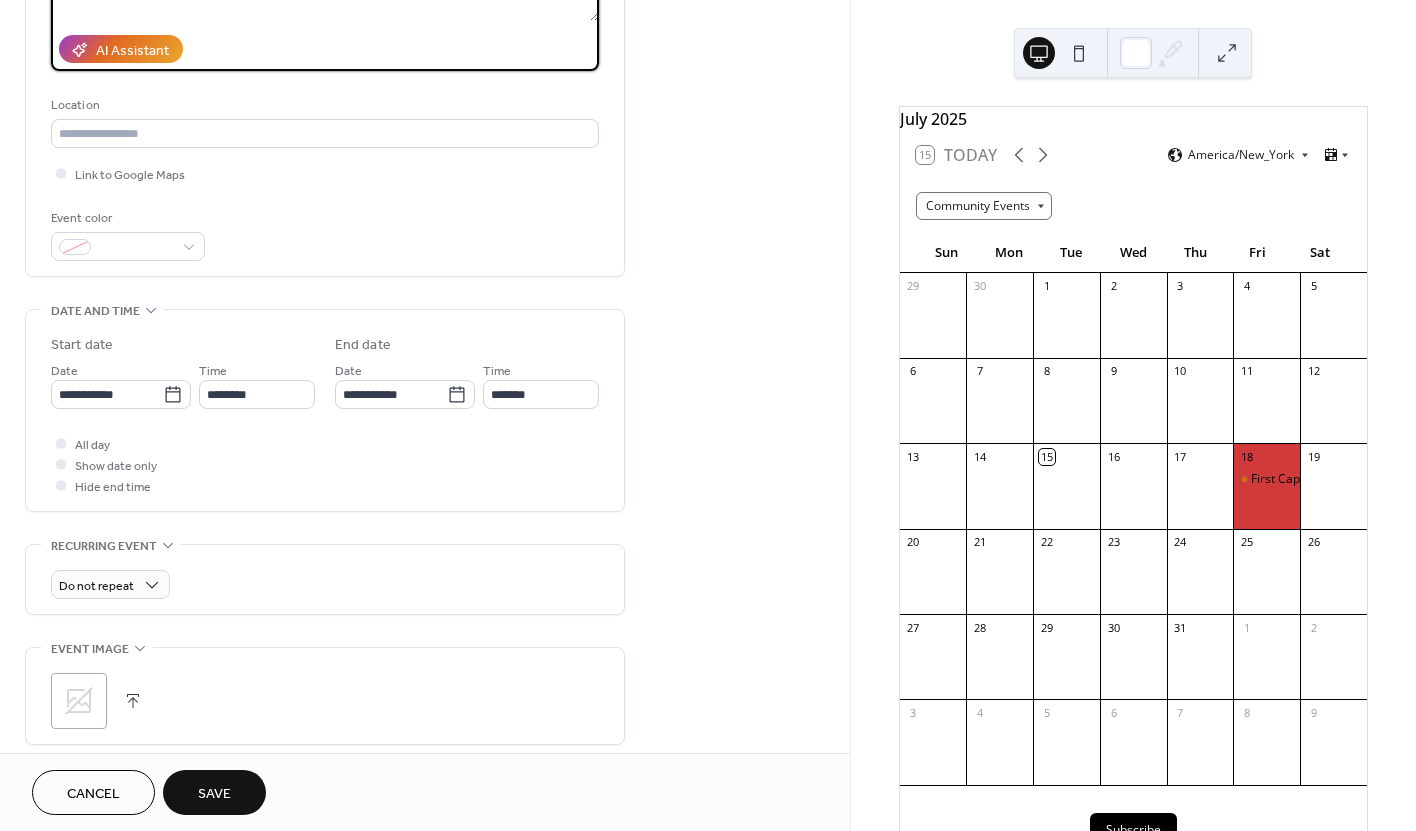 scroll, scrollTop: 361, scrollLeft: 0, axis: vertical 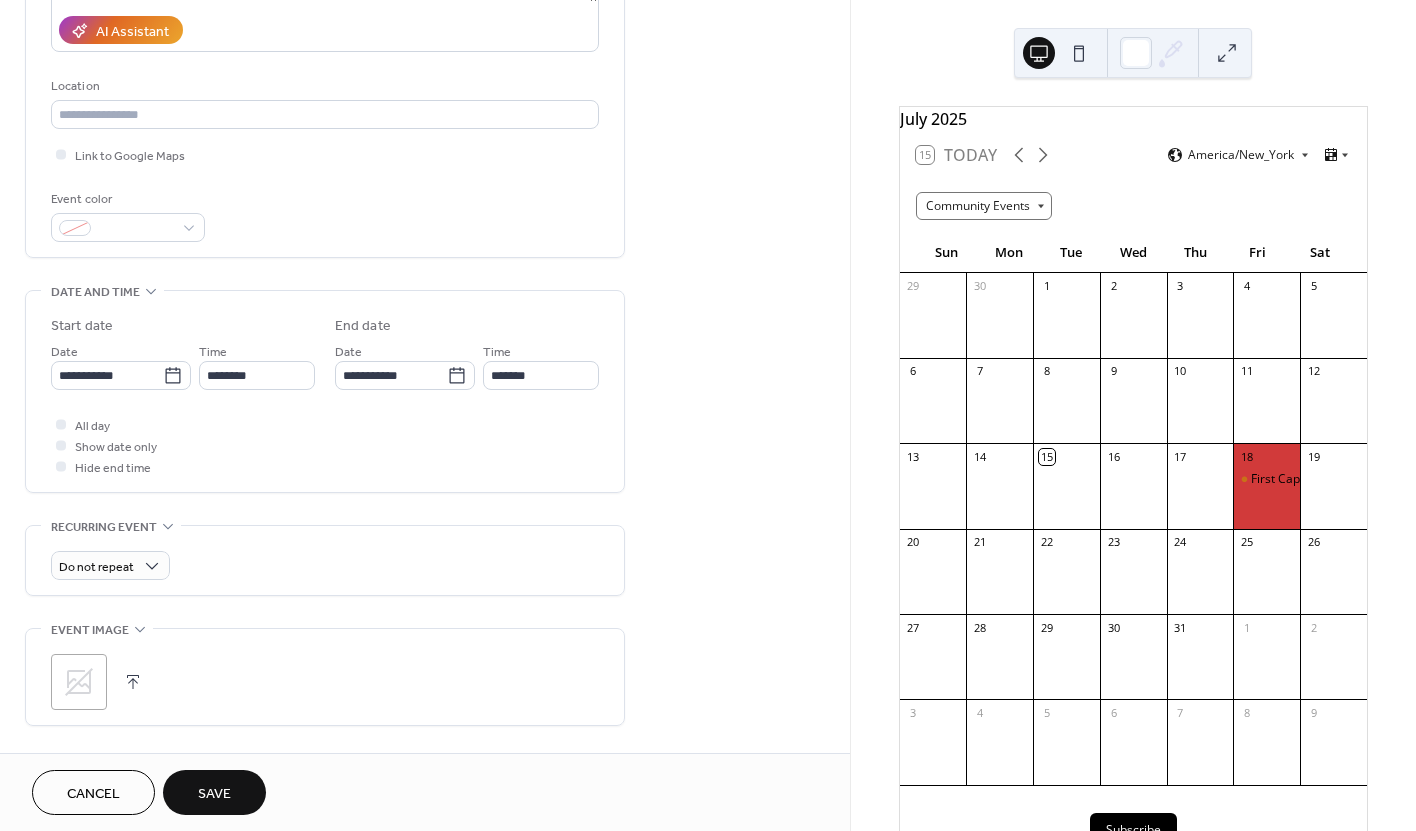 click at bounding box center [133, 682] 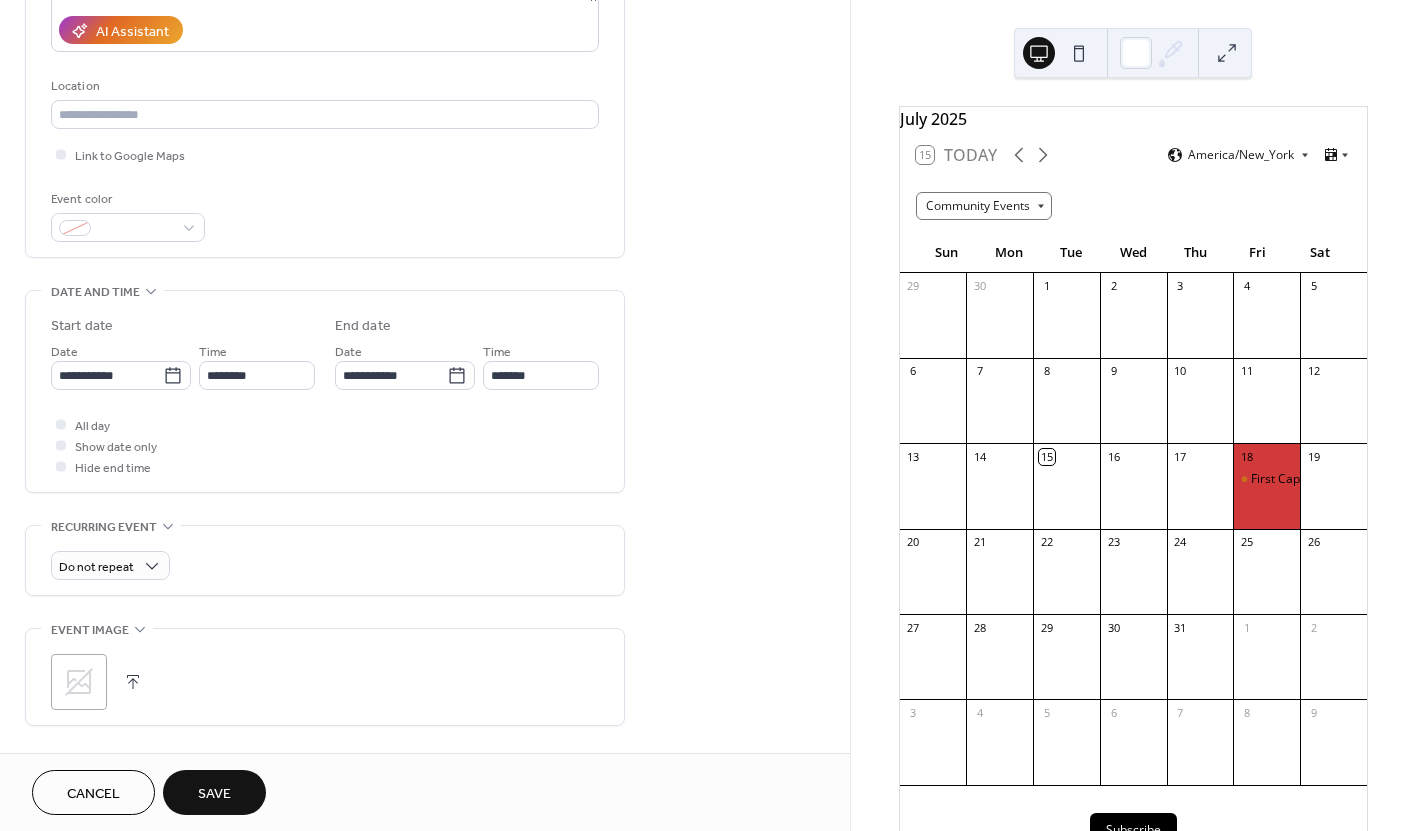 scroll, scrollTop: 487, scrollLeft: 0, axis: vertical 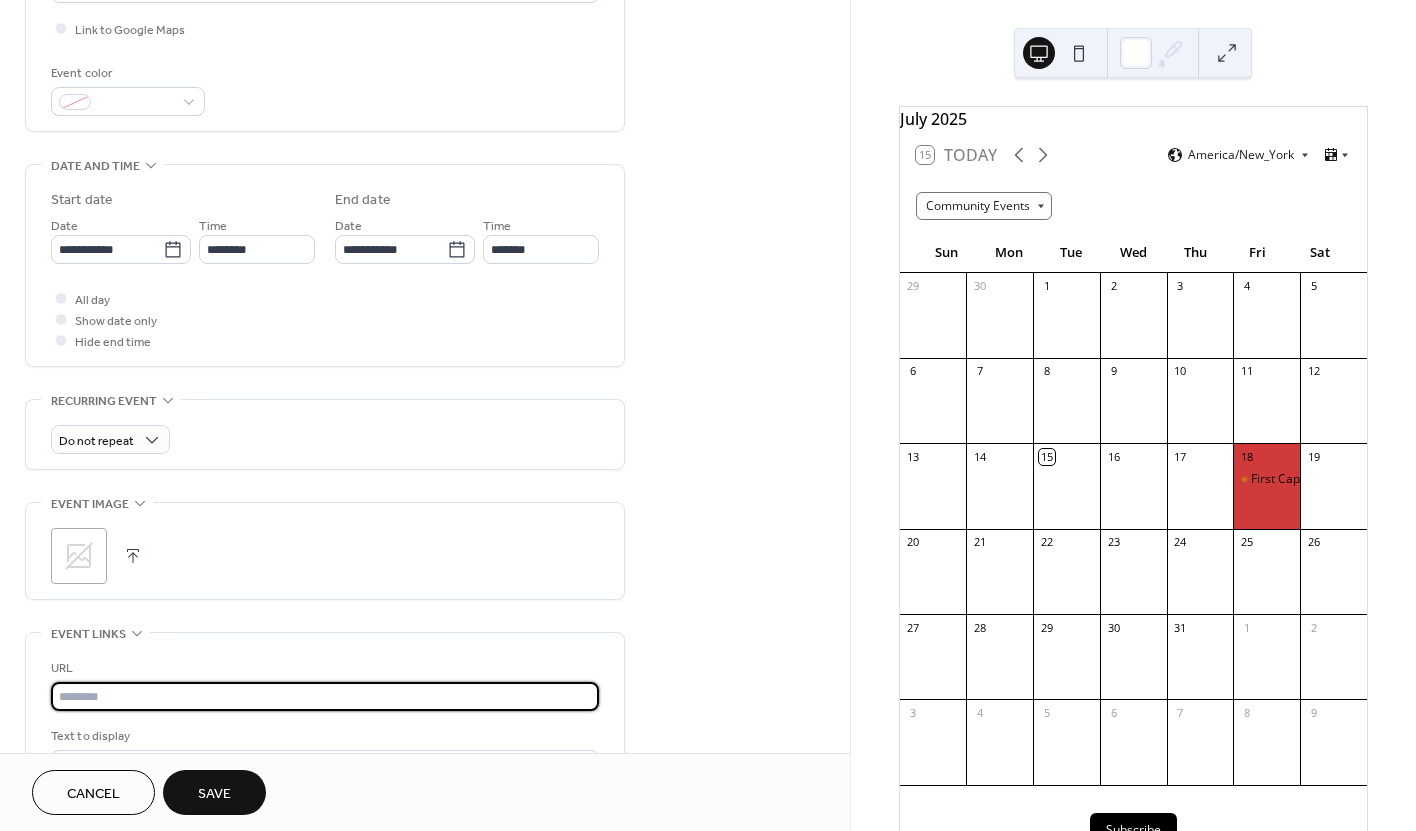 click at bounding box center [325, 696] 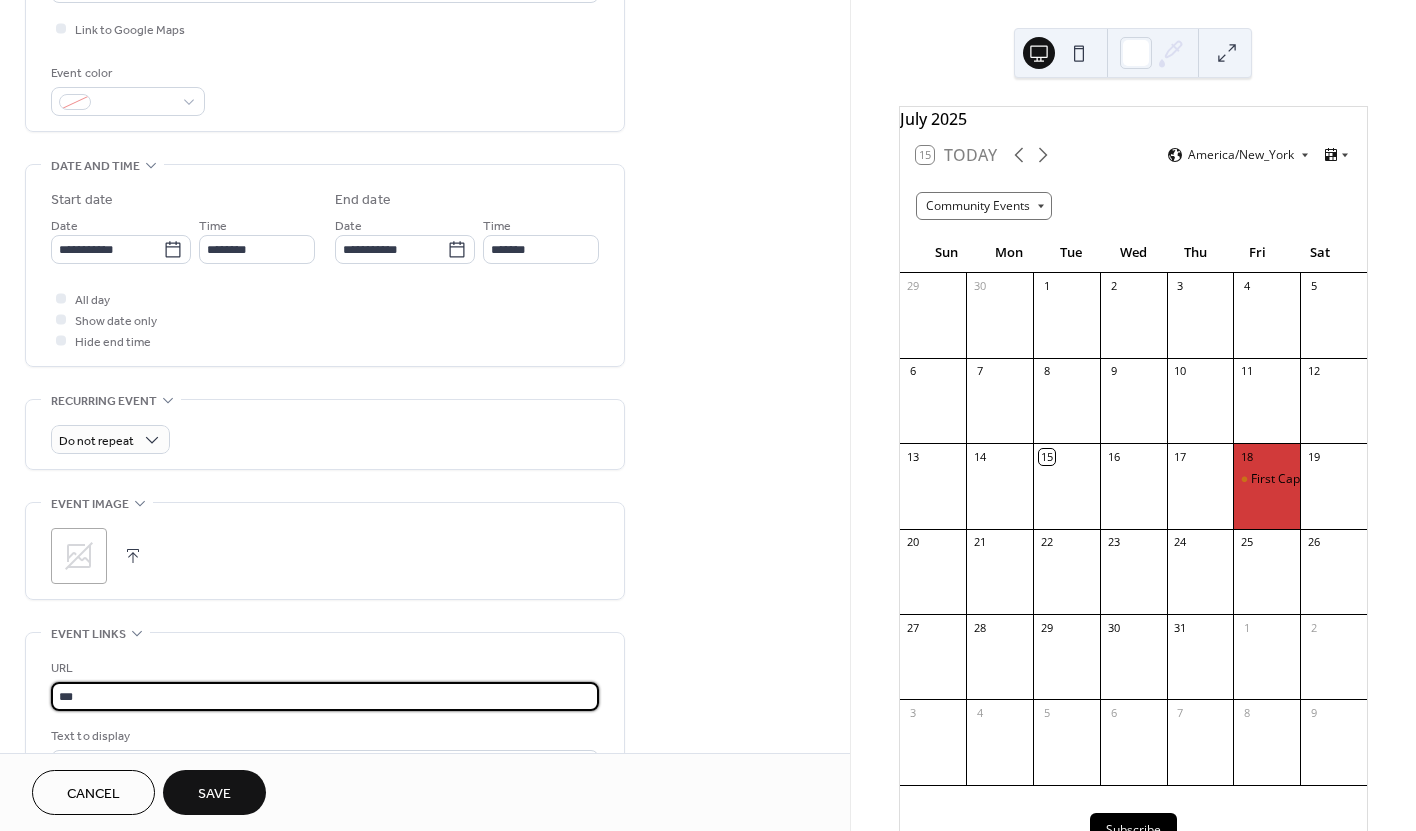 scroll, scrollTop: 1, scrollLeft: 0, axis: vertical 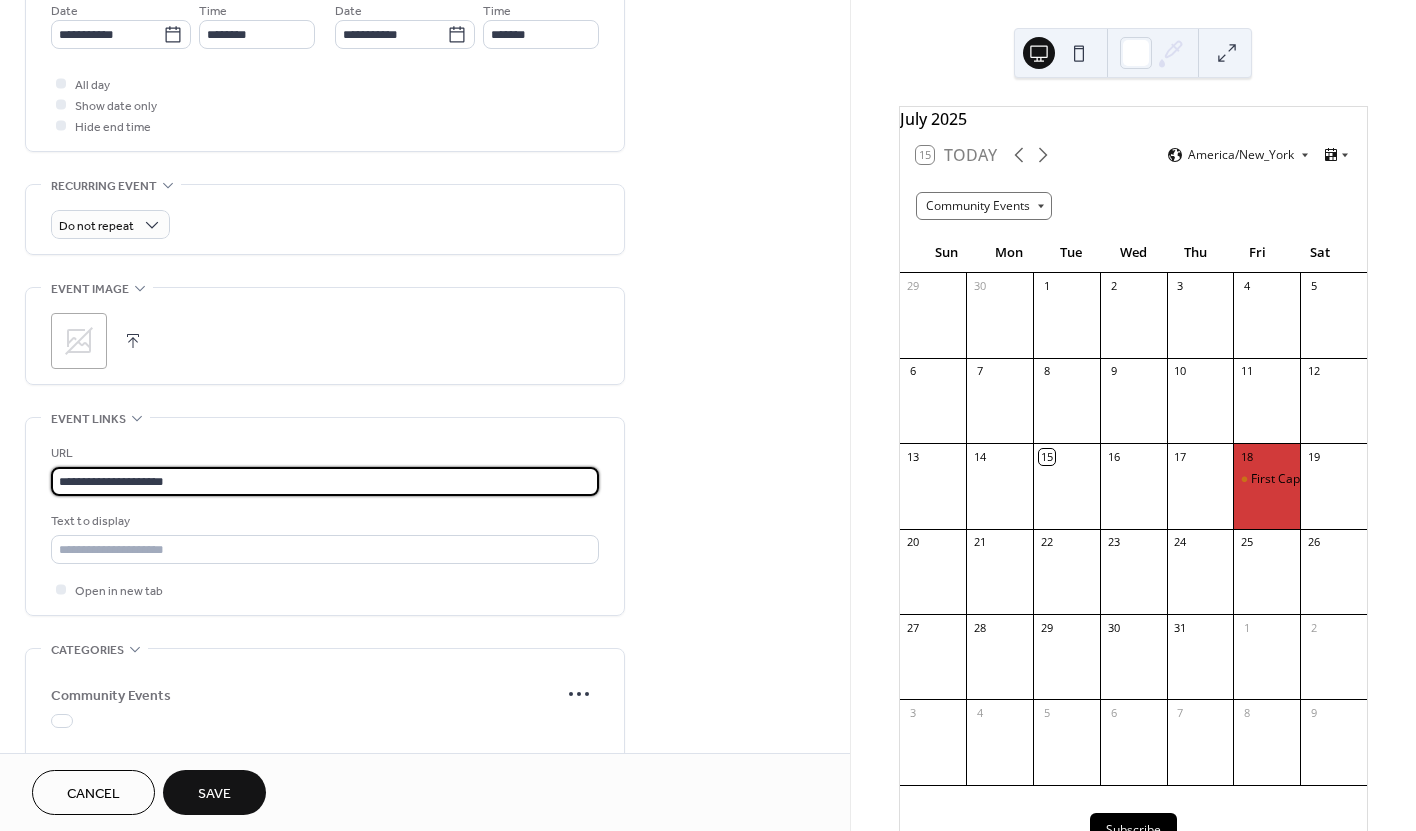 type on "**********" 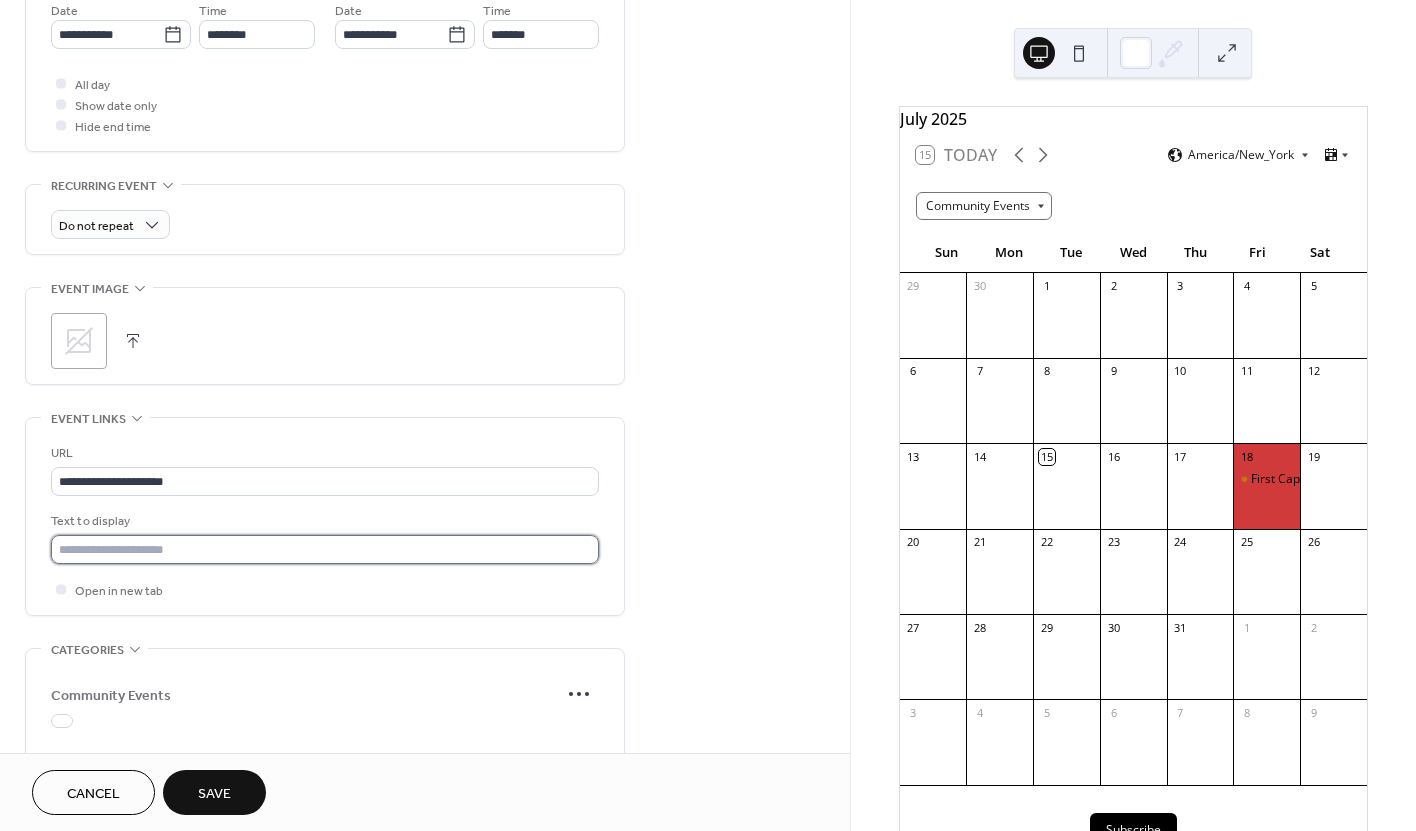 click at bounding box center (325, 549) 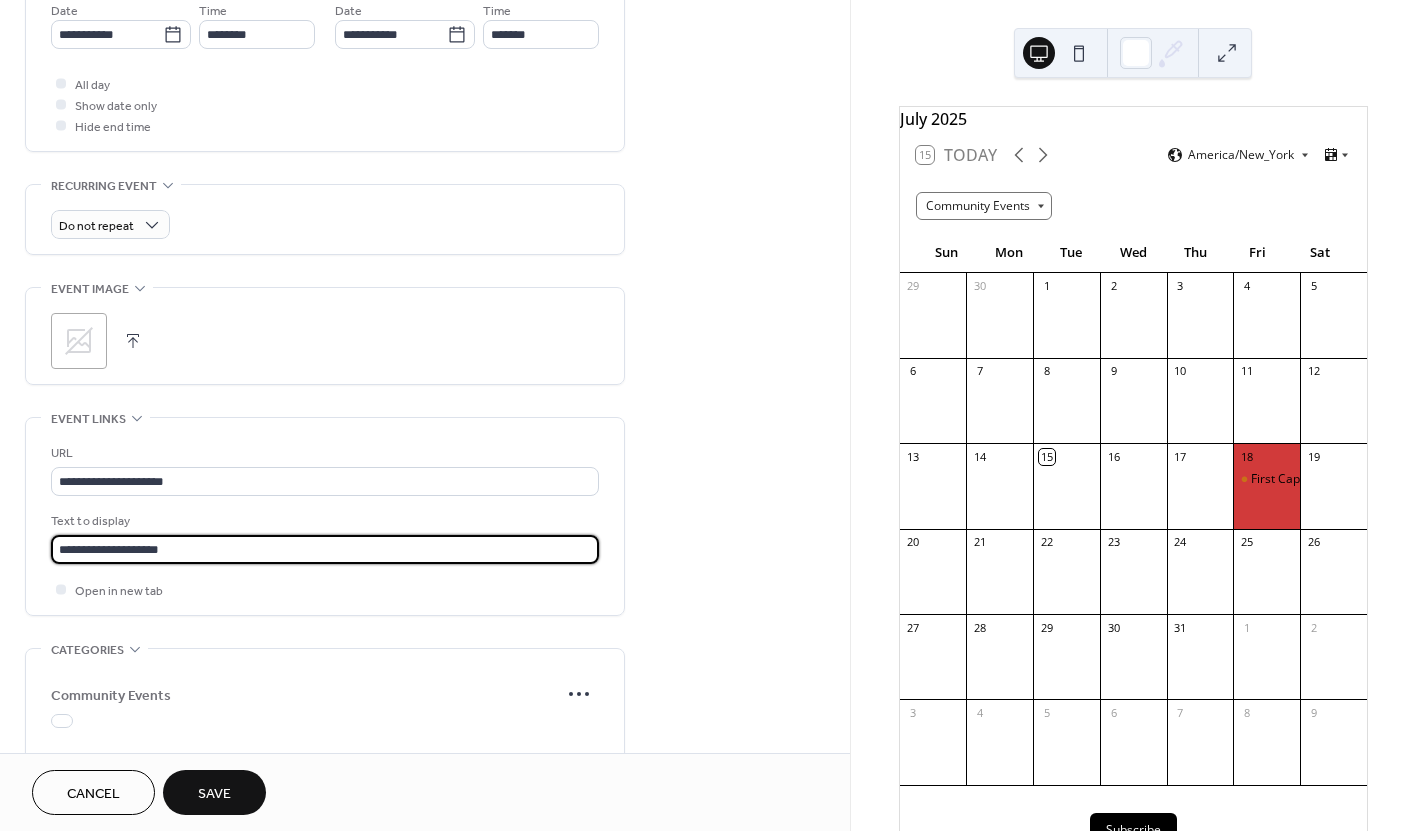 type on "**********" 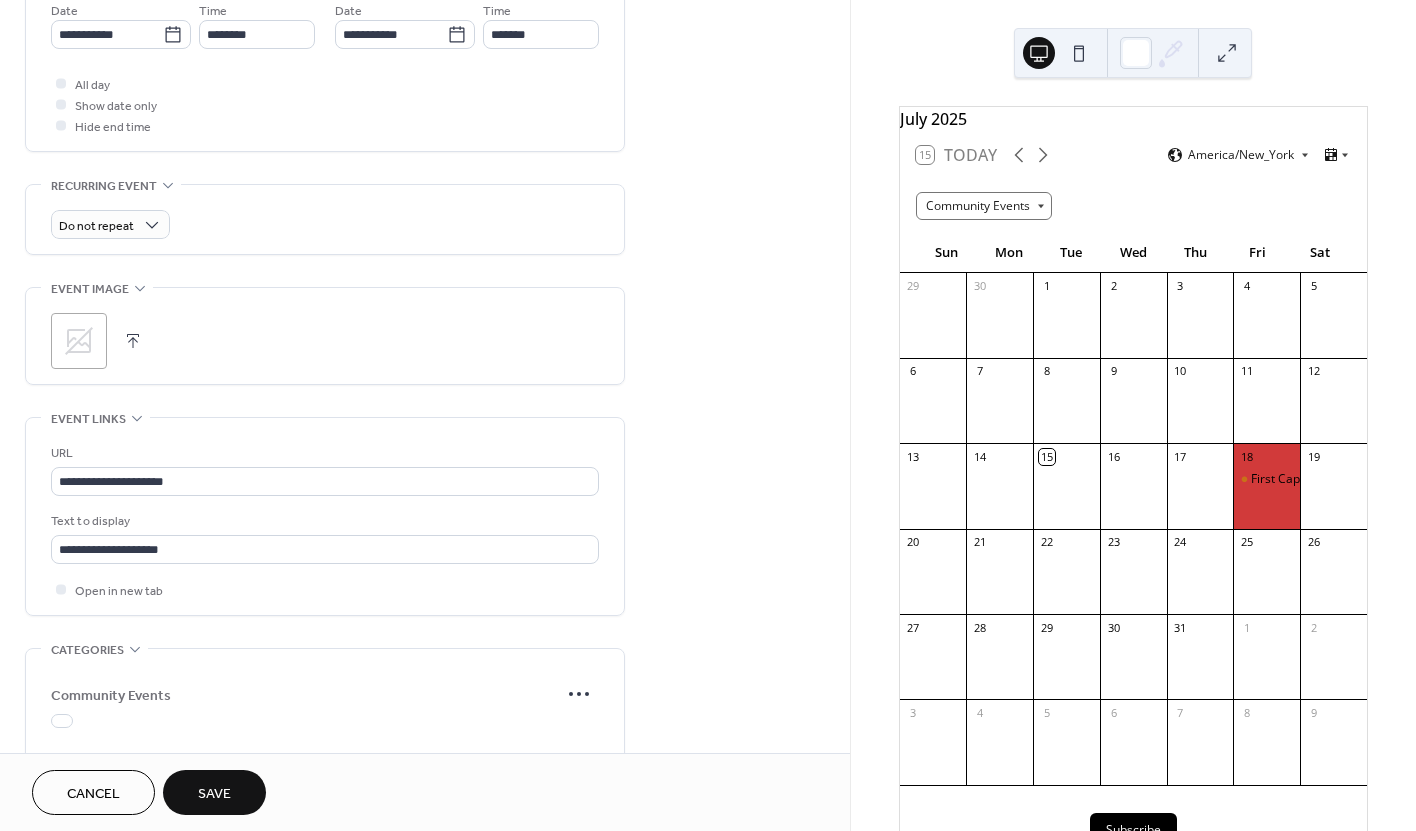 click on "**********" at bounding box center [325, 178] 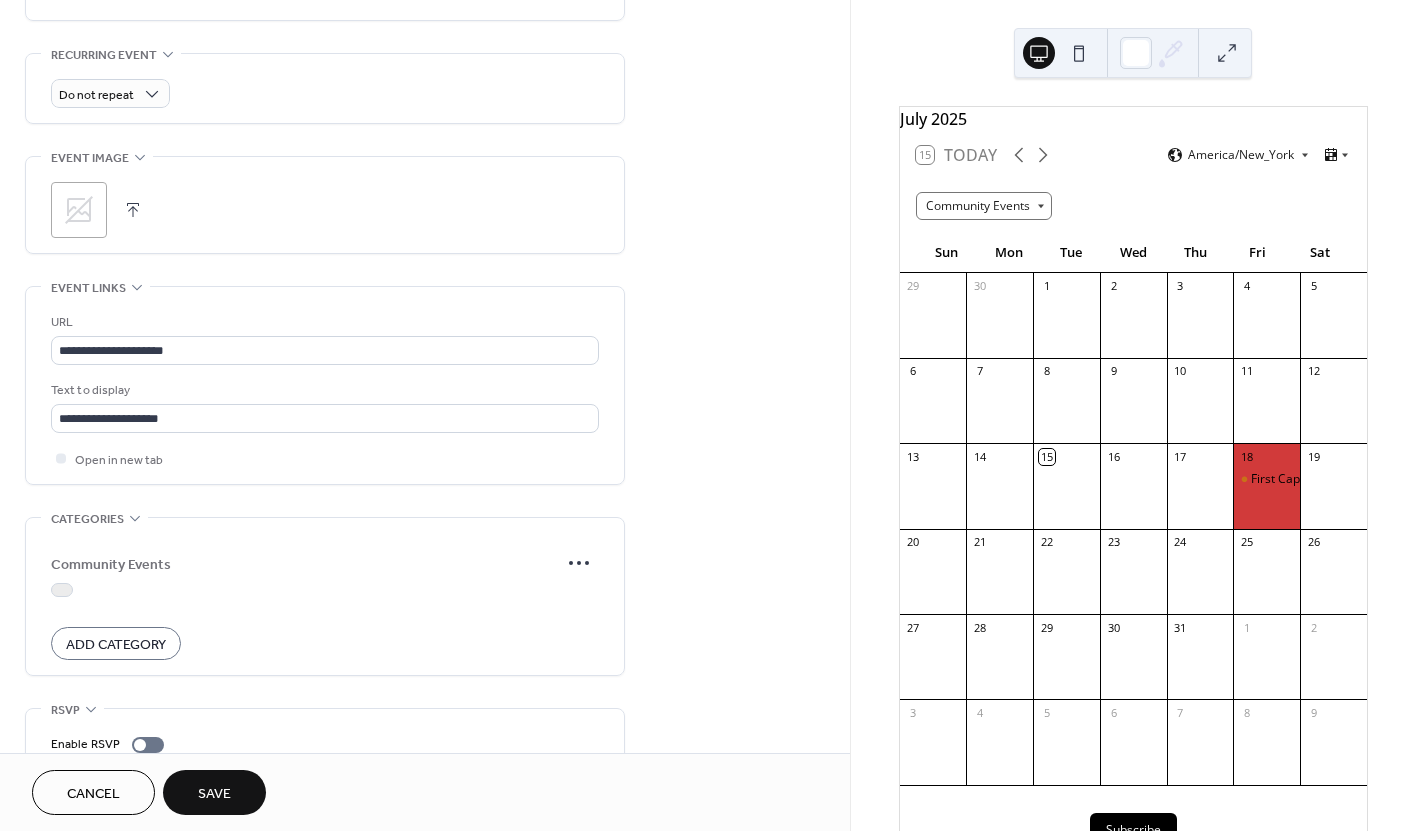 click at bounding box center (62, 590) 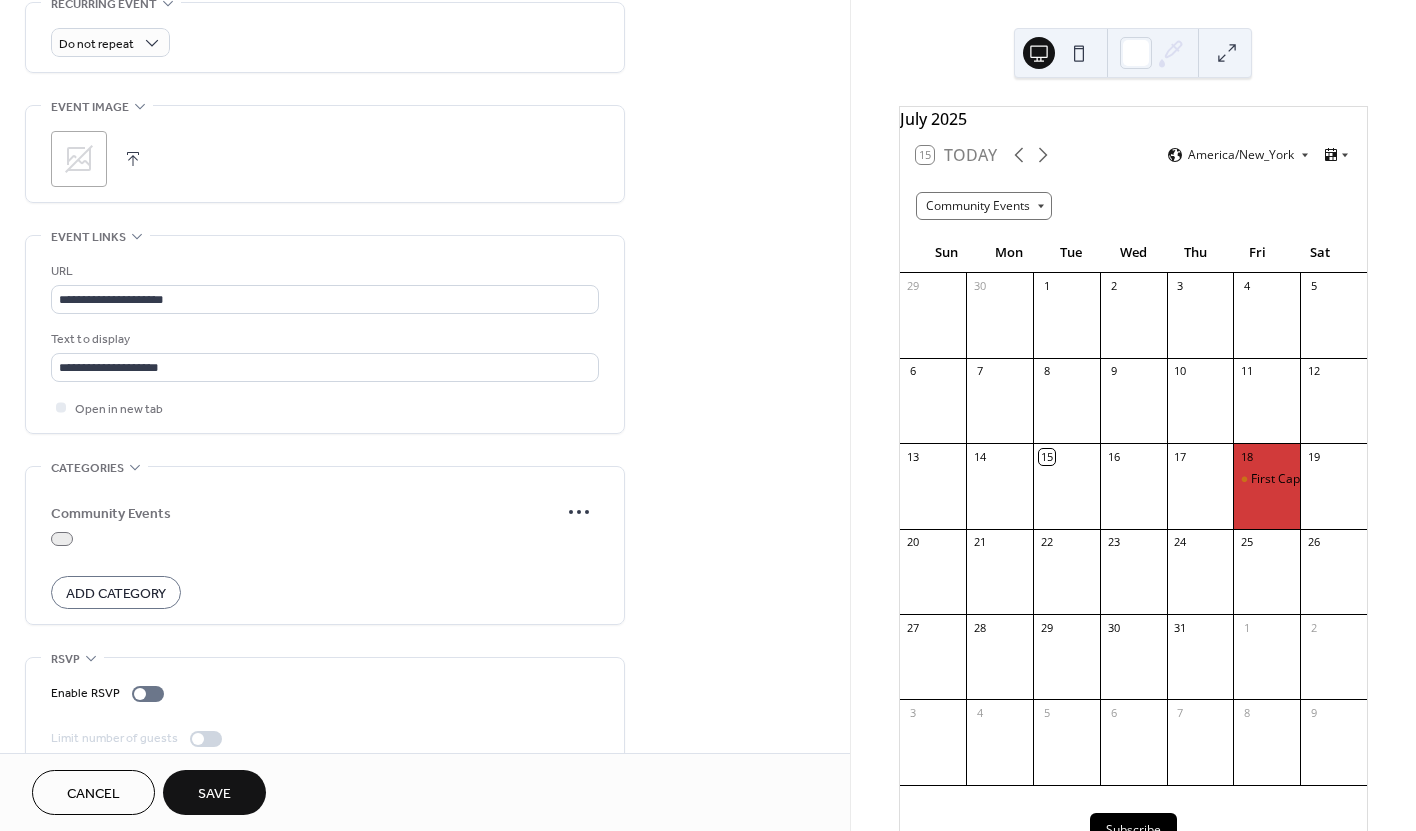 scroll, scrollTop: 916, scrollLeft: 0, axis: vertical 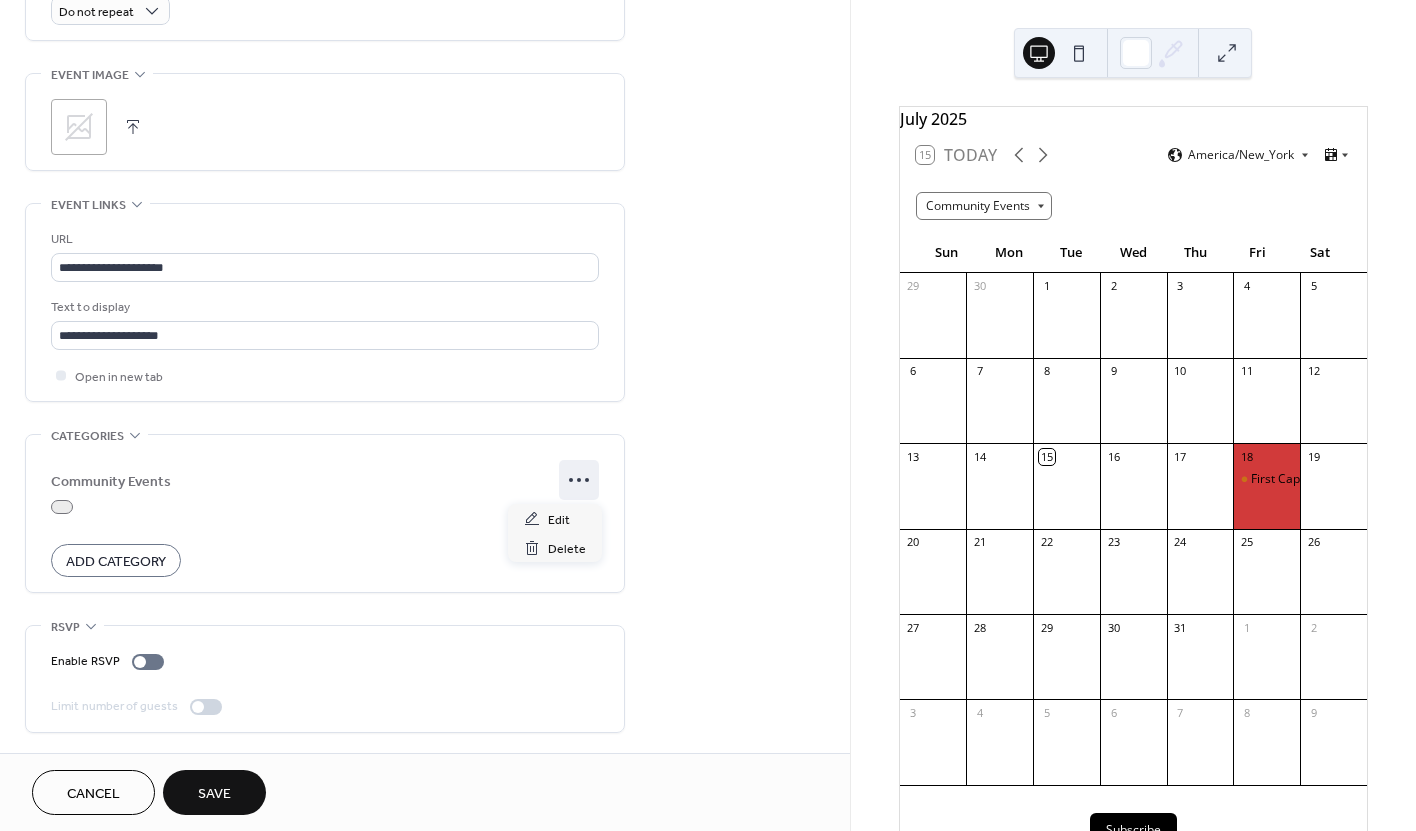click 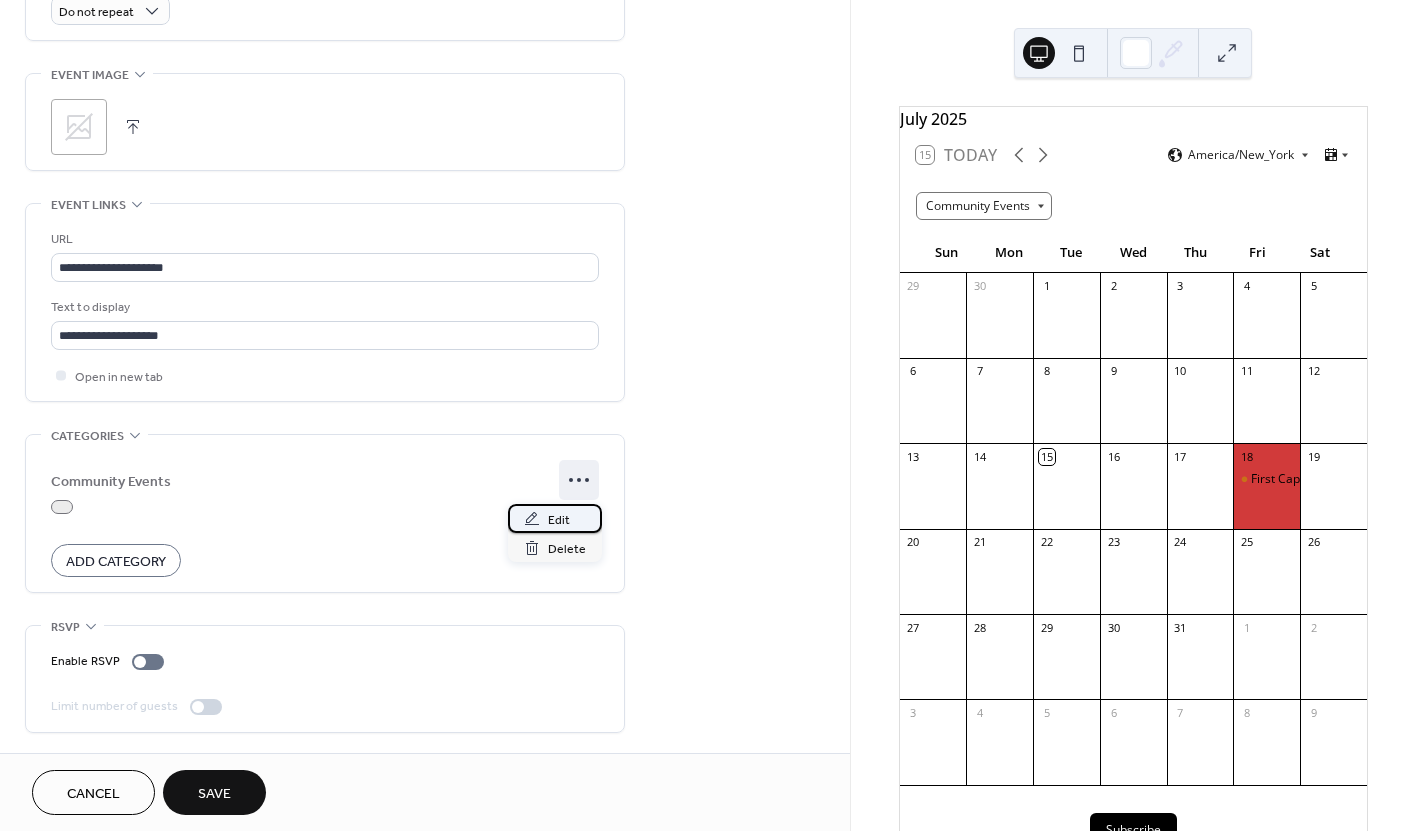 click on "Edit" at bounding box center (555, 518) 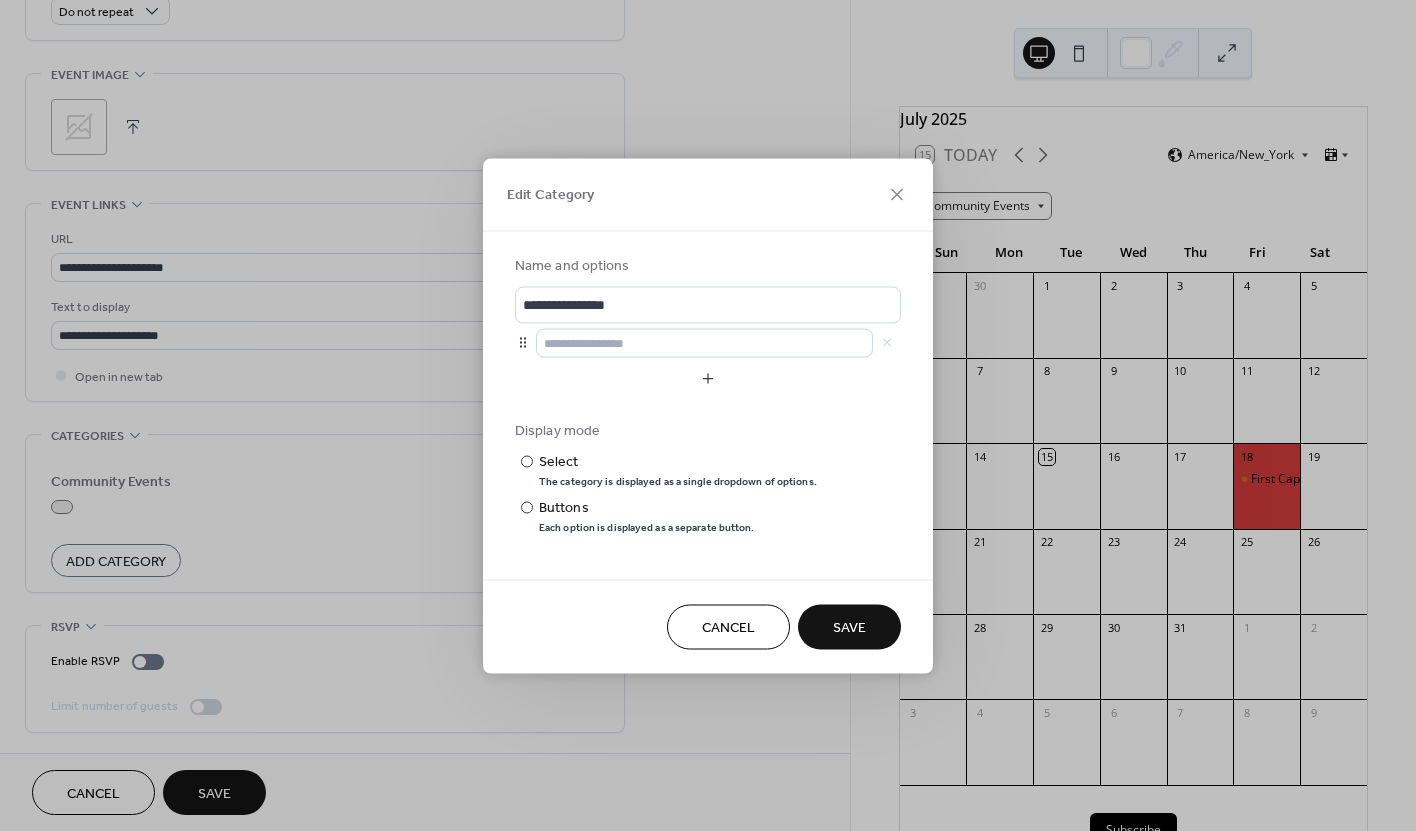 click on "**********" at bounding box center [708, 415] 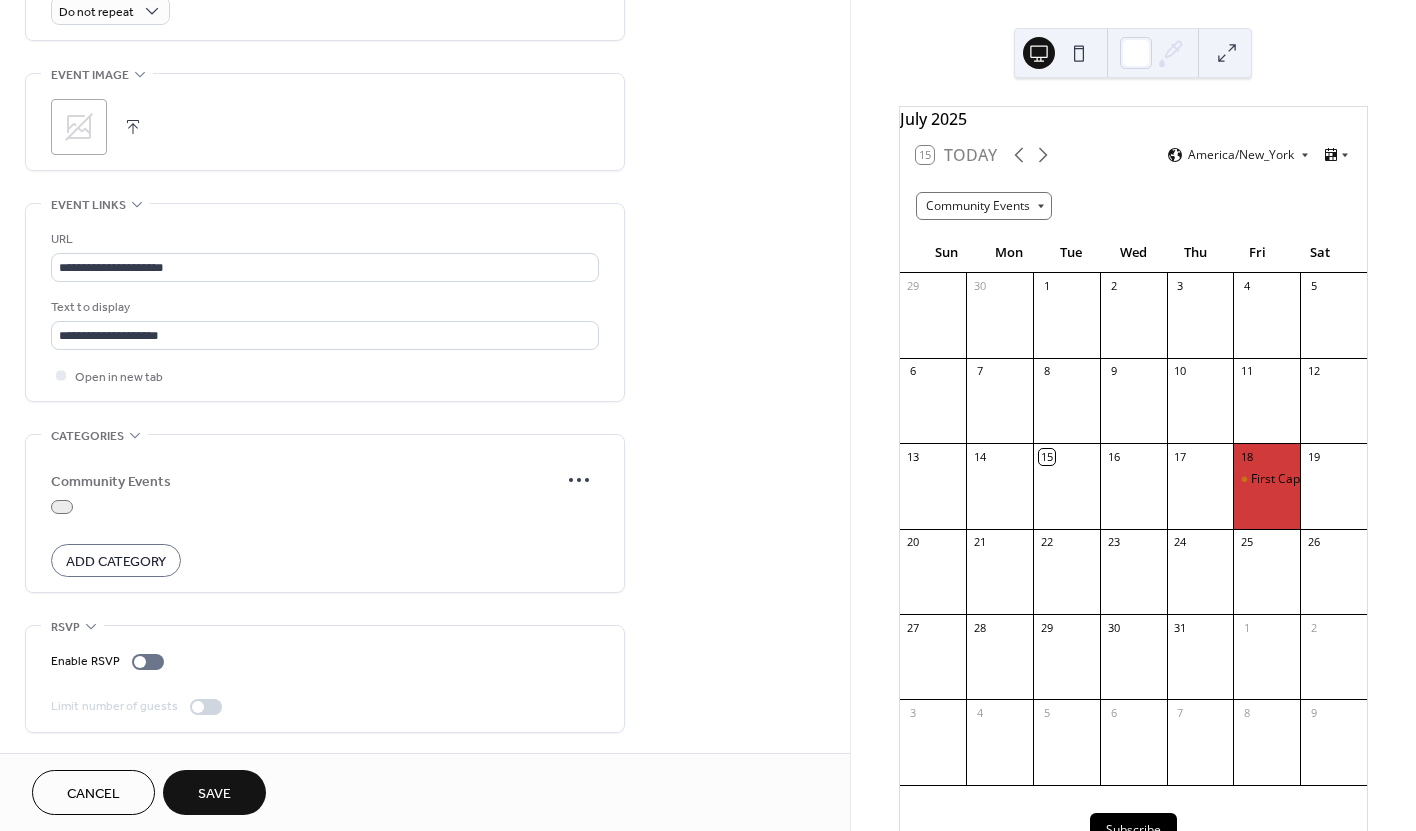 click on "Add Category" at bounding box center [116, 562] 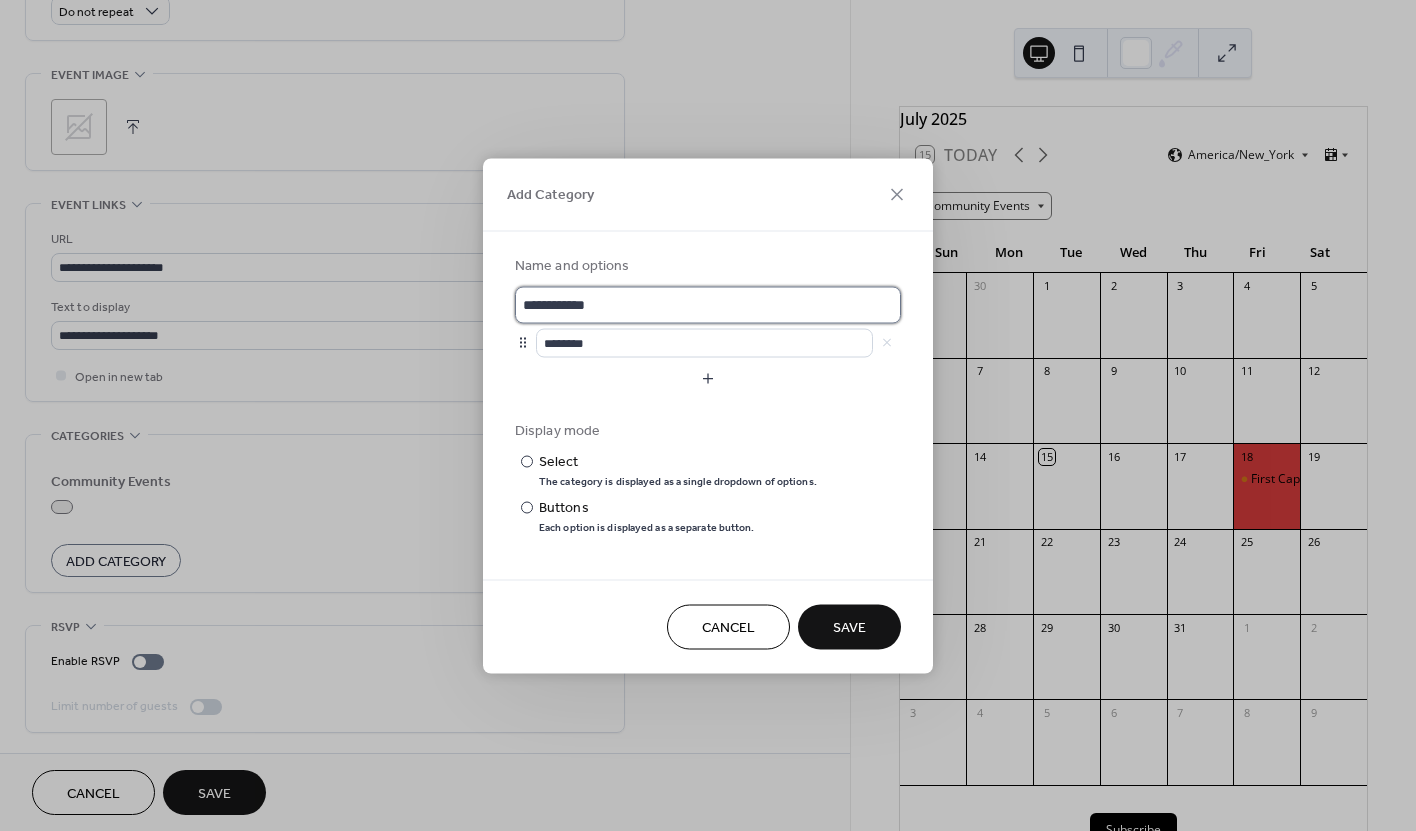 click on "**********" at bounding box center [708, 304] 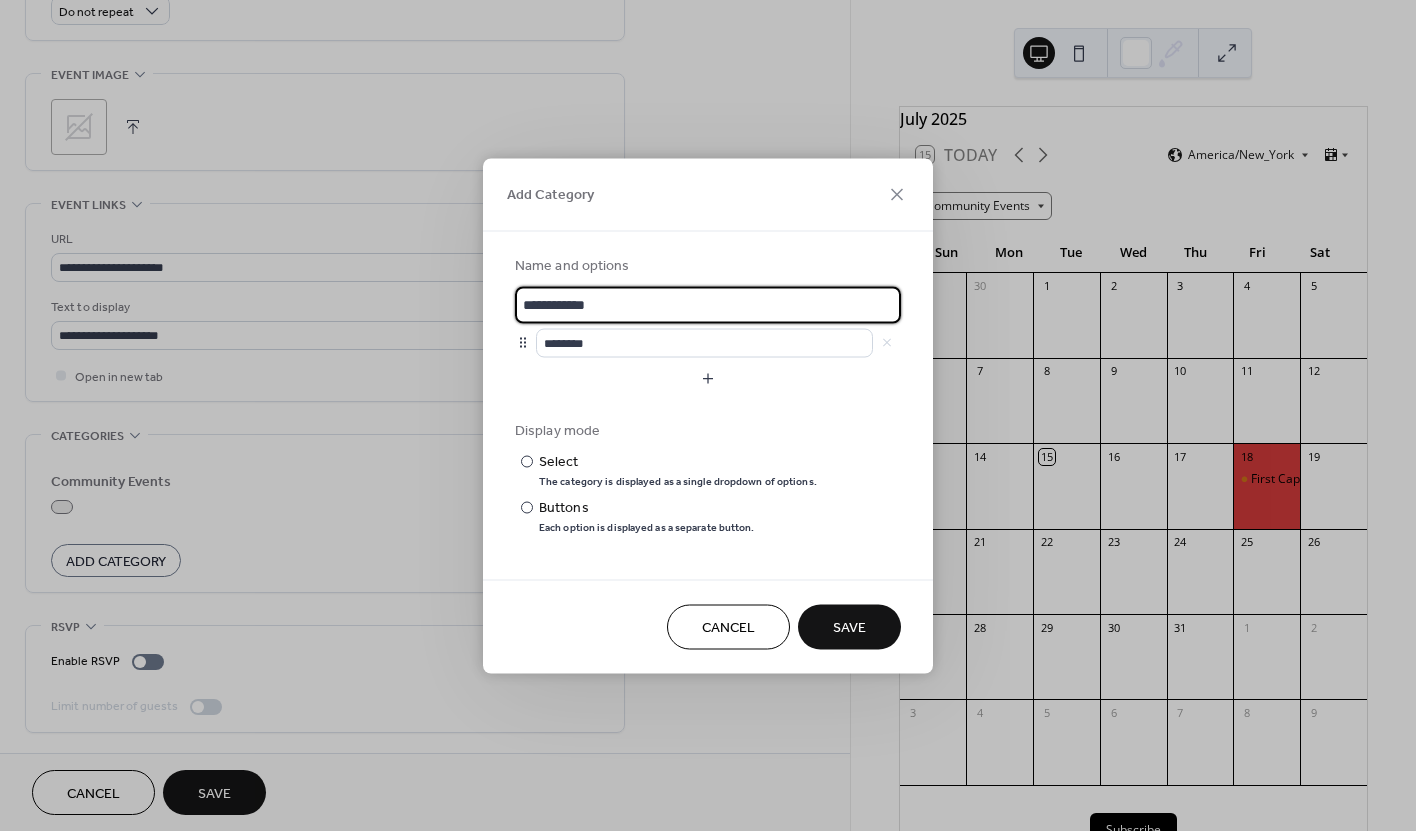 drag, startPoint x: 661, startPoint y: 308, endPoint x: 520, endPoint y: 307, distance: 141.00354 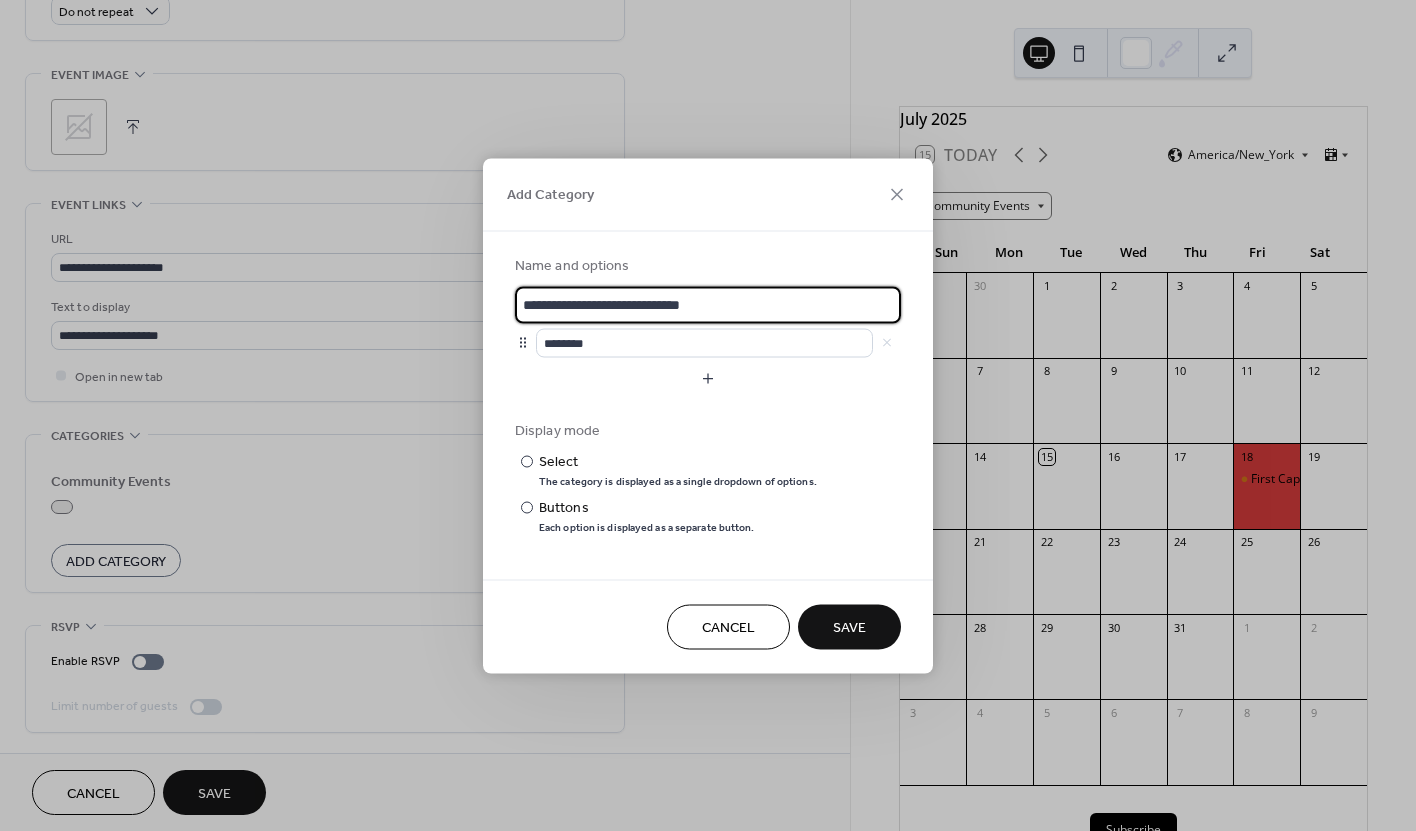 type on "**********" 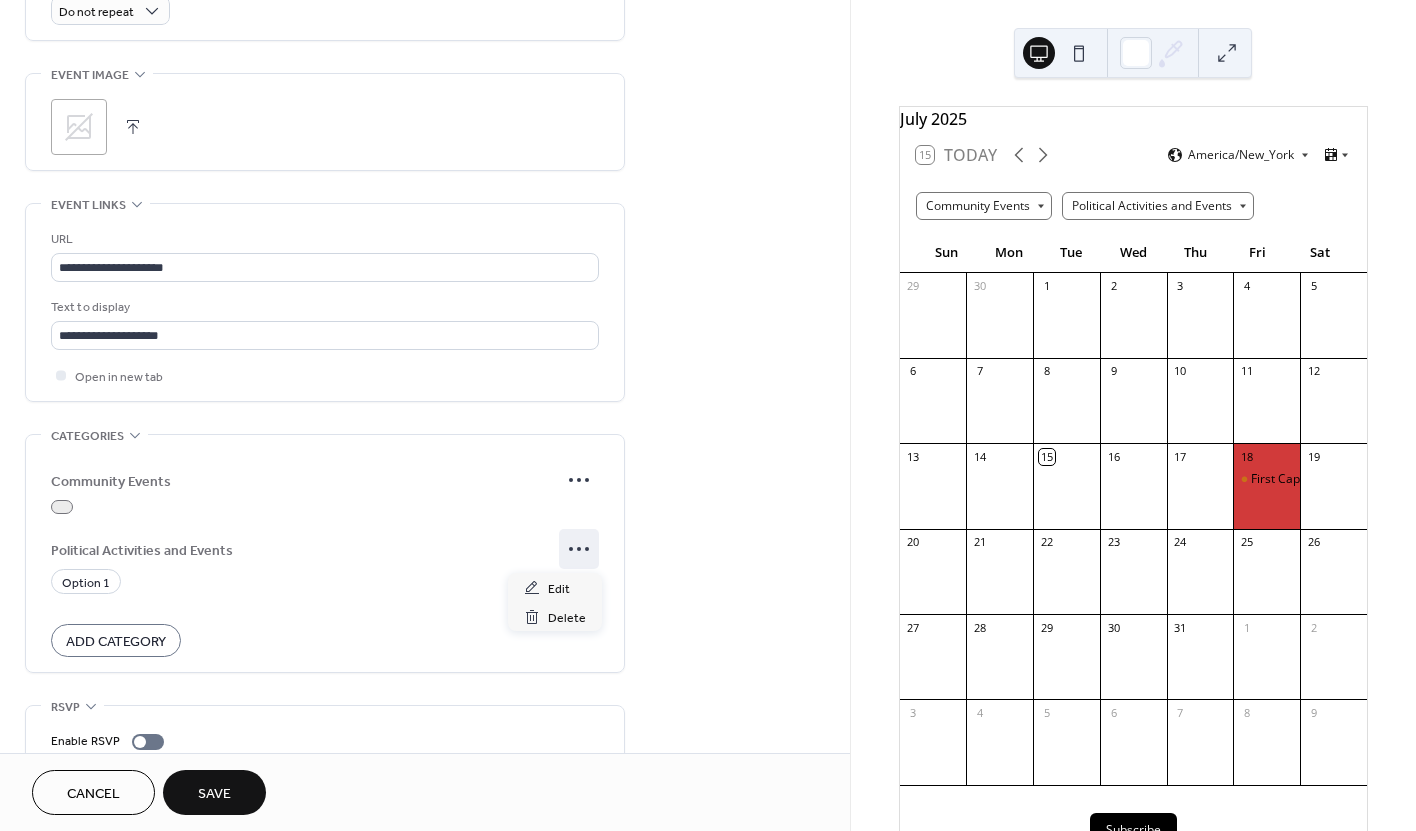 click 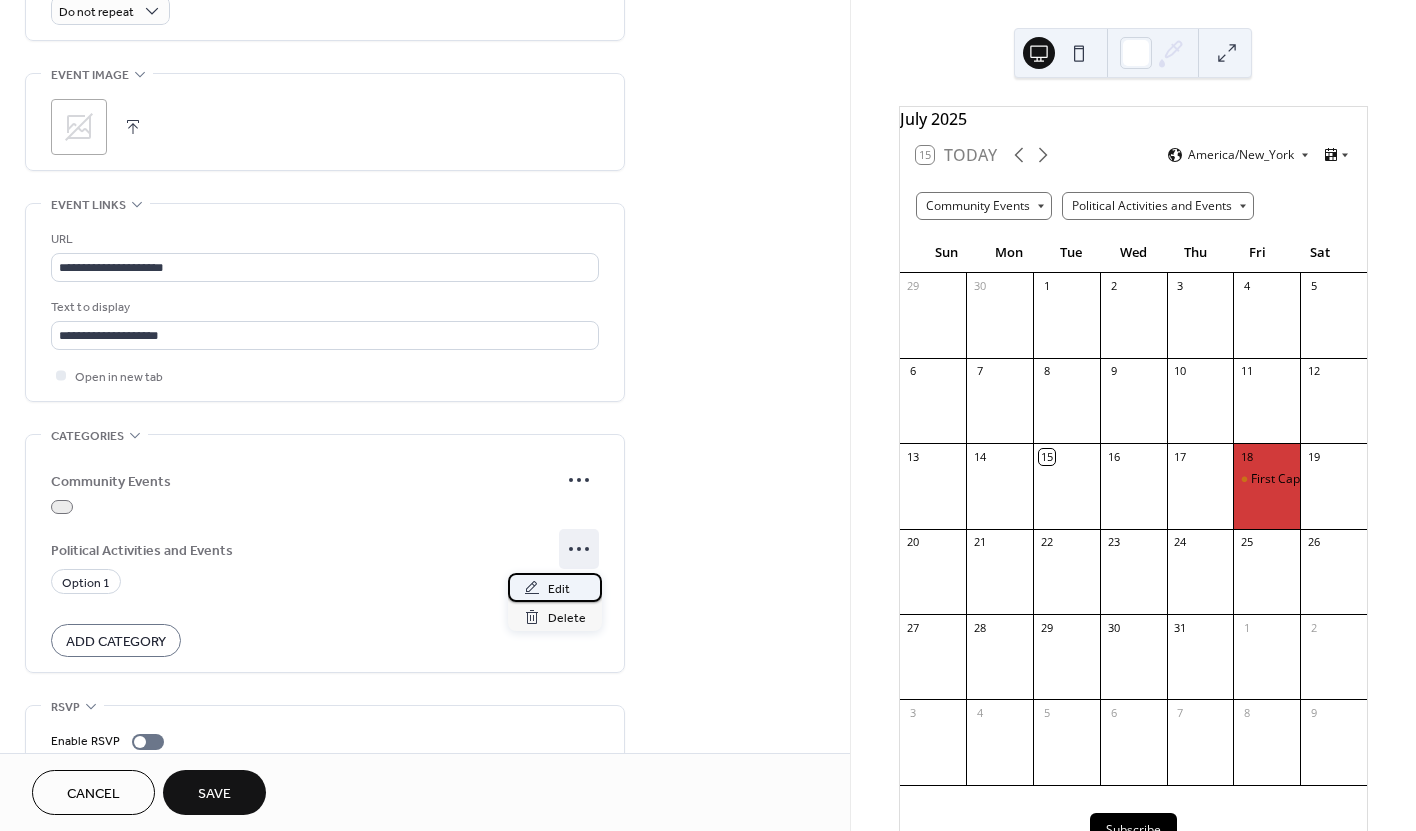 click on "Edit" at bounding box center (559, 589) 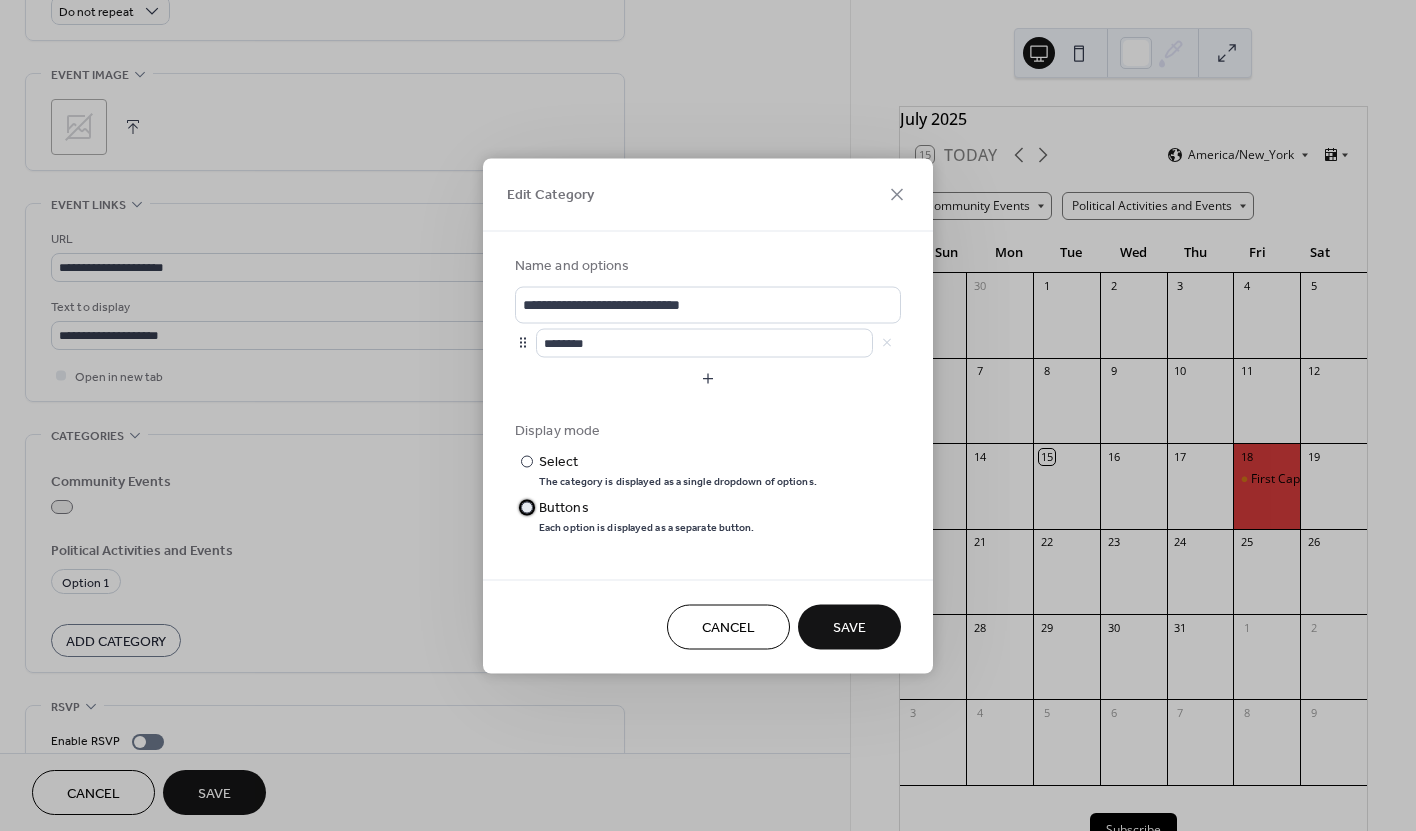 click at bounding box center (527, 508) 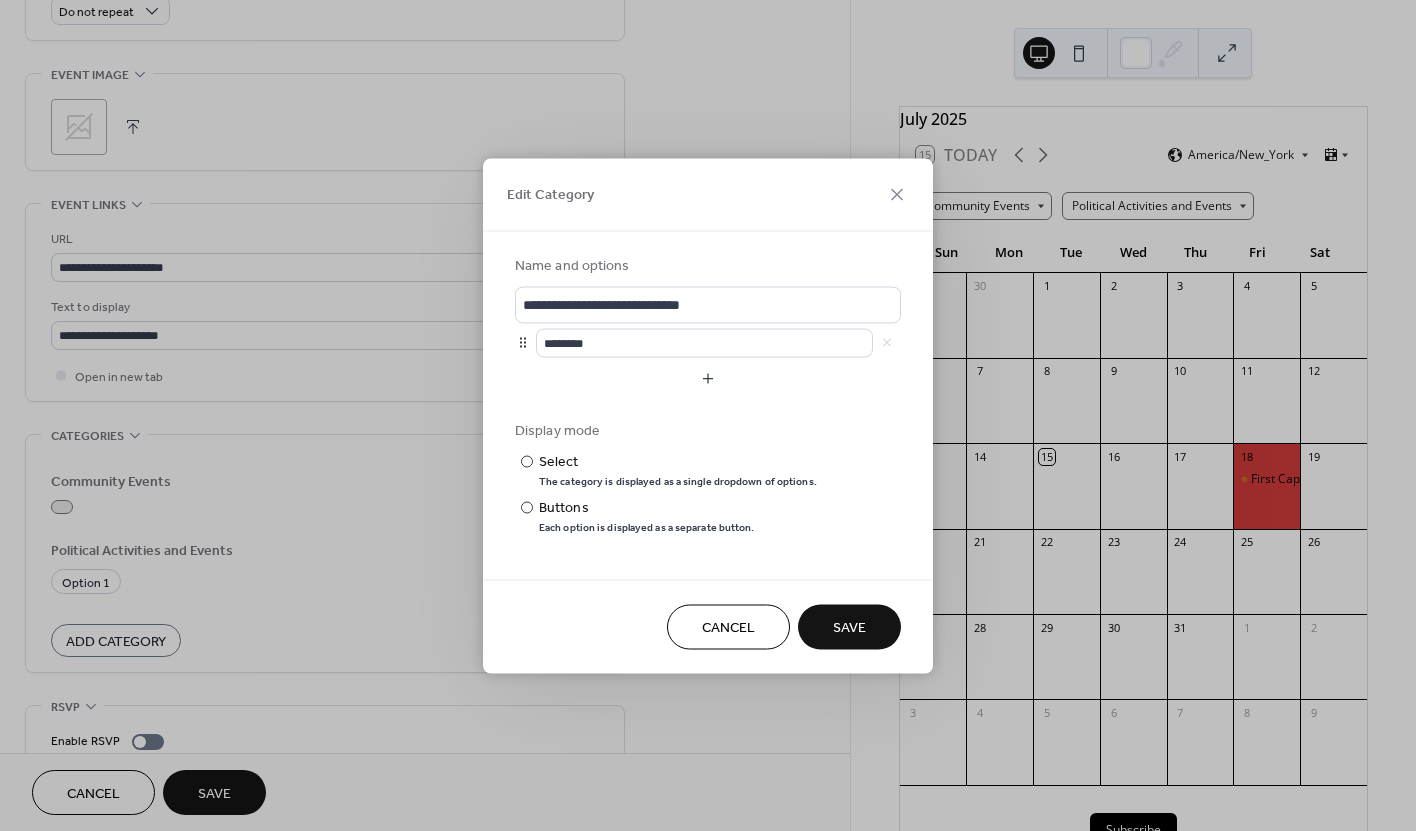 click on "Save" at bounding box center [849, 626] 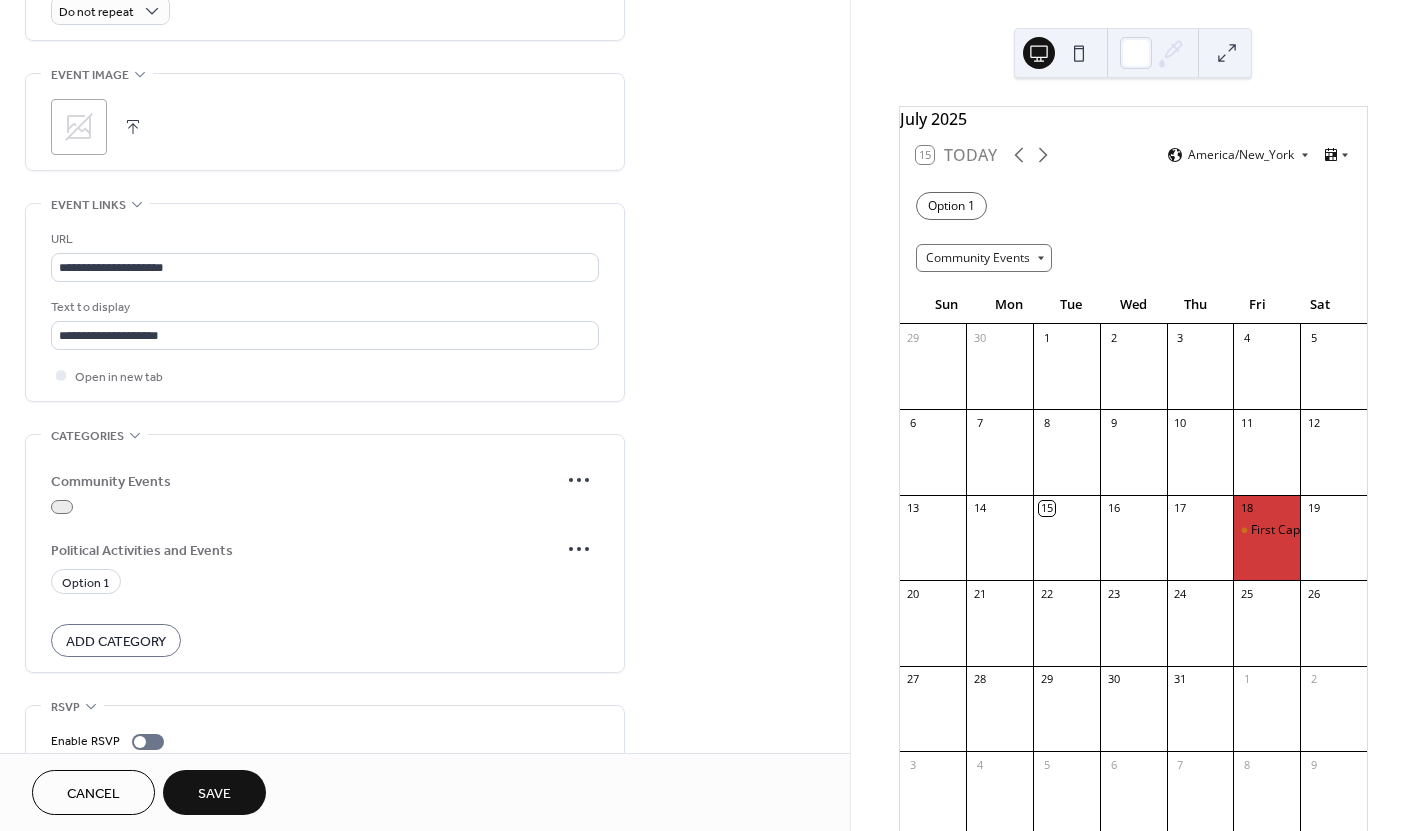 click on "Community Events Political Activities and Events Option 1 Add Category" at bounding box center [325, 558] 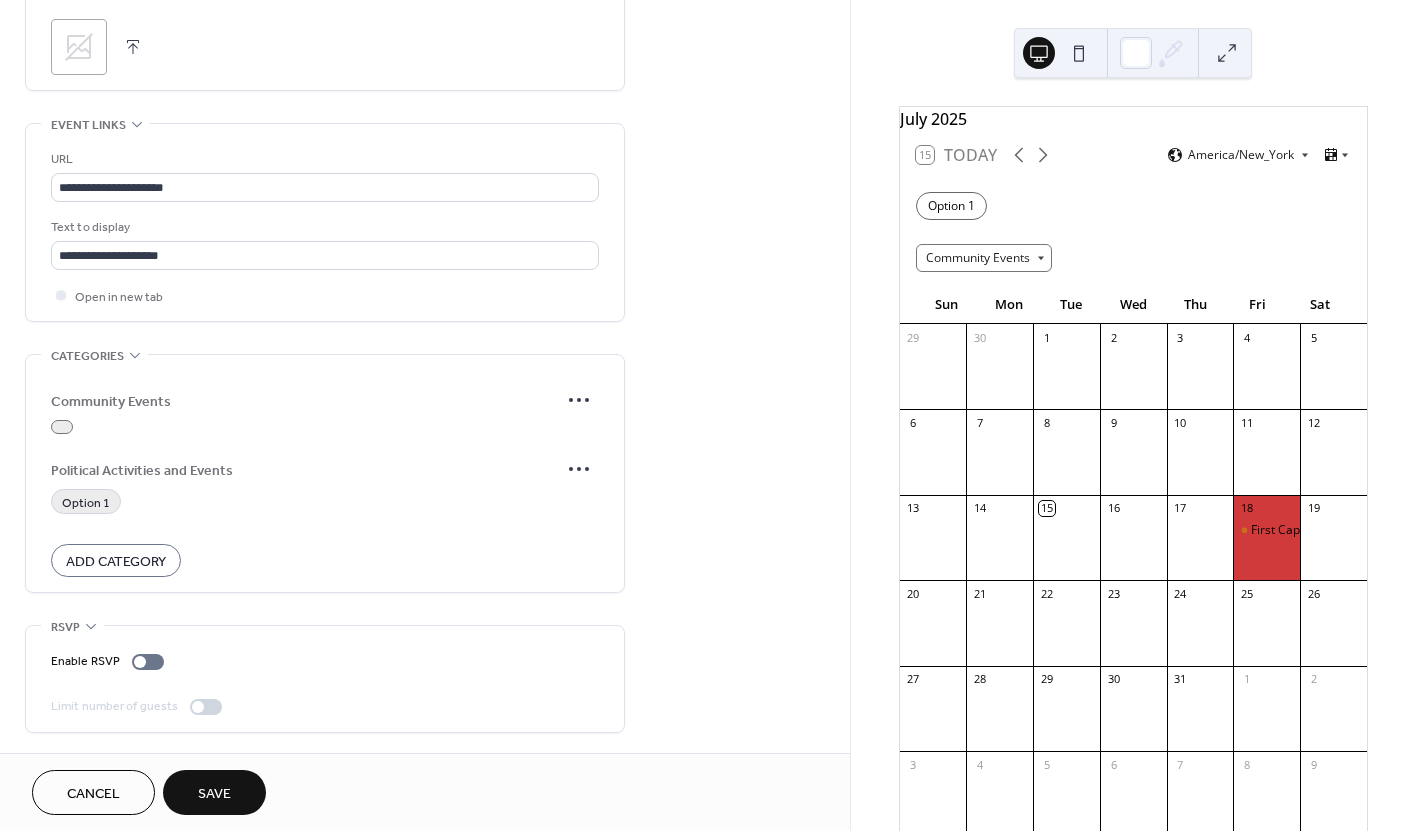 click on "Option 1" at bounding box center (86, 503) 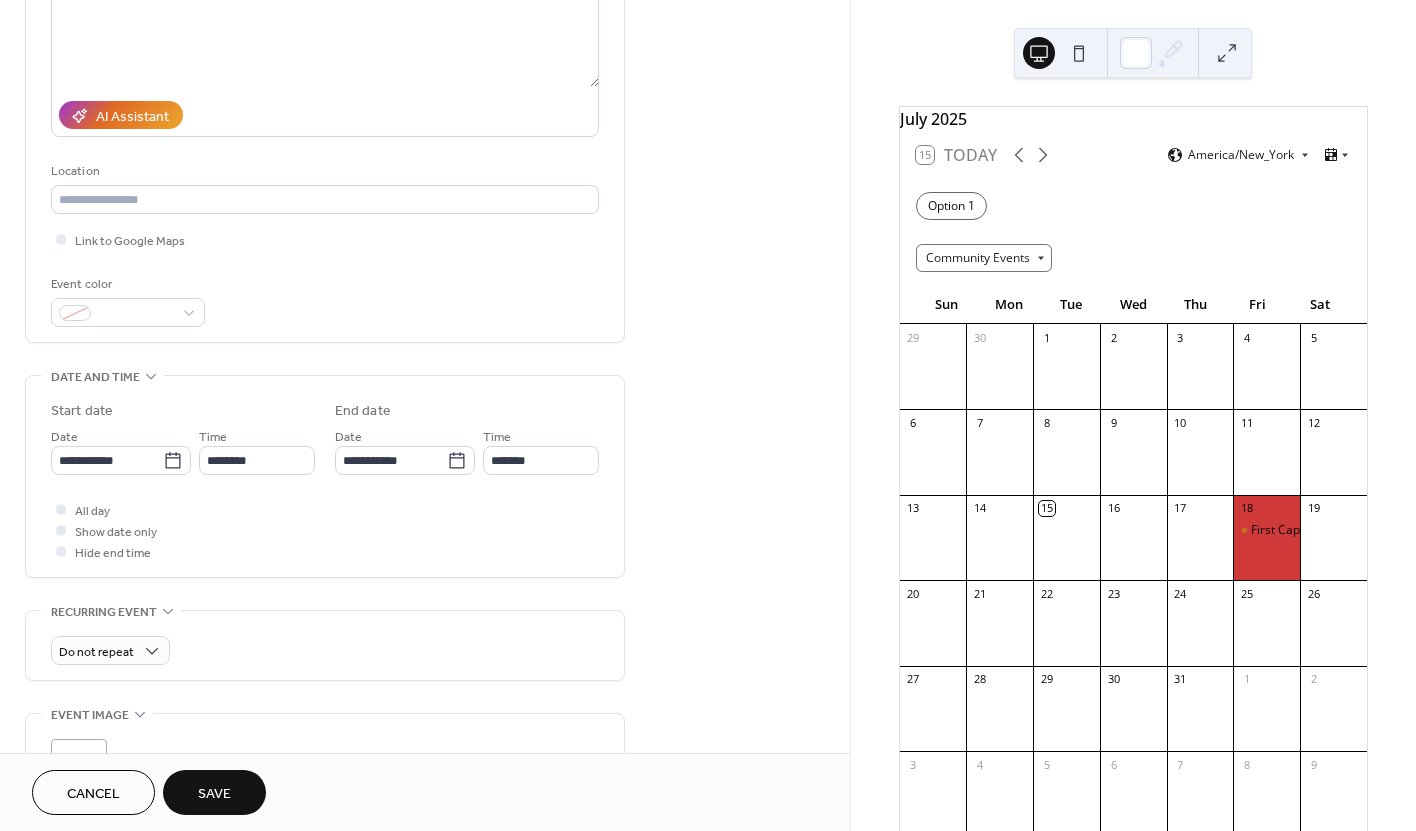scroll, scrollTop: 271, scrollLeft: 0, axis: vertical 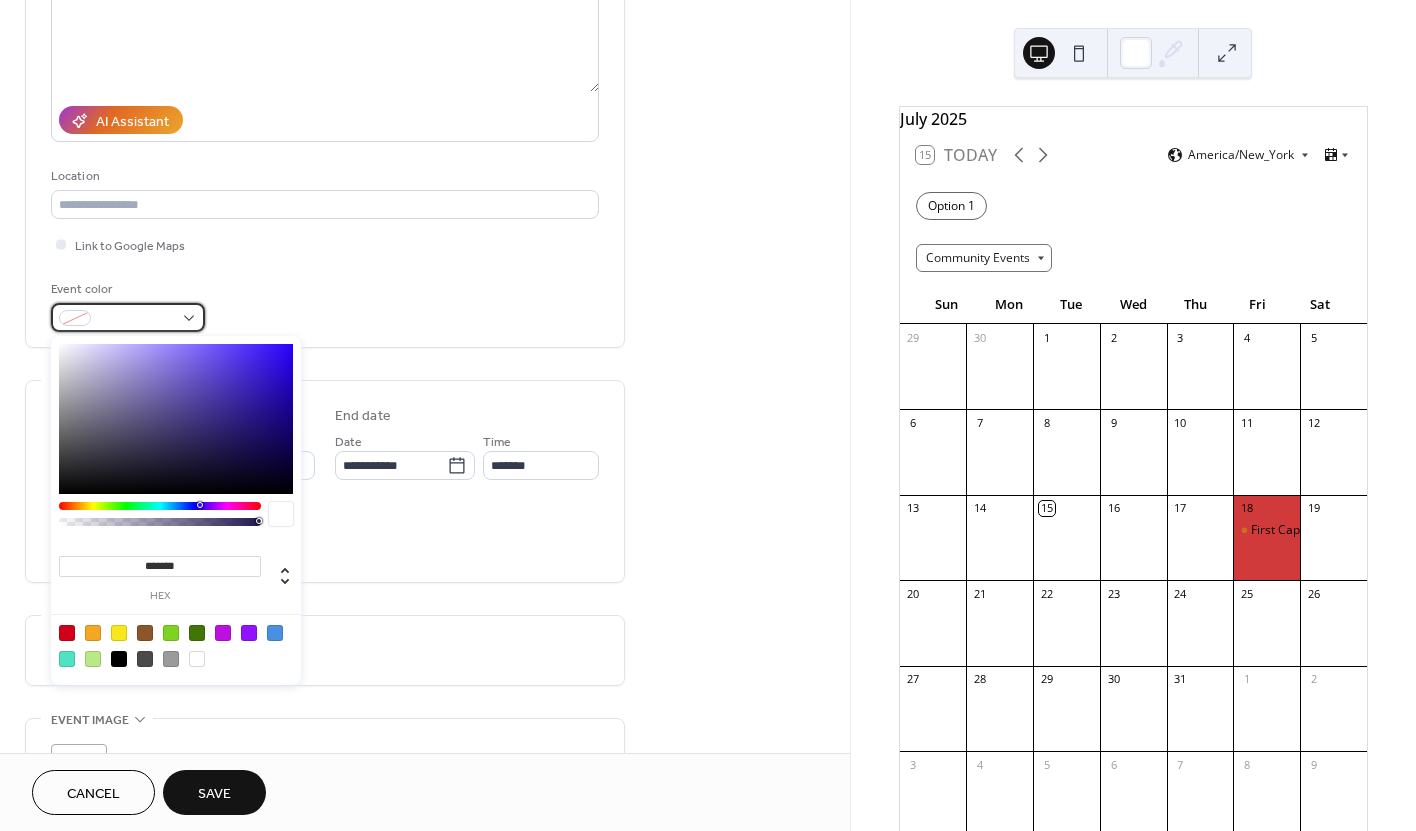 click at bounding box center (128, 317) 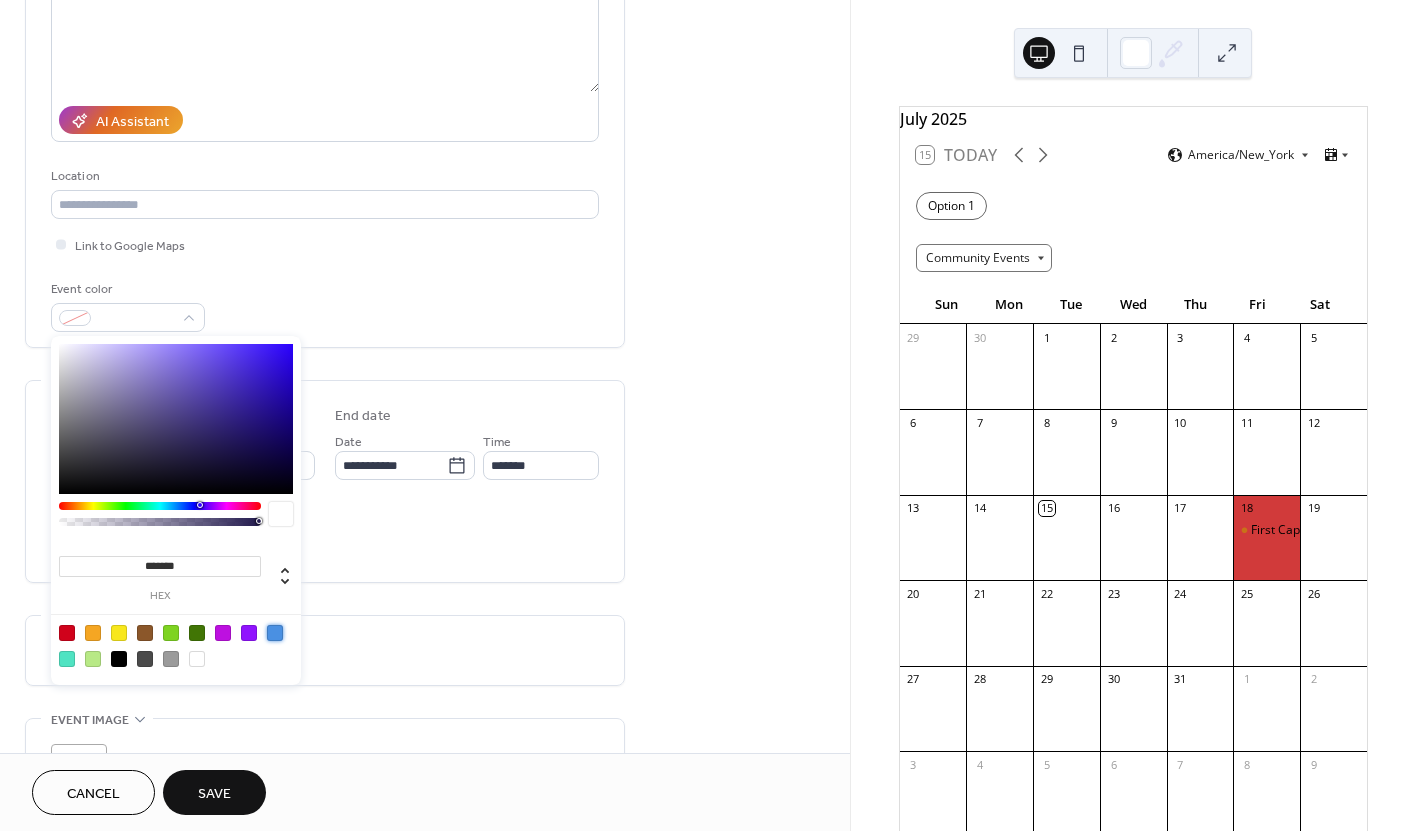 click at bounding box center [275, 633] 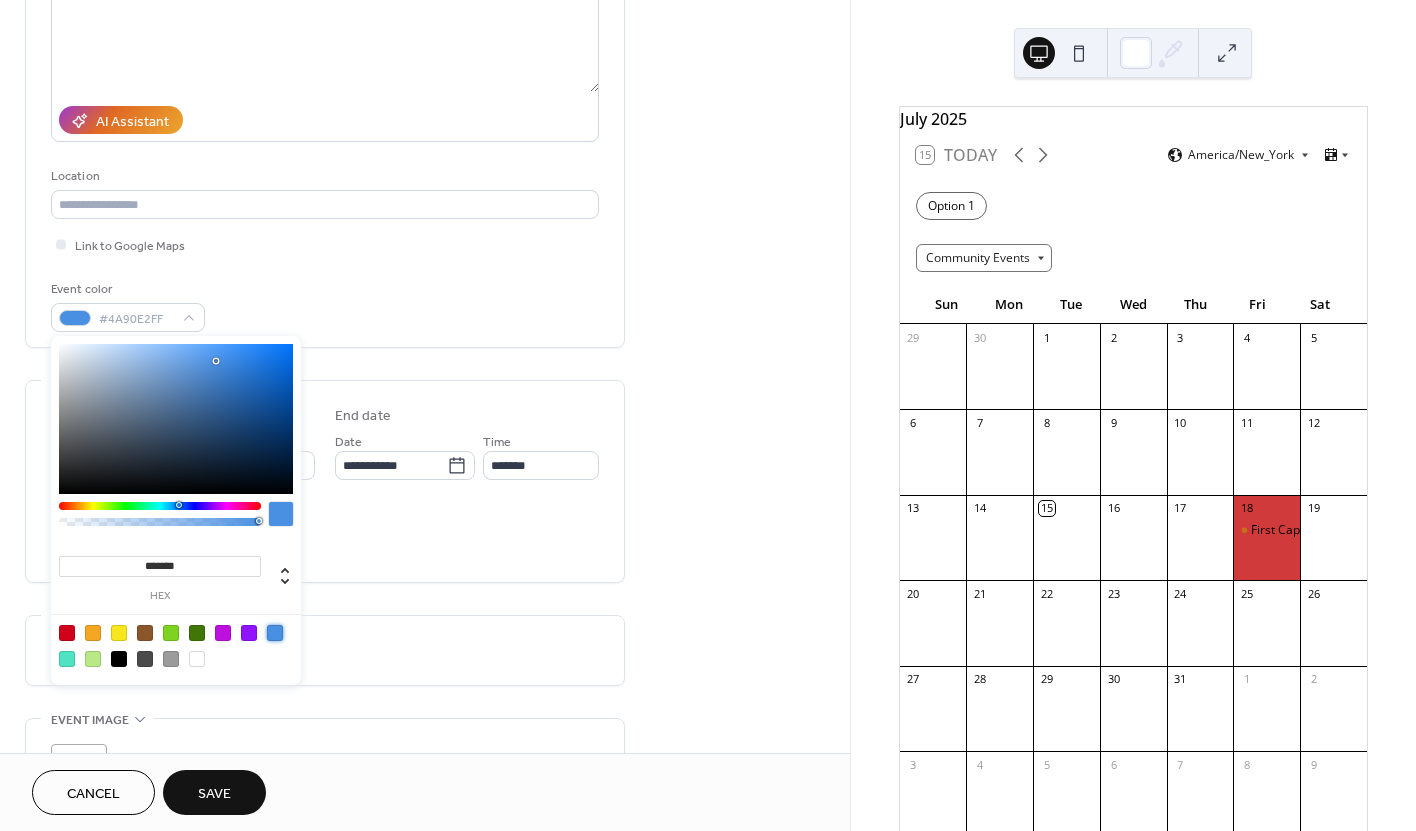 click on "AI Assistant Location Link to Google Maps Event color [COLOR] •••" at bounding box center (325, 94) 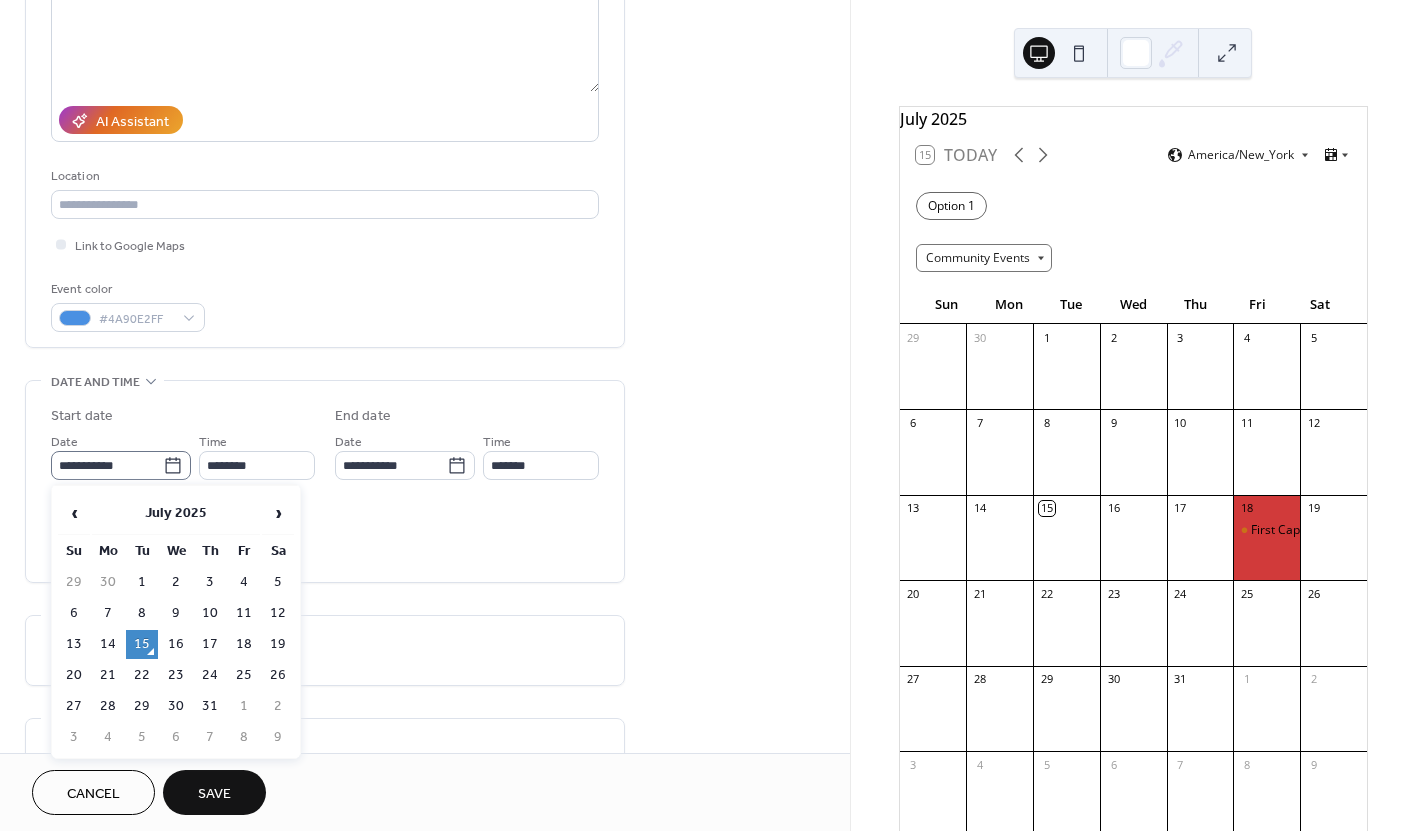 click 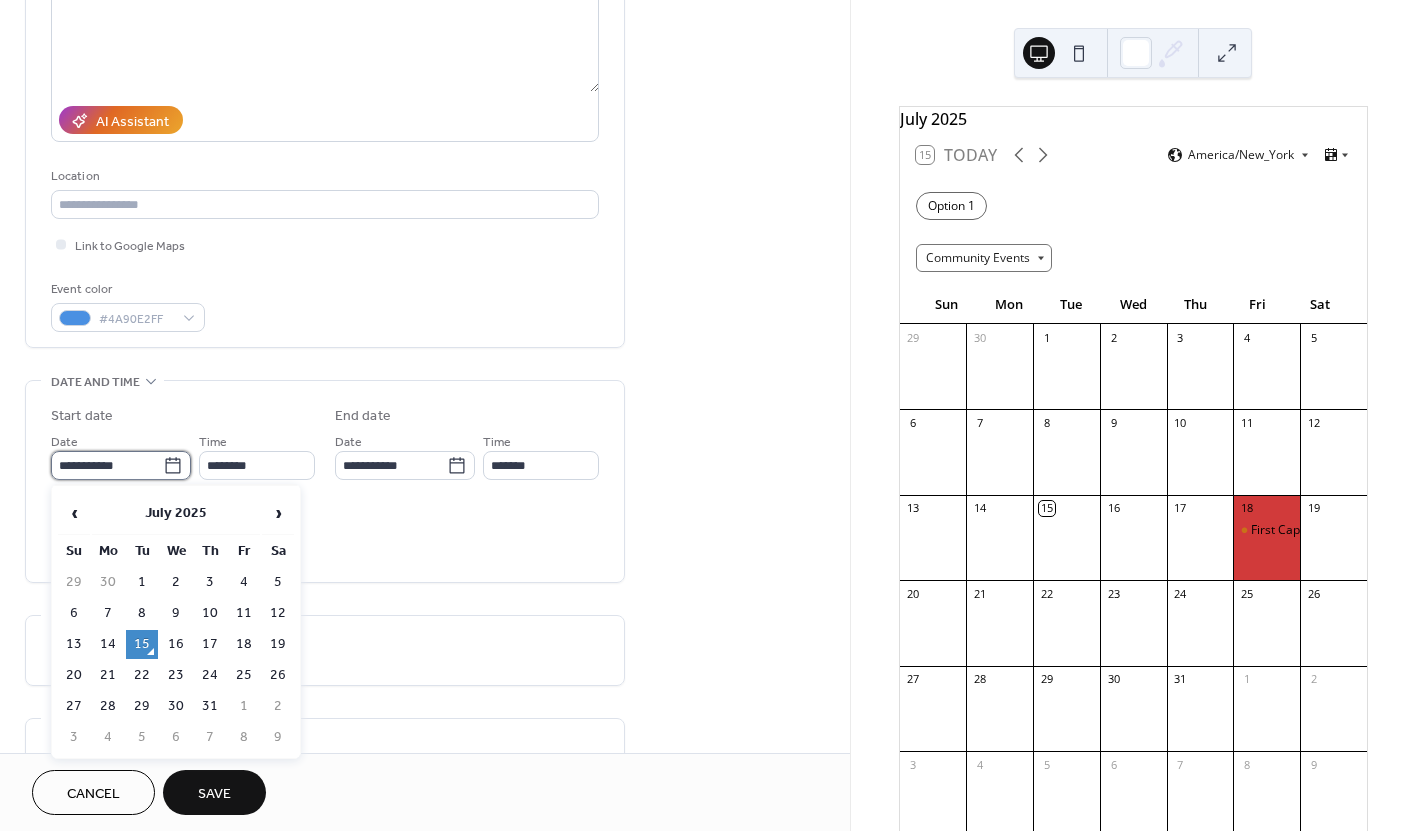 click on "**********" at bounding box center [107, 465] 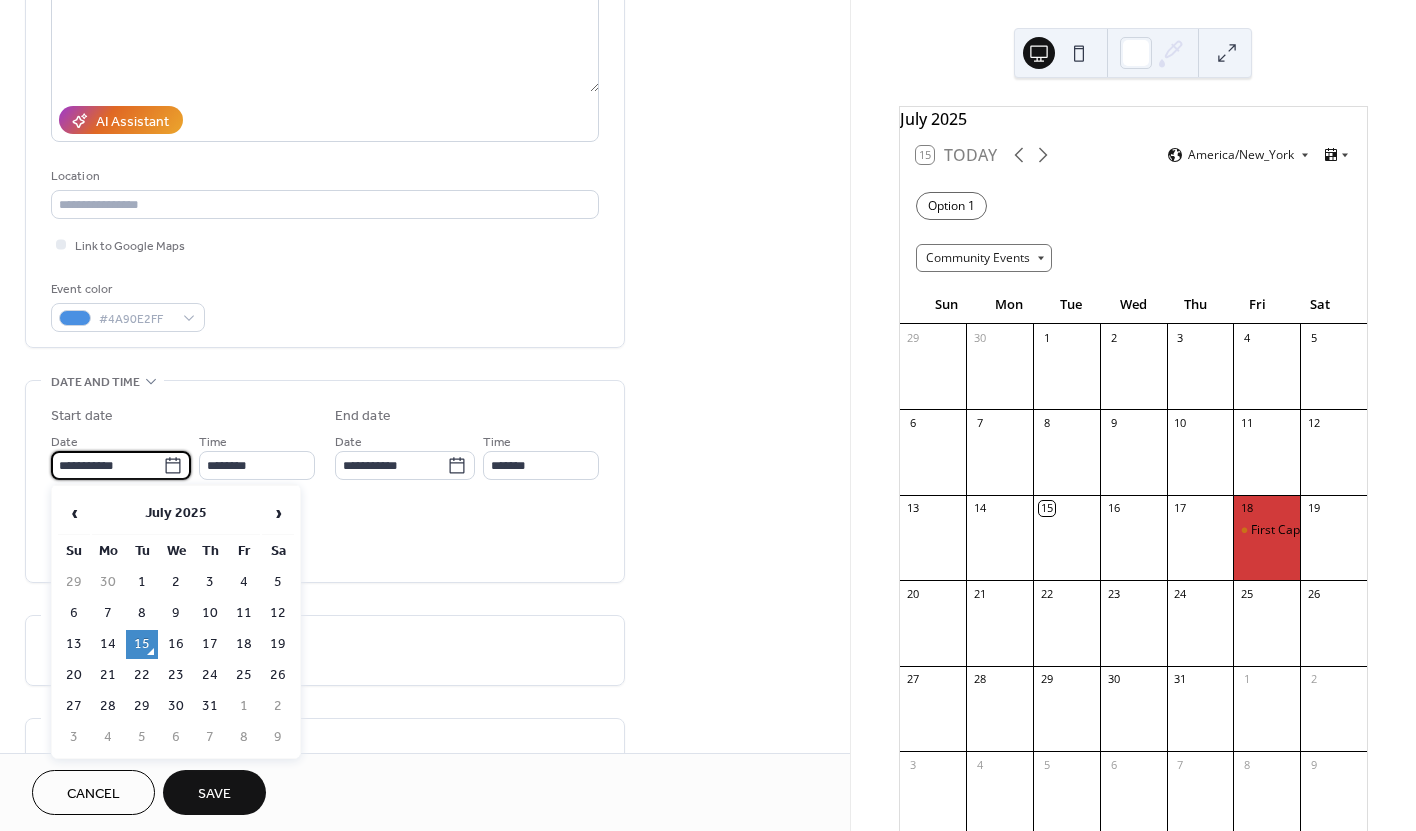 scroll, scrollTop: 288, scrollLeft: 0, axis: vertical 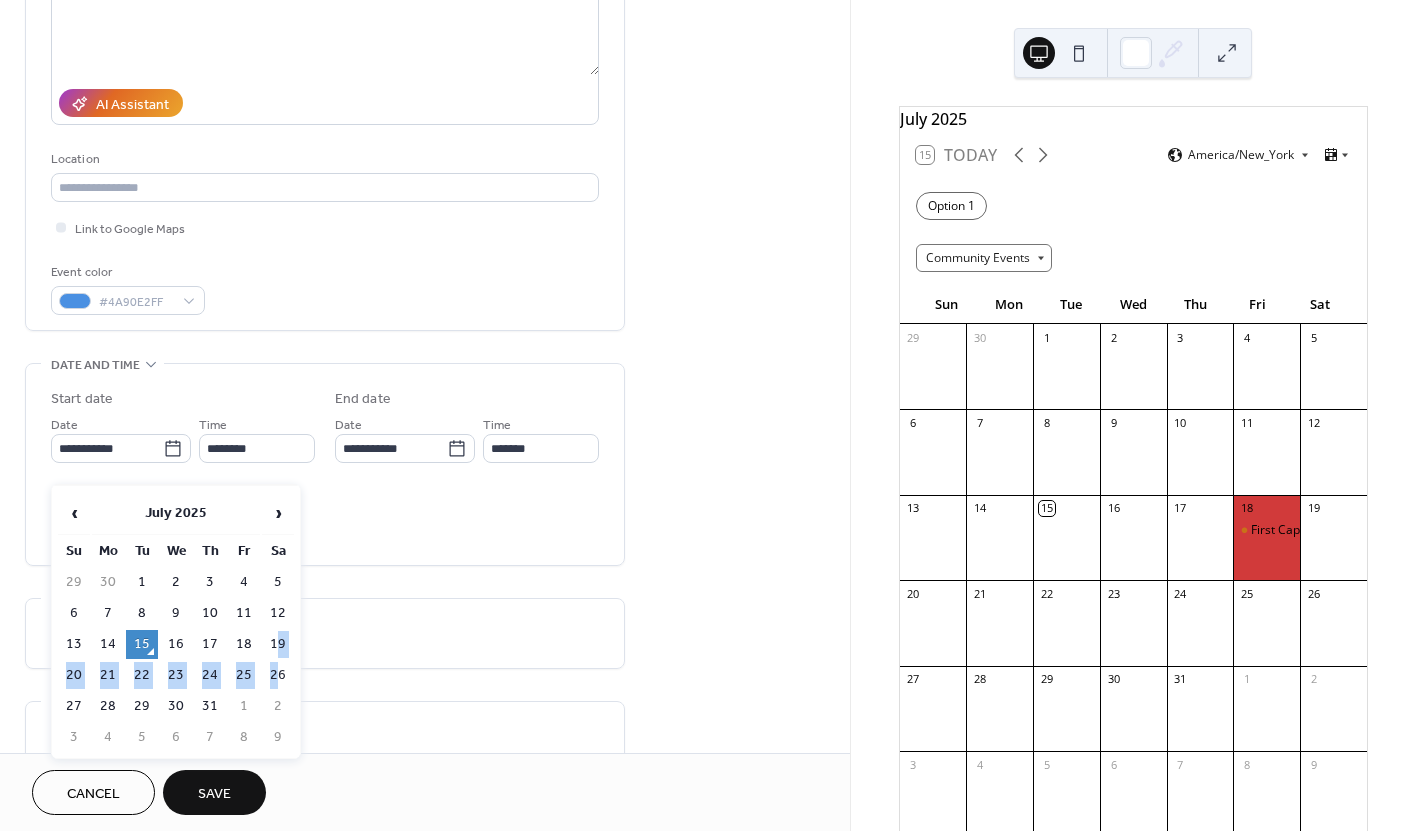 click on "19" at bounding box center (278, 644) 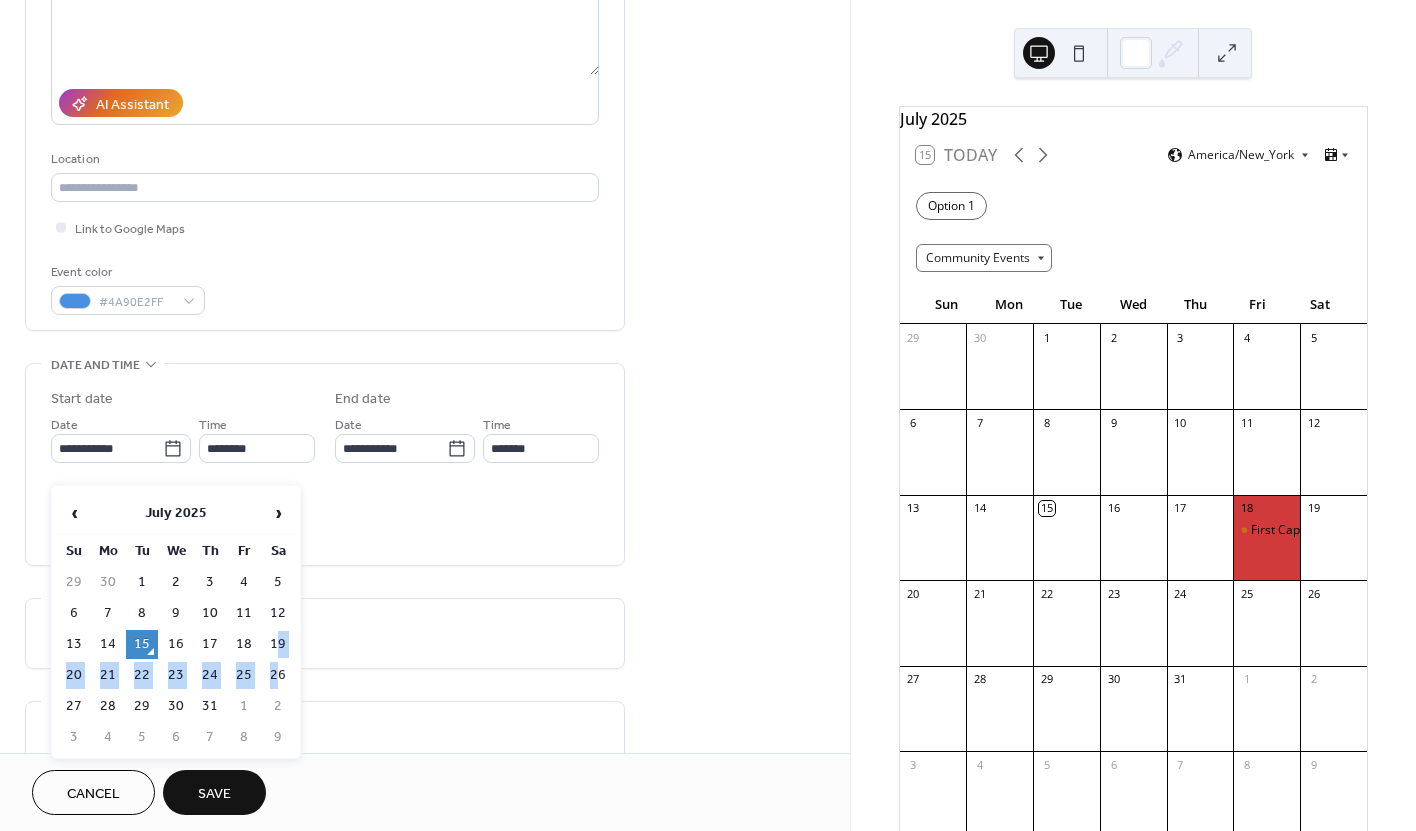 type on "**********" 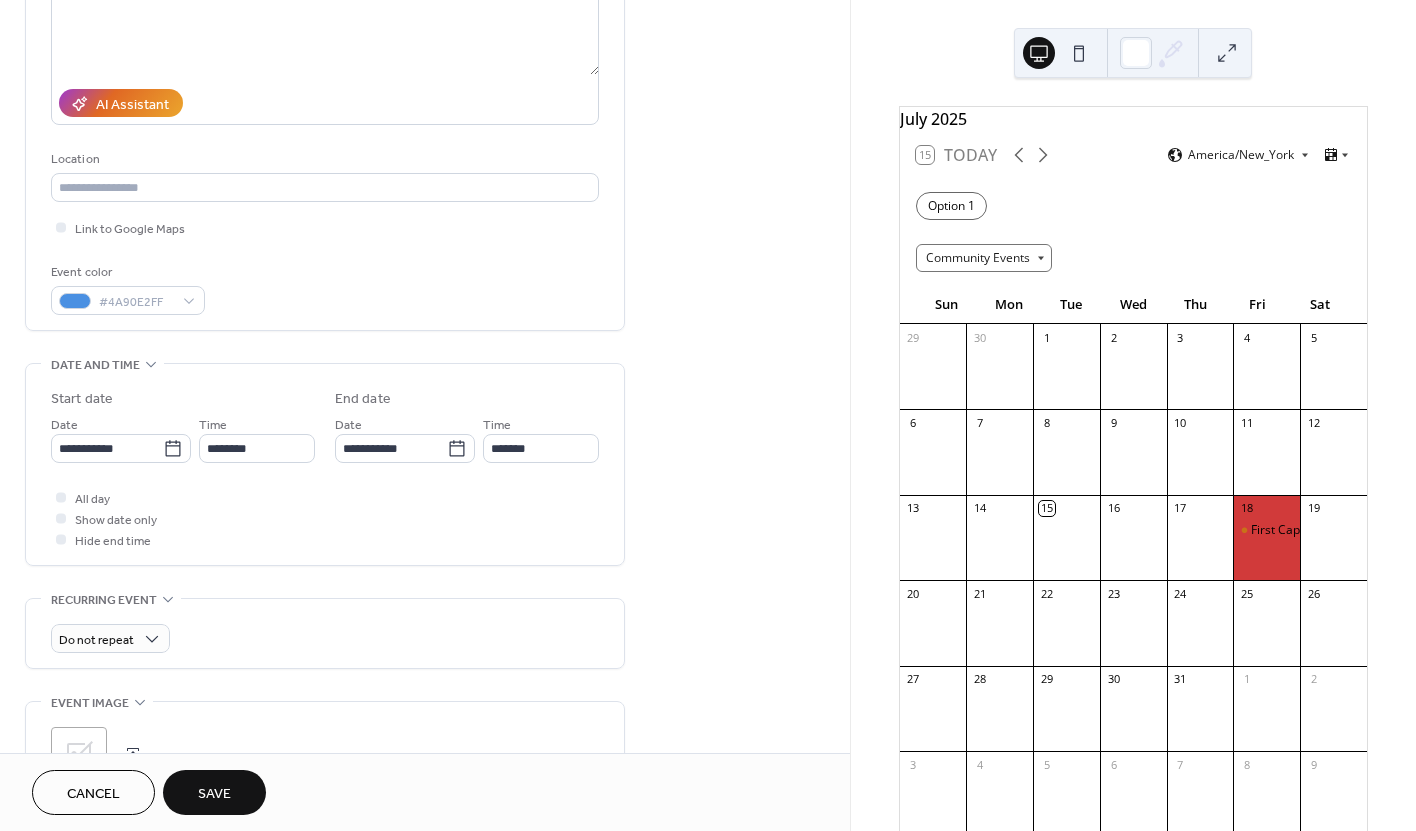 click on "Do not repeat" at bounding box center (325, 638) 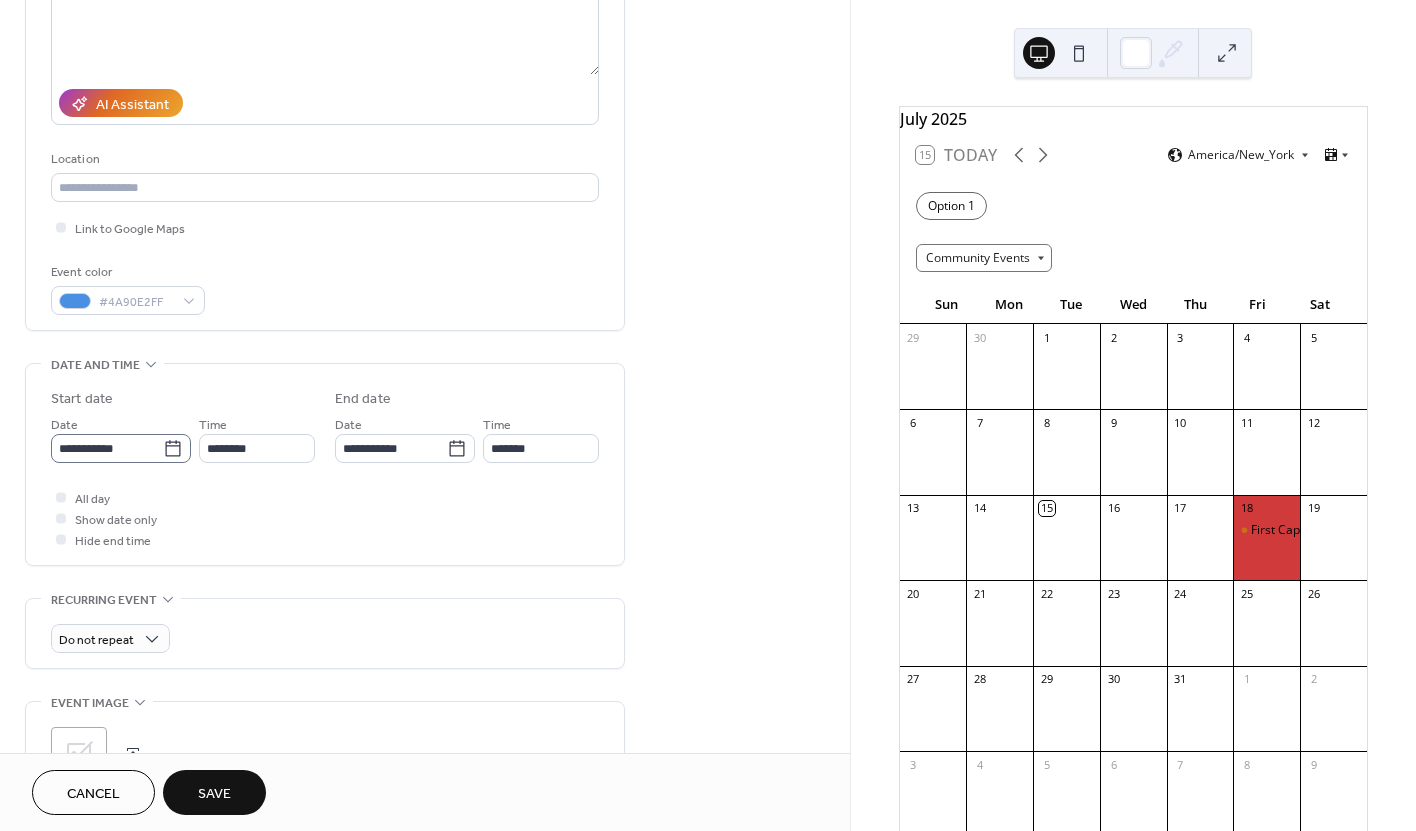 click 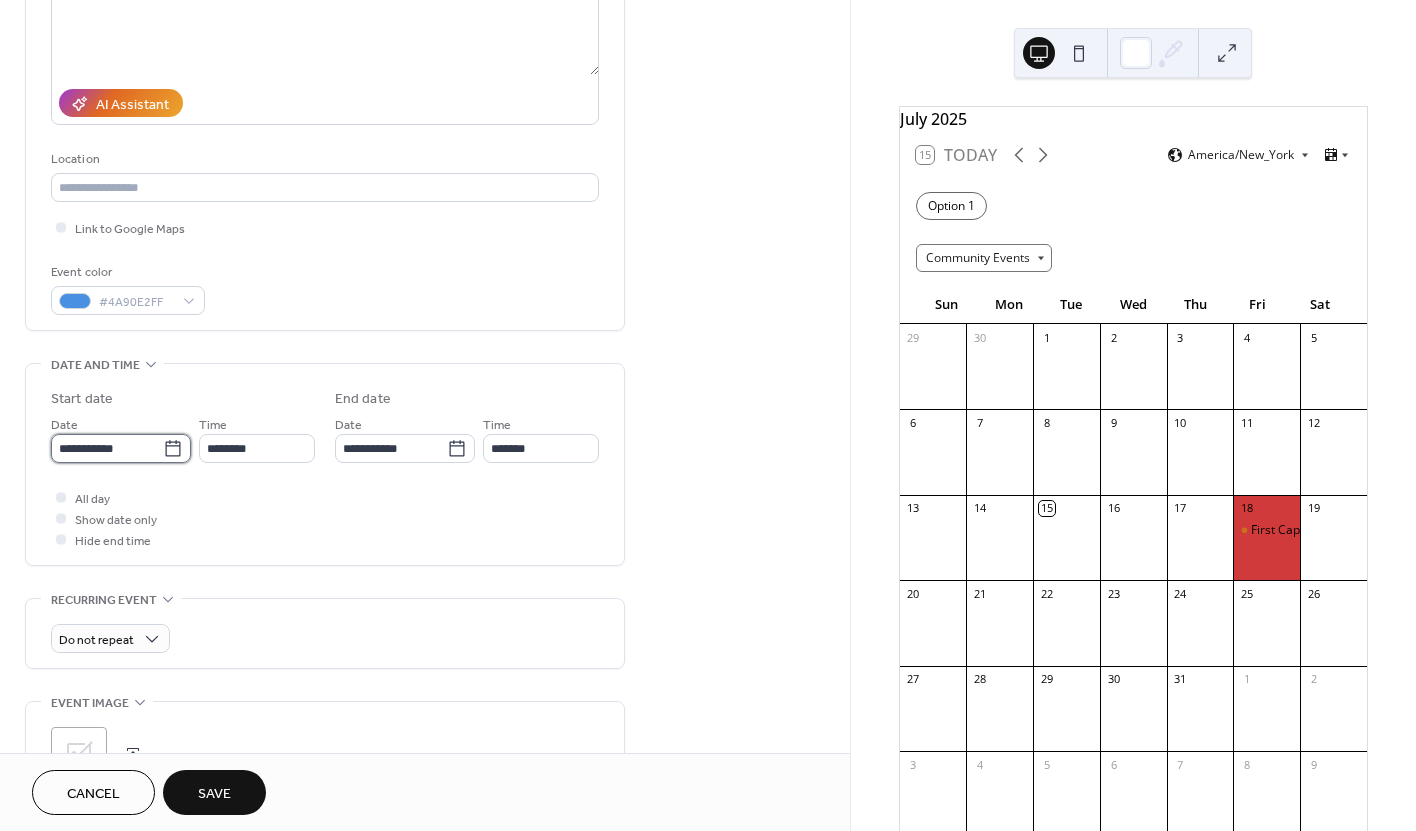 click on "**********" at bounding box center (107, 448) 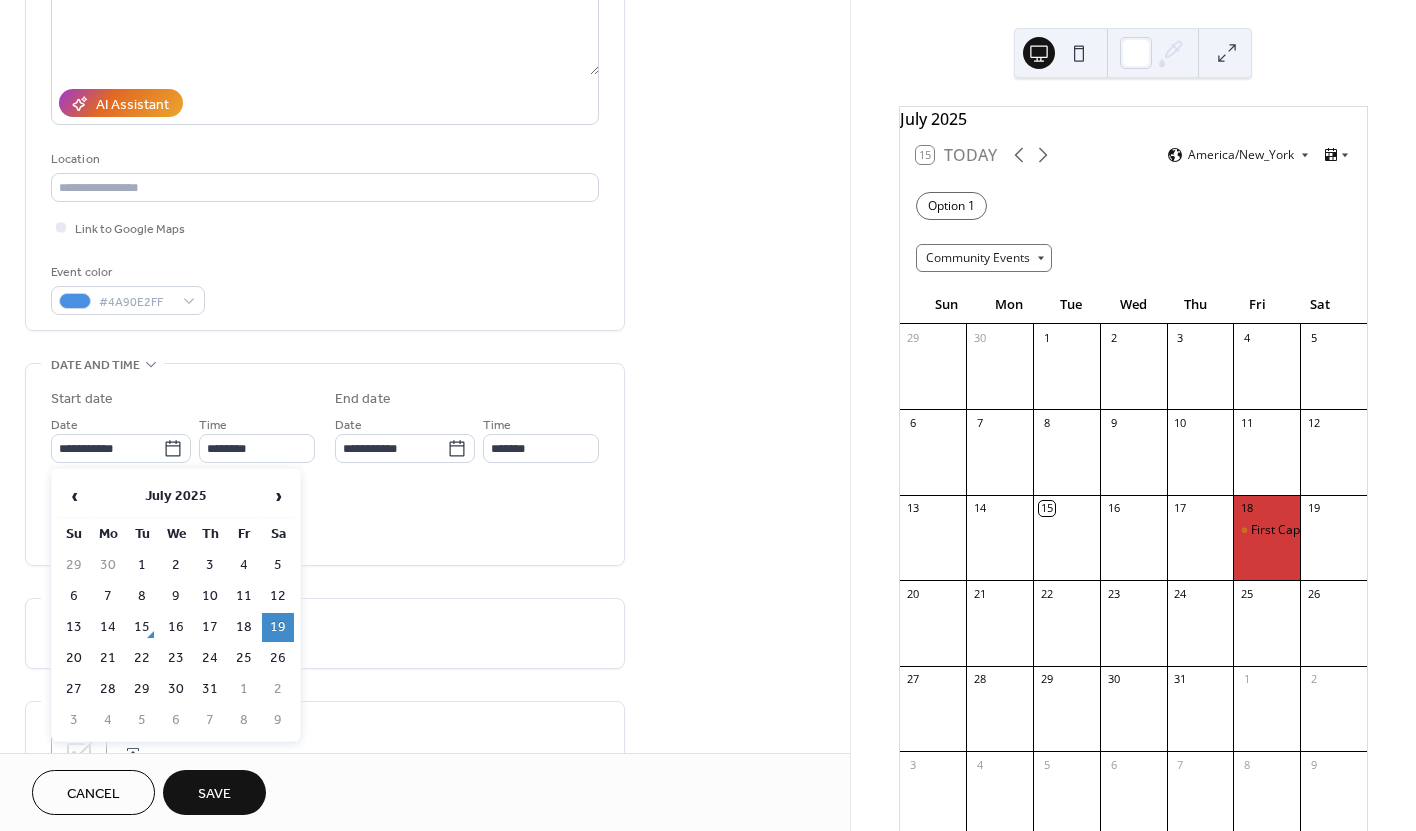 click on "19" at bounding box center [278, 627] 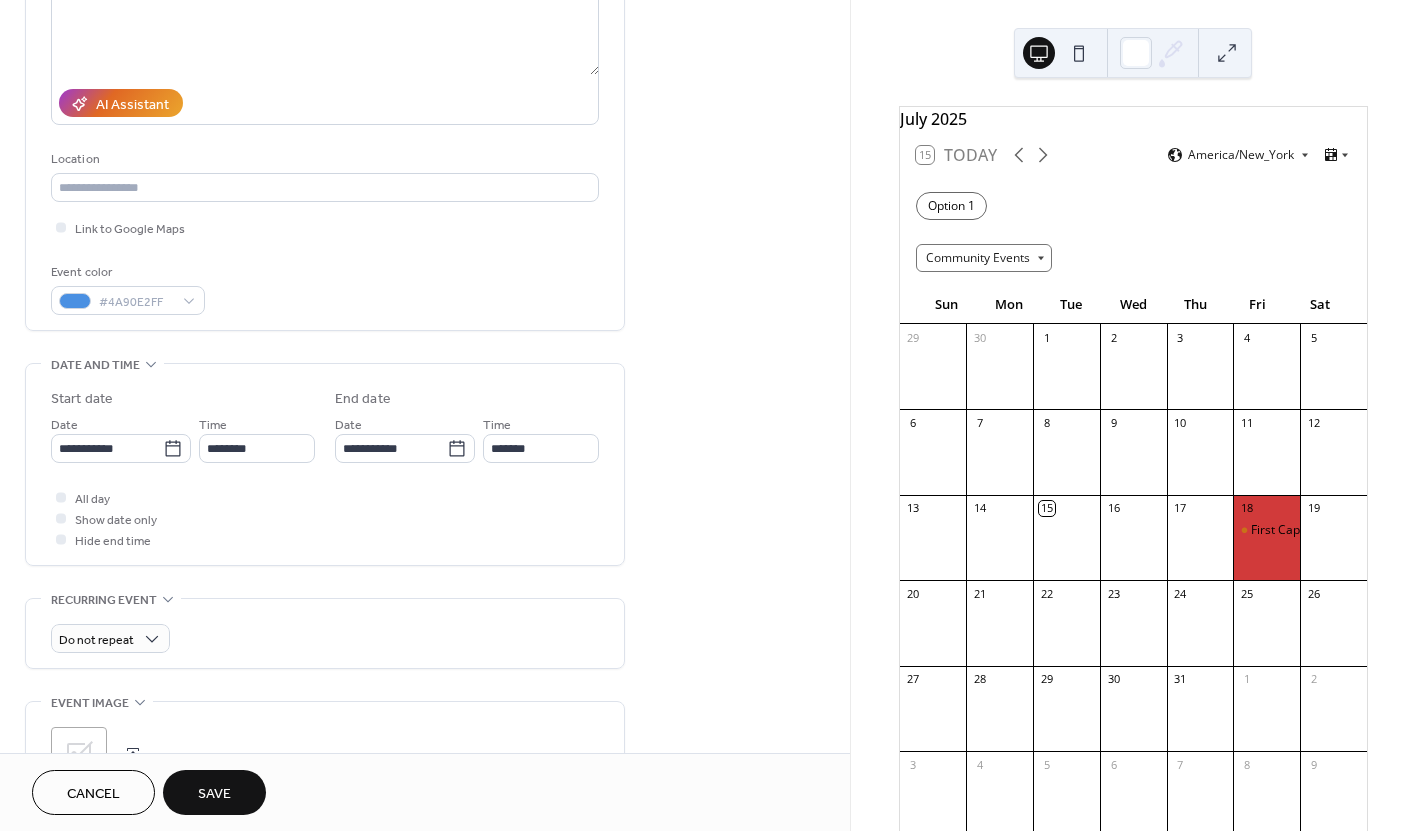 click on "AI Assistant" at bounding box center [325, 103] 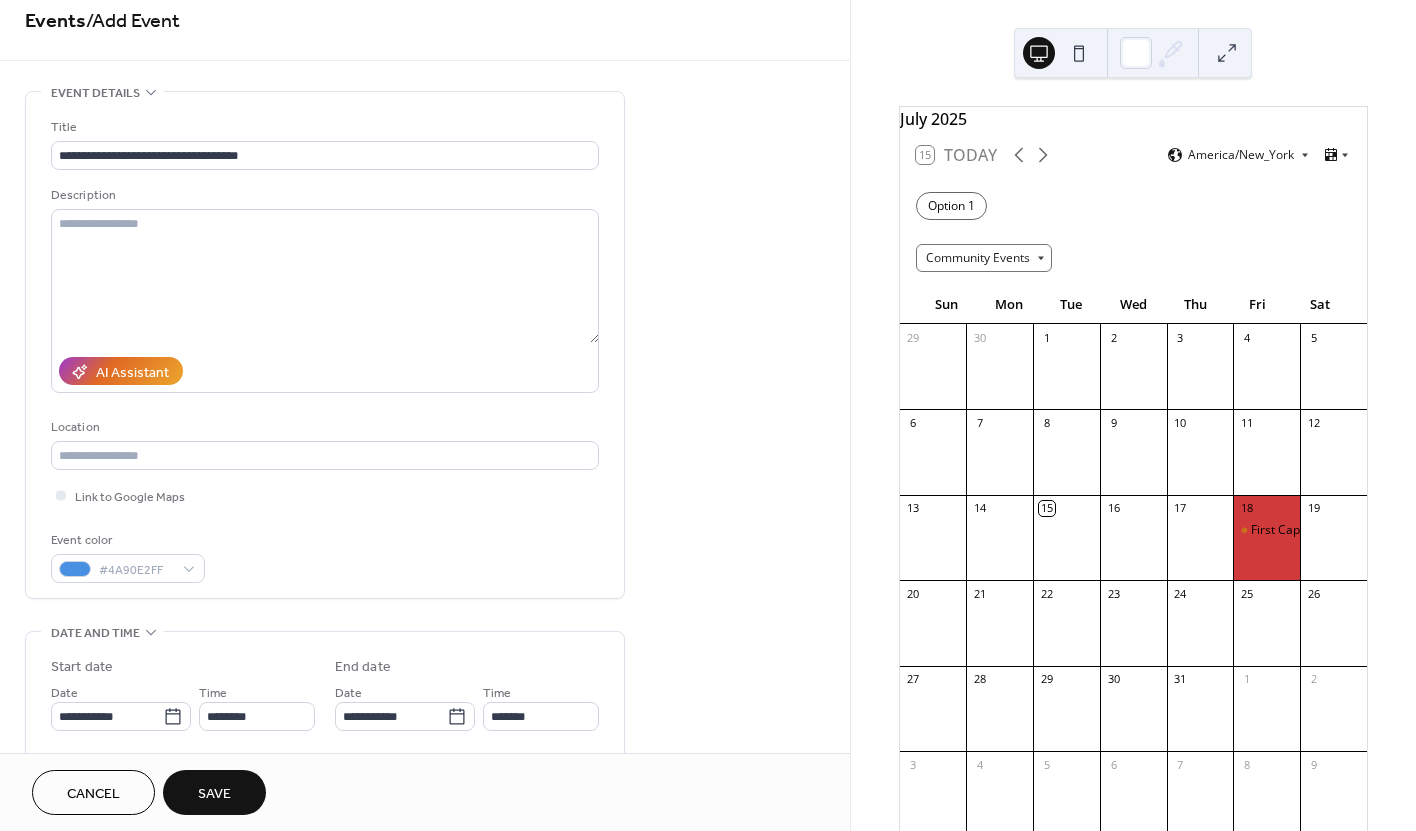 scroll, scrollTop: 0, scrollLeft: 0, axis: both 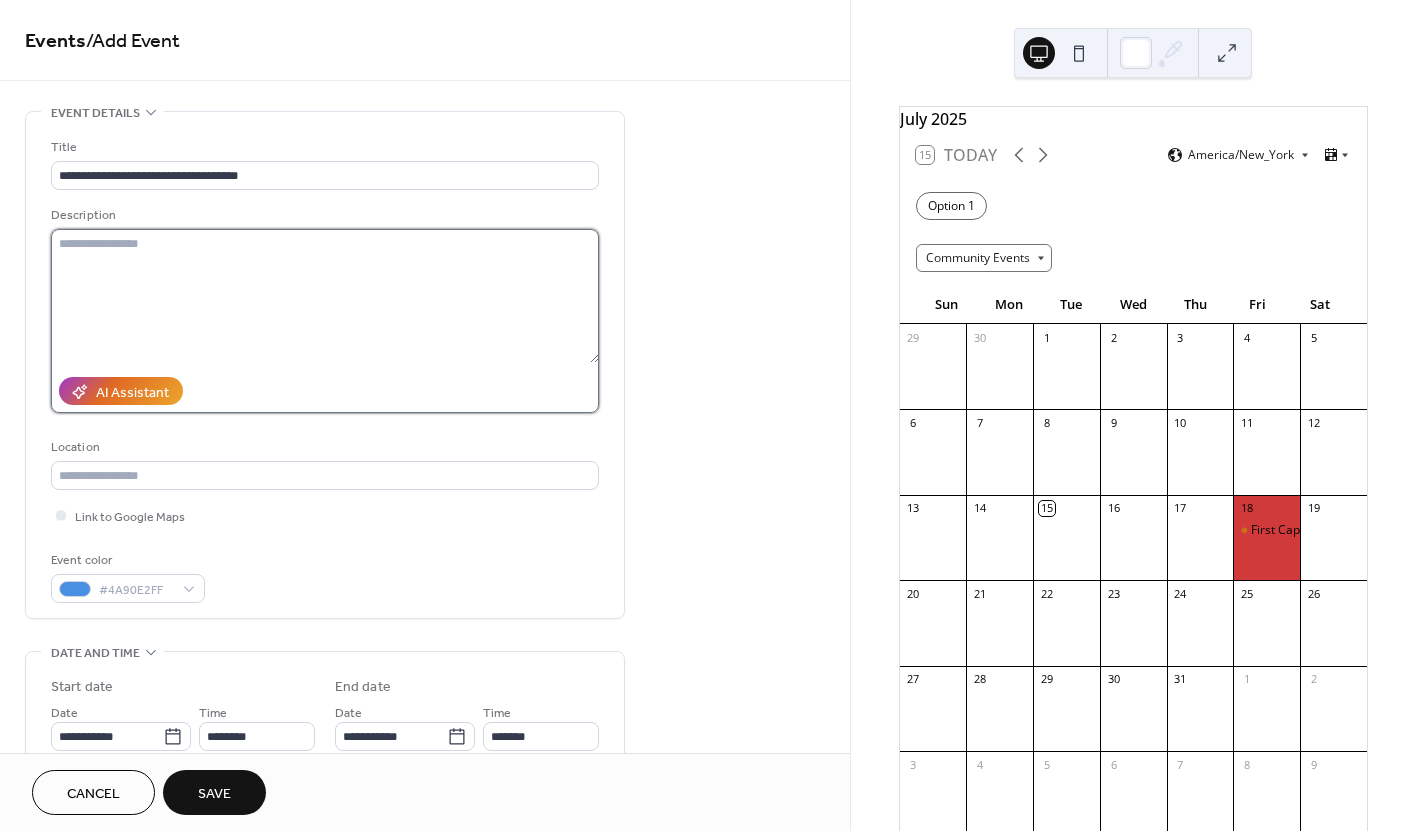 click at bounding box center [325, 296] 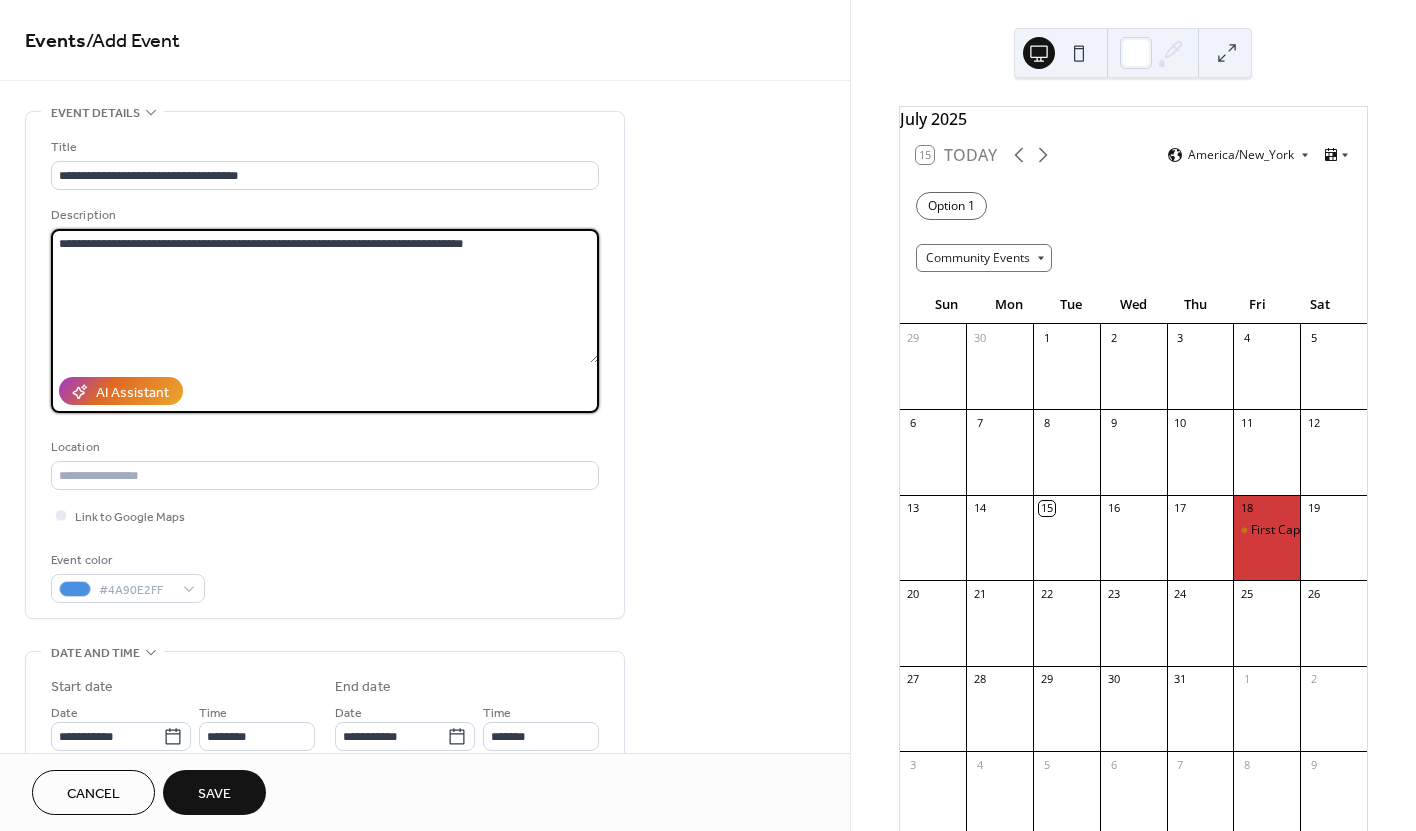 click on "**********" at bounding box center (325, 296) 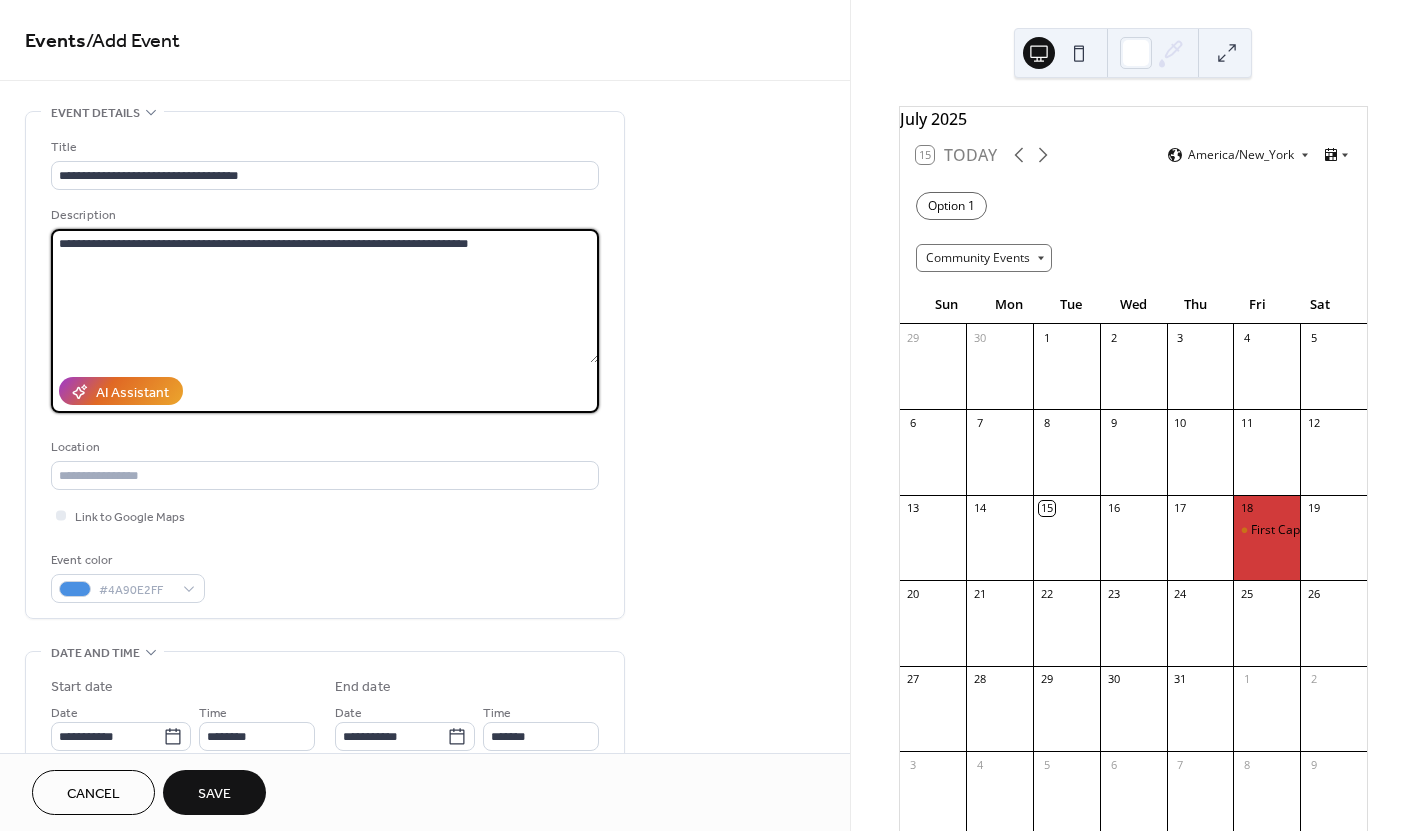 click on "**********" at bounding box center [325, 296] 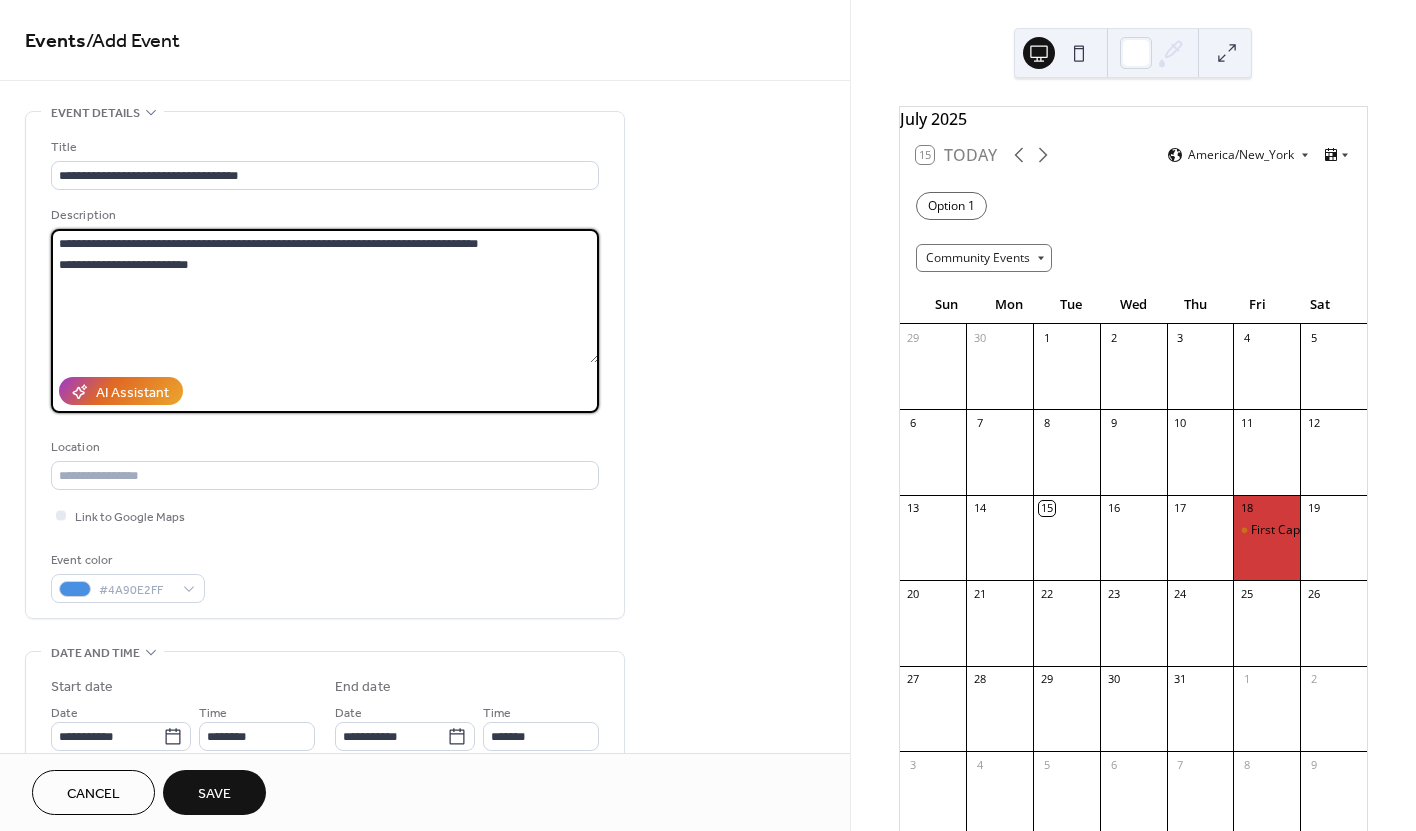 click on "**********" at bounding box center (325, 296) 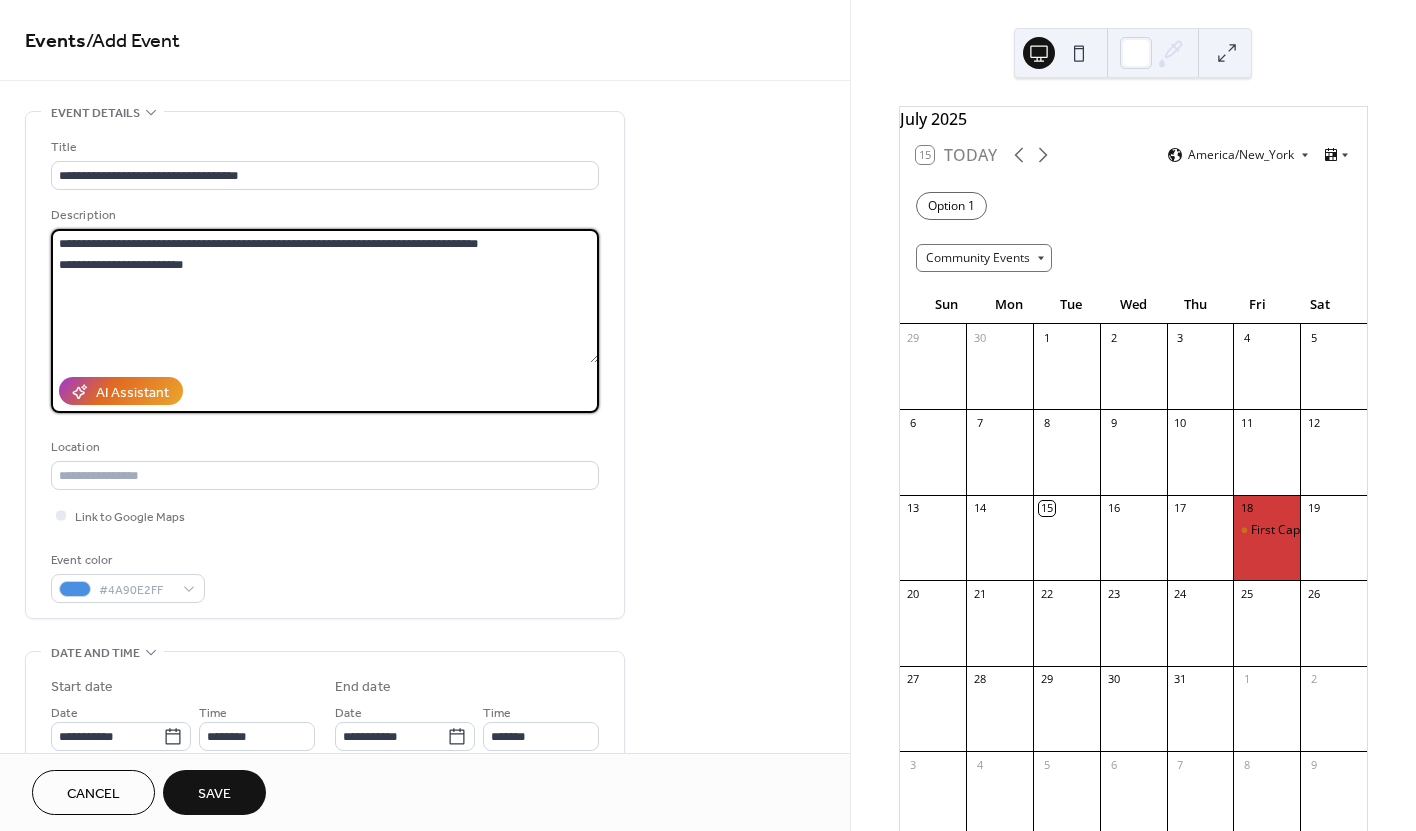 click on "**********" at bounding box center (325, 296) 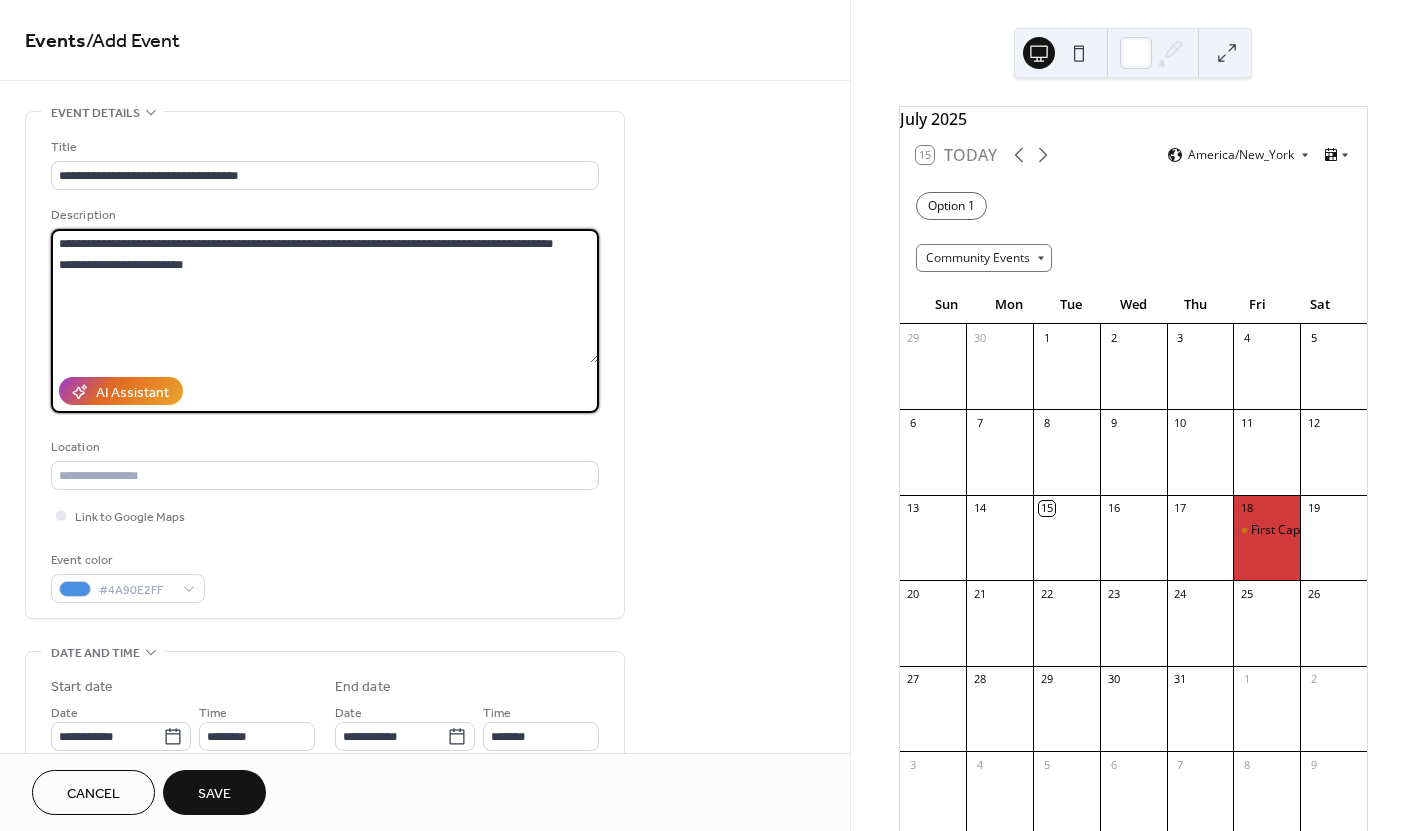 click on "AI Assistant Location Link to Google Maps Event color [COLOR]" at bounding box center [325, 370] 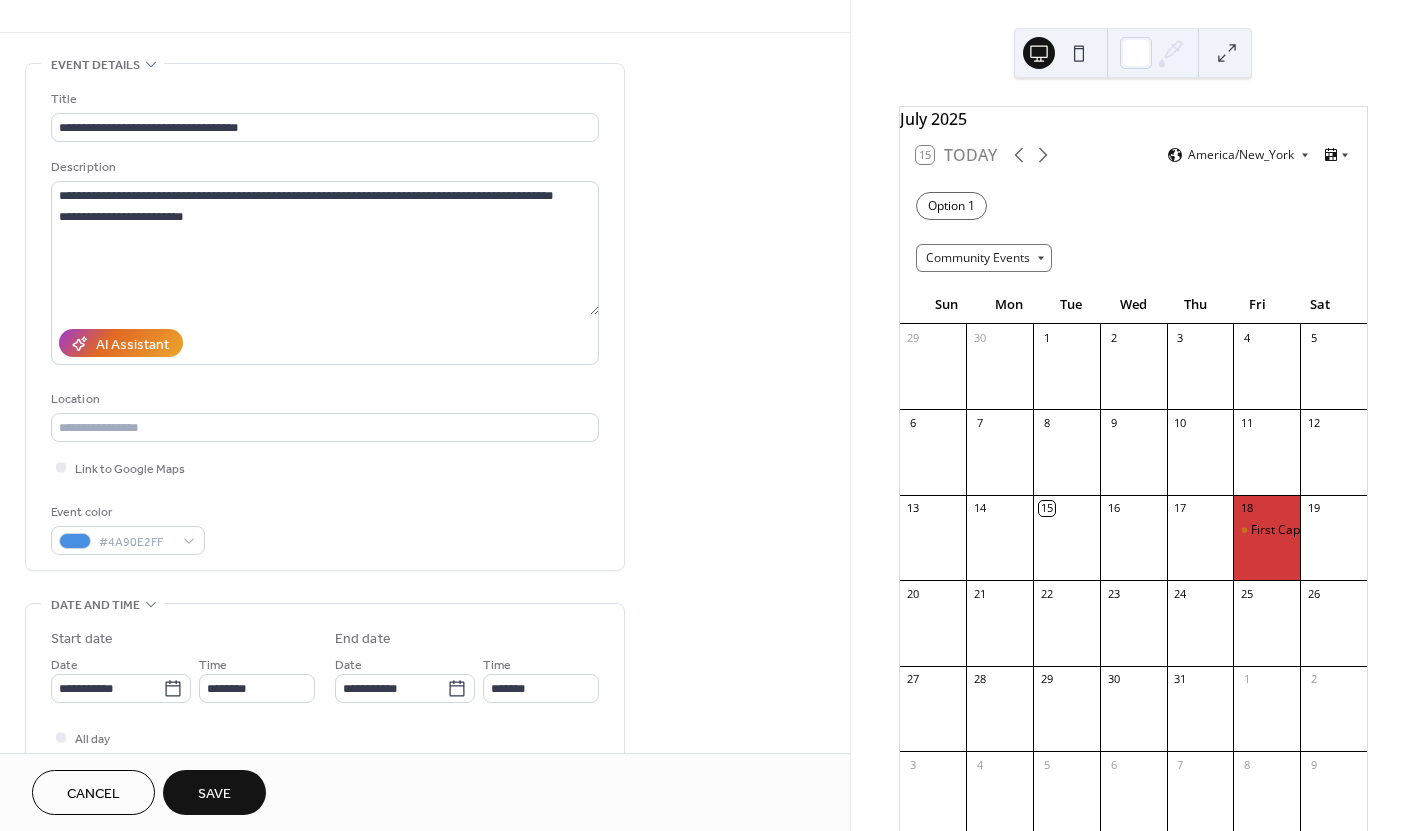 scroll, scrollTop: 52, scrollLeft: 0, axis: vertical 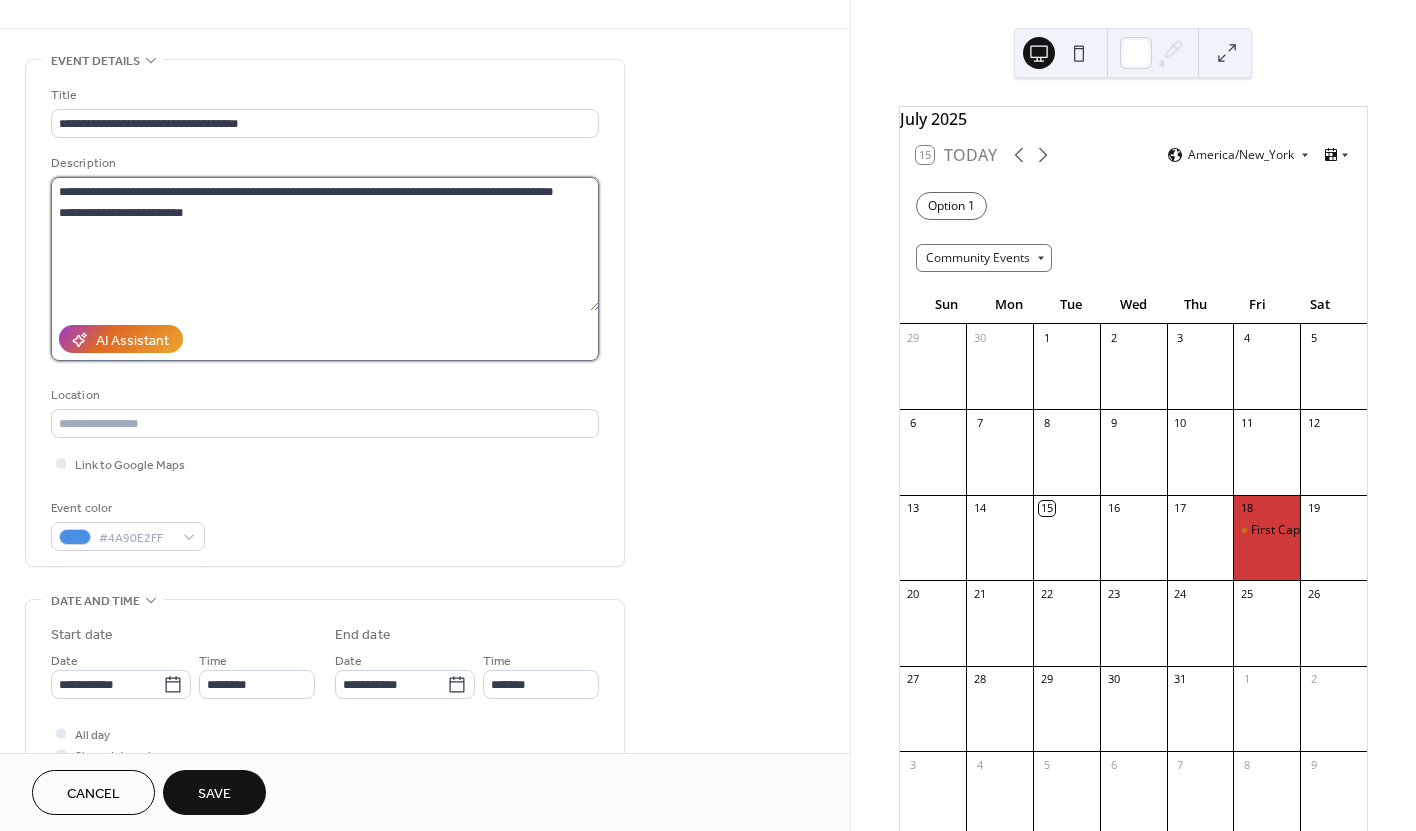 click on "**********" at bounding box center (325, 244) 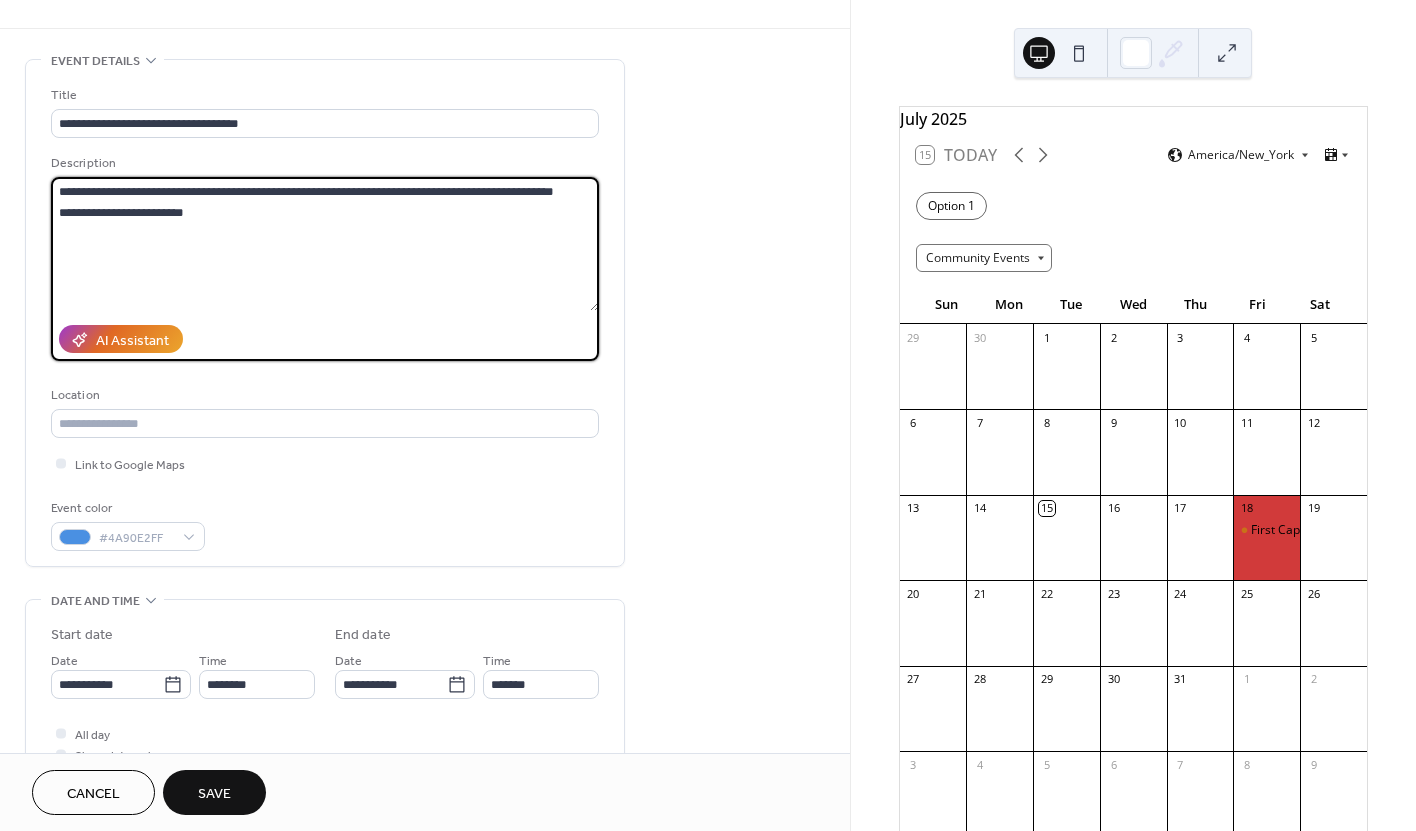 click on "**********" at bounding box center [325, 244] 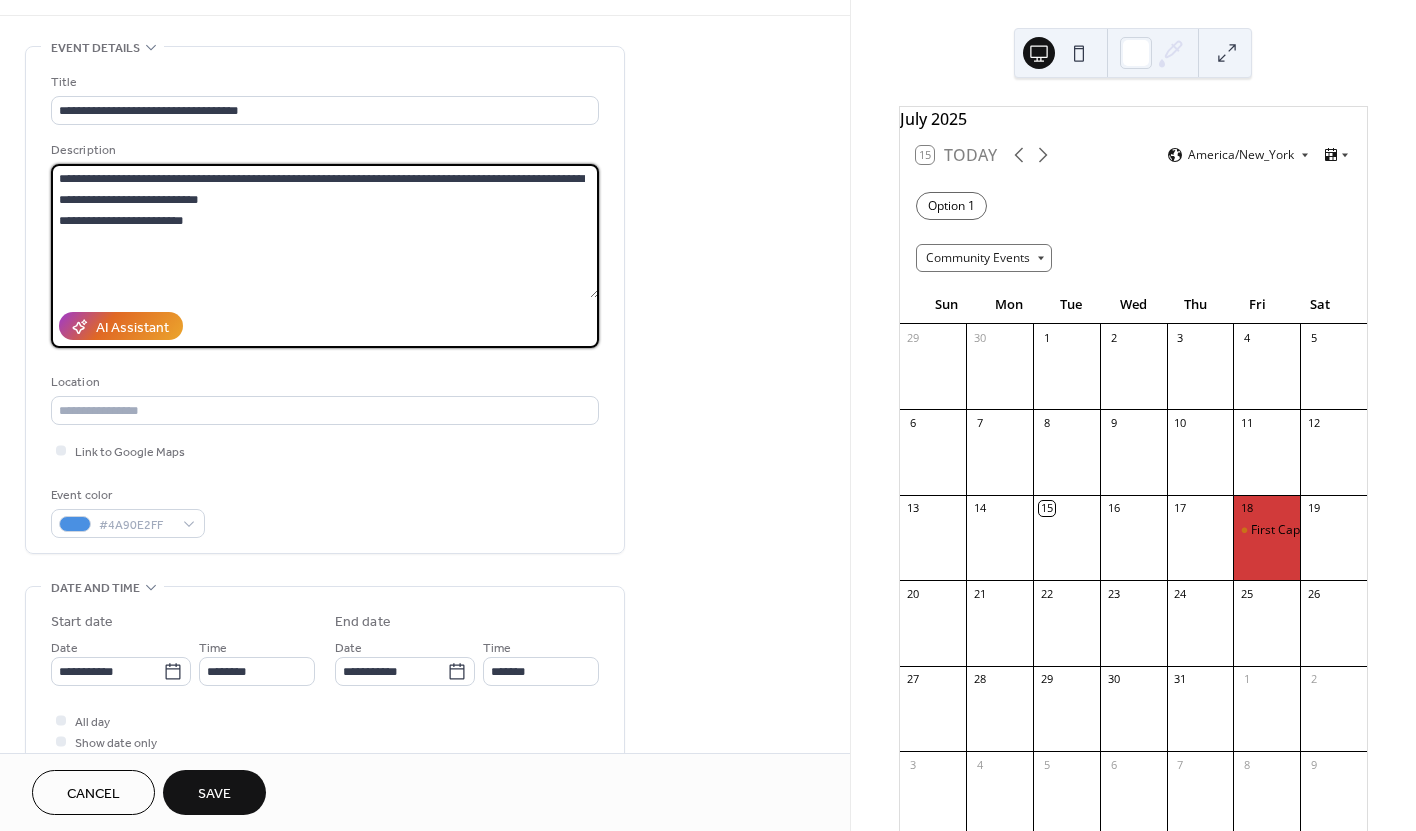 scroll, scrollTop: 69, scrollLeft: 0, axis: vertical 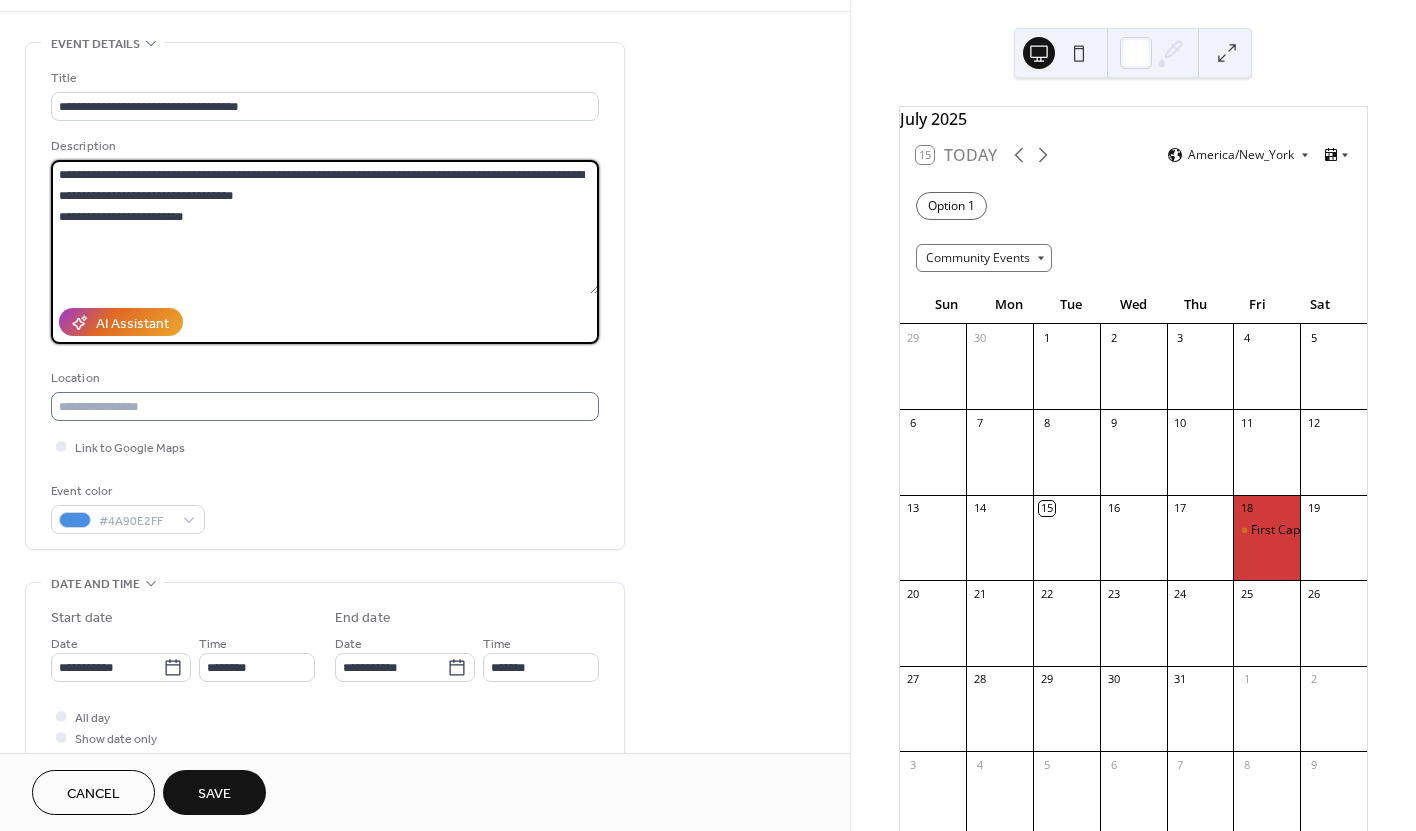 type on "**********" 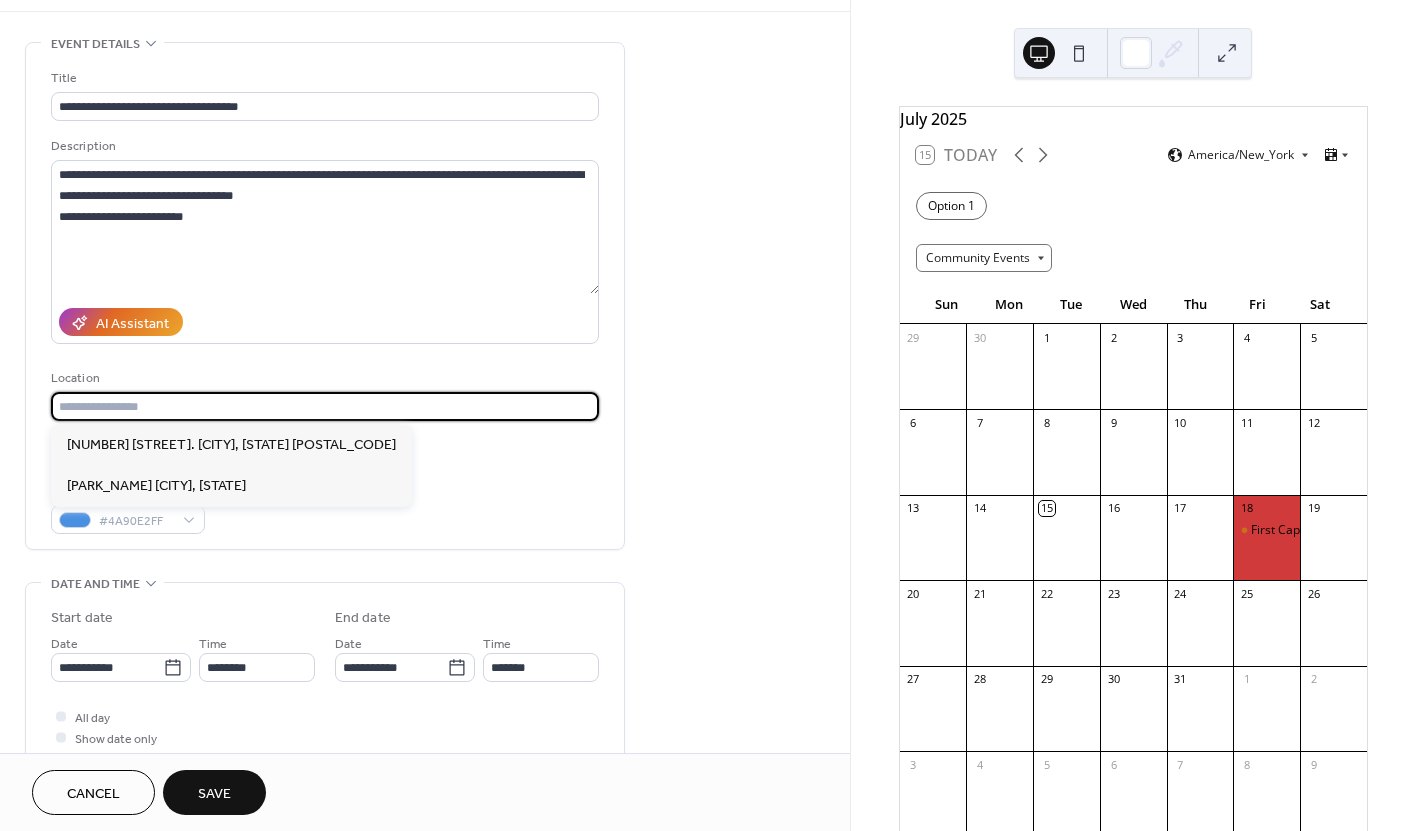 click at bounding box center [325, 406] 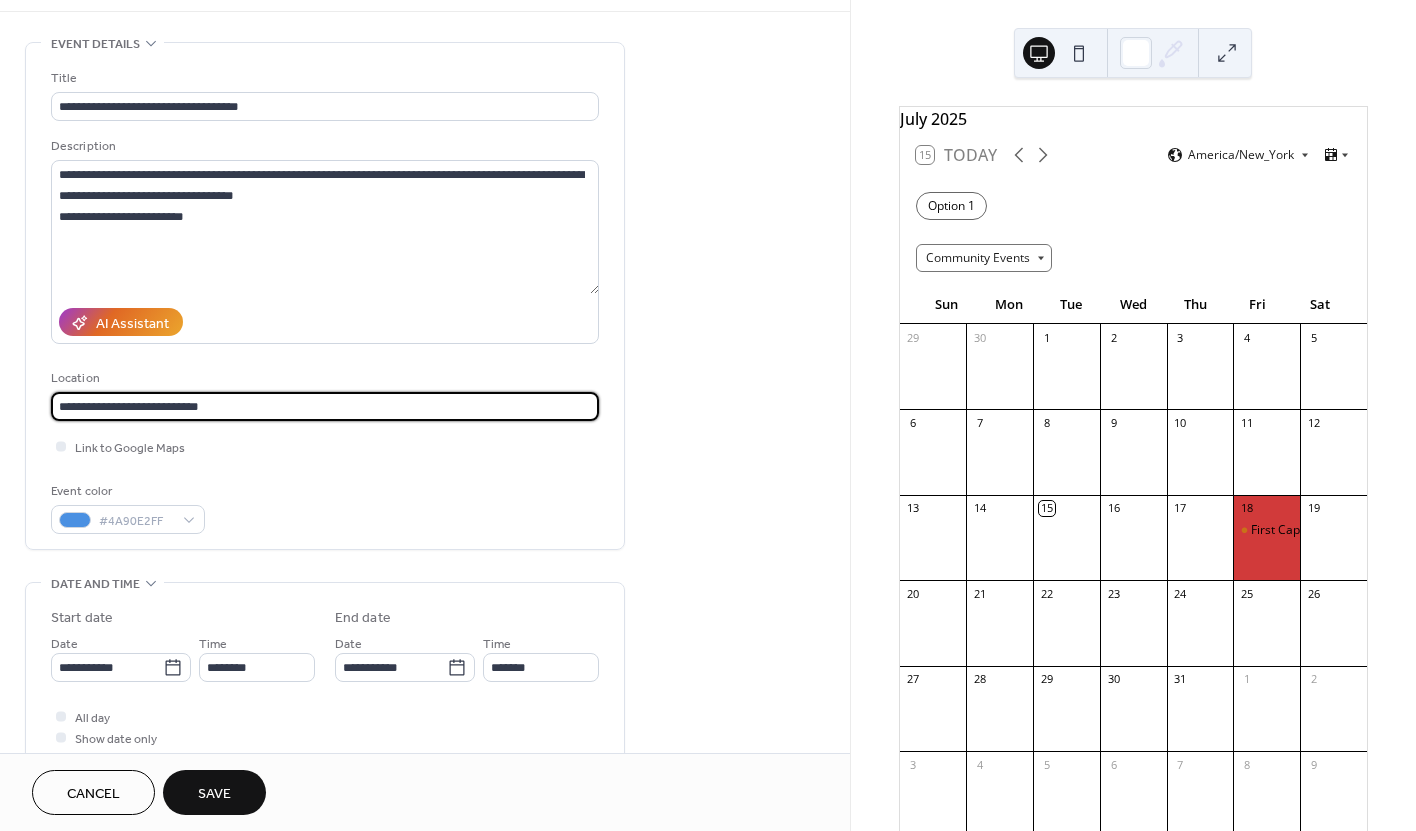 type on "**********" 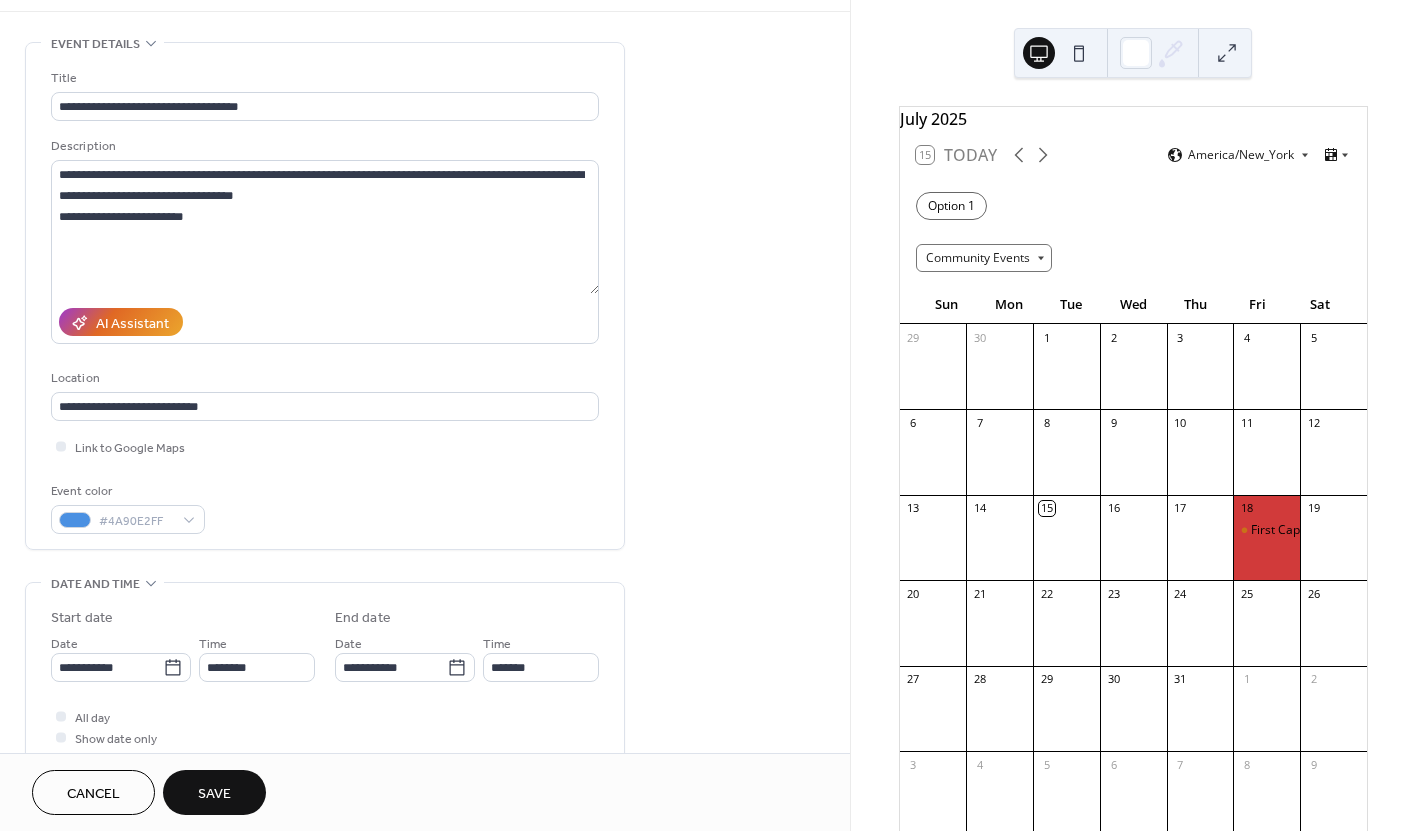 click on "Event color #4A90E2FF" at bounding box center (325, 507) 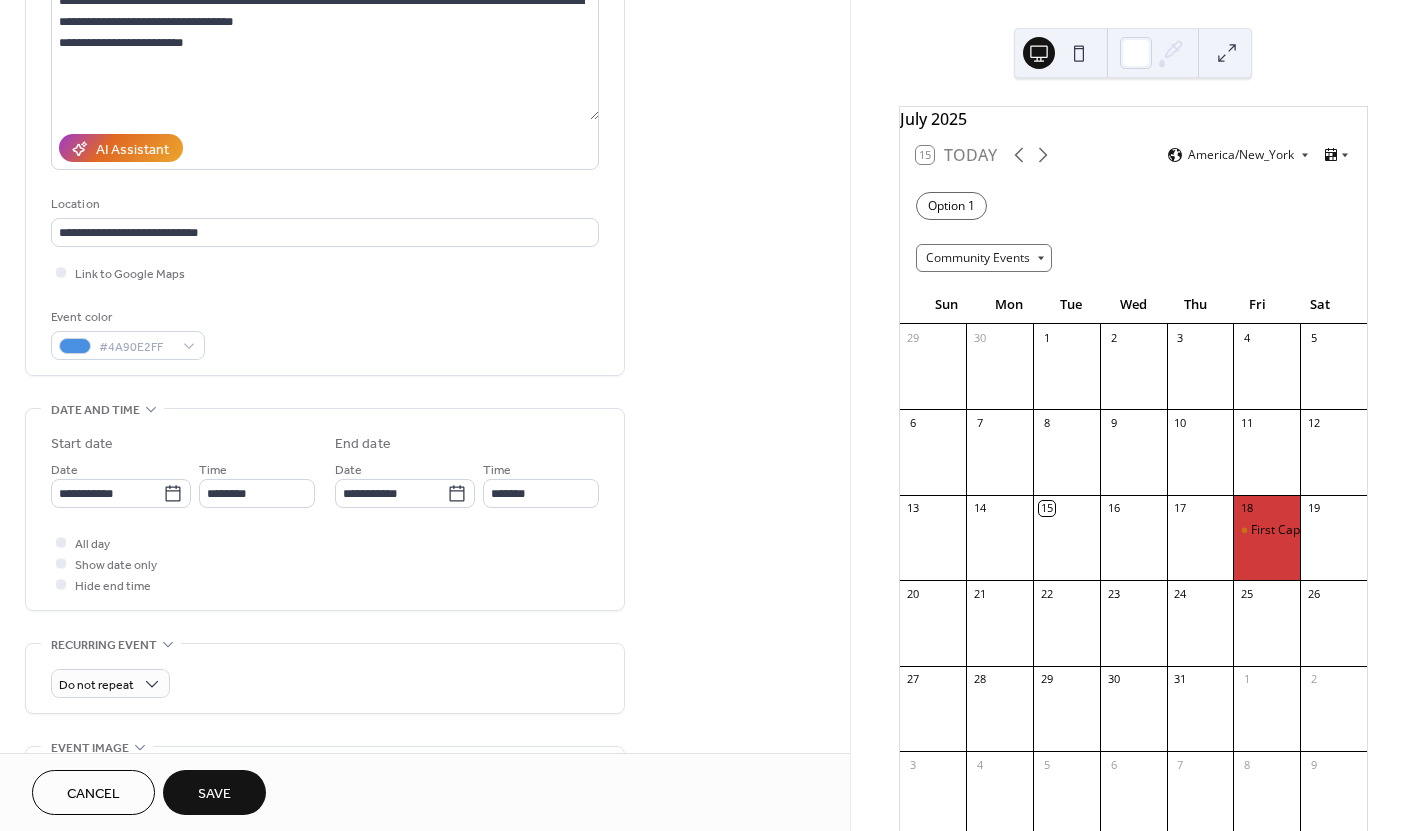 scroll, scrollTop: 312, scrollLeft: 0, axis: vertical 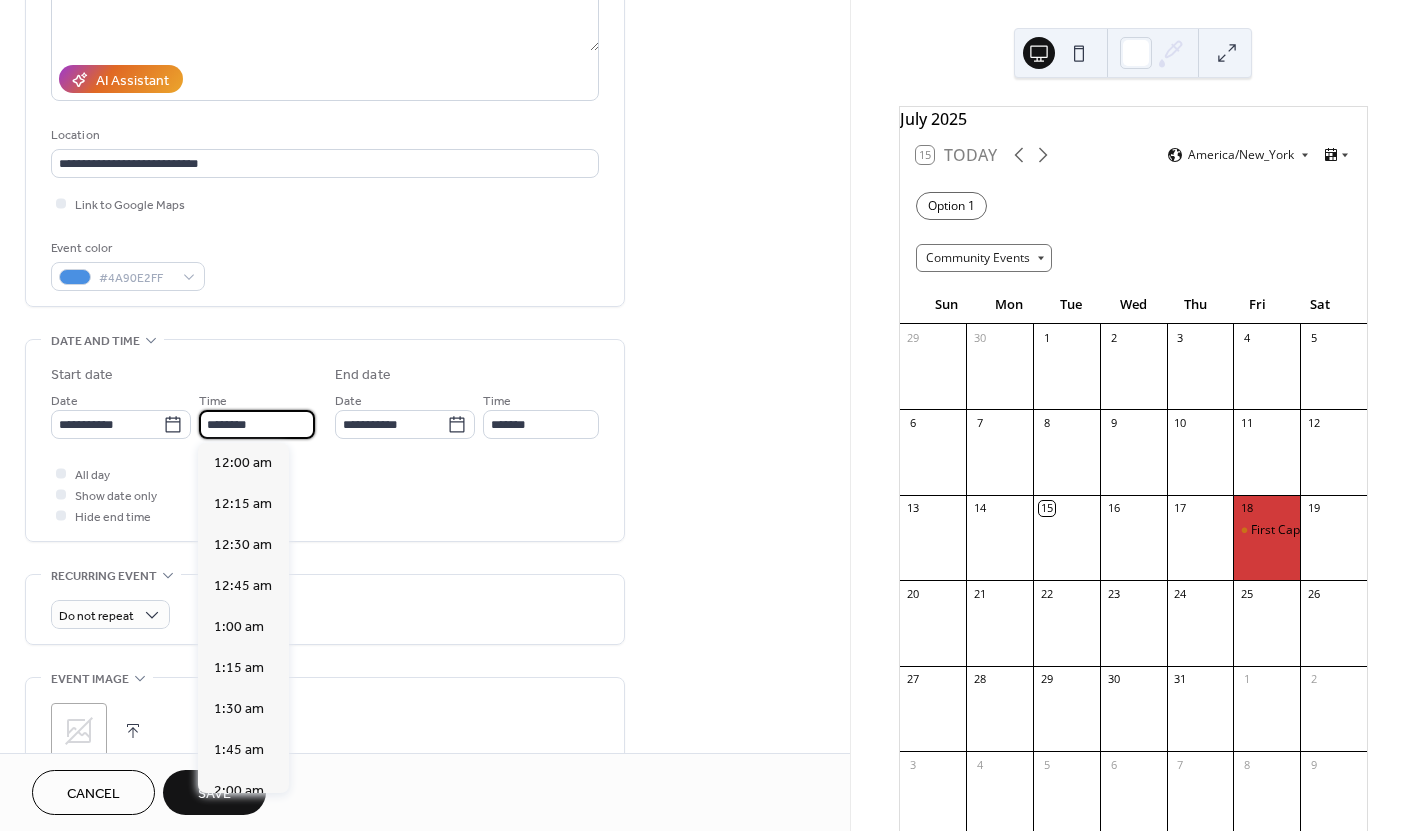click on "********" at bounding box center (257, 424) 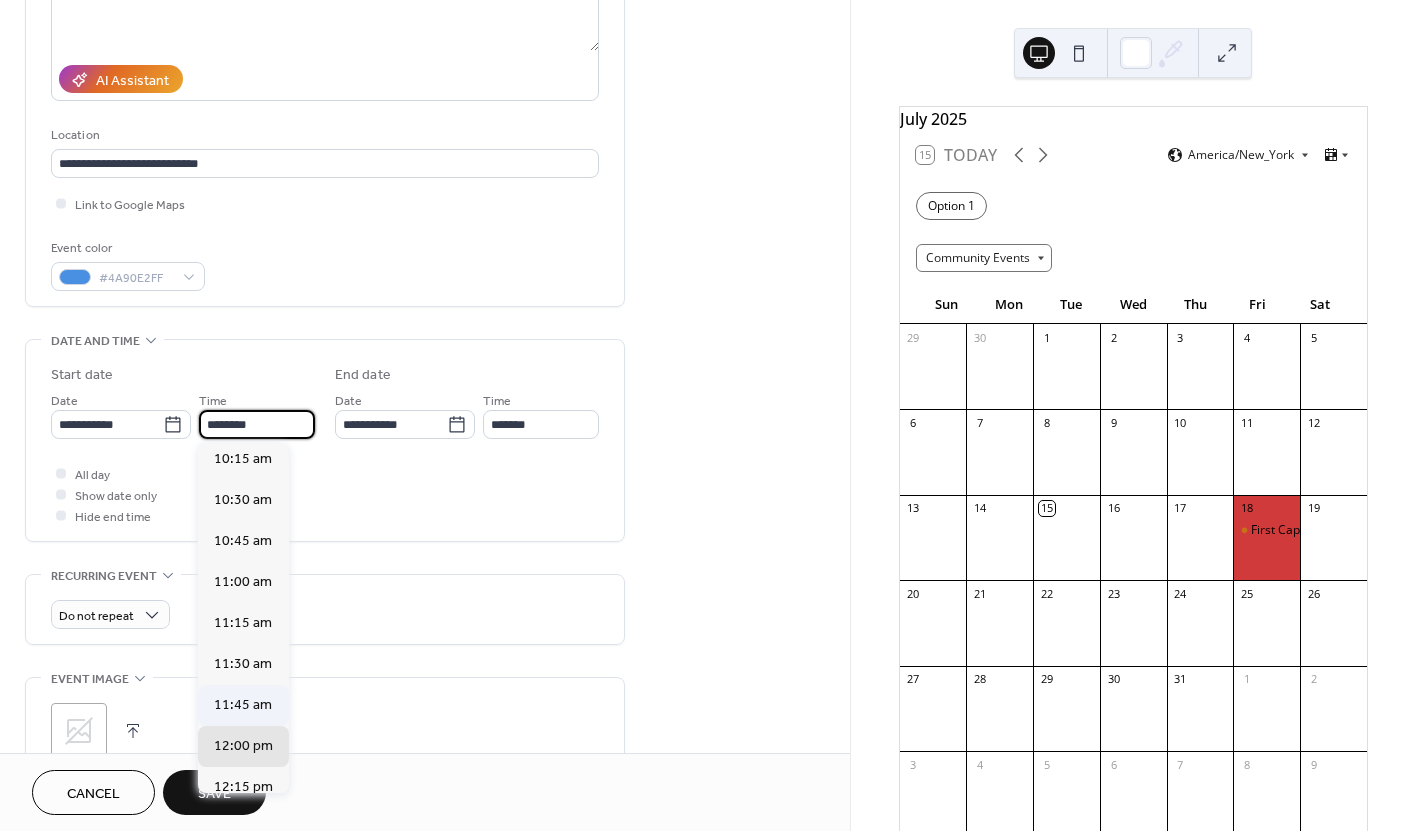 scroll, scrollTop: 1453, scrollLeft: 0, axis: vertical 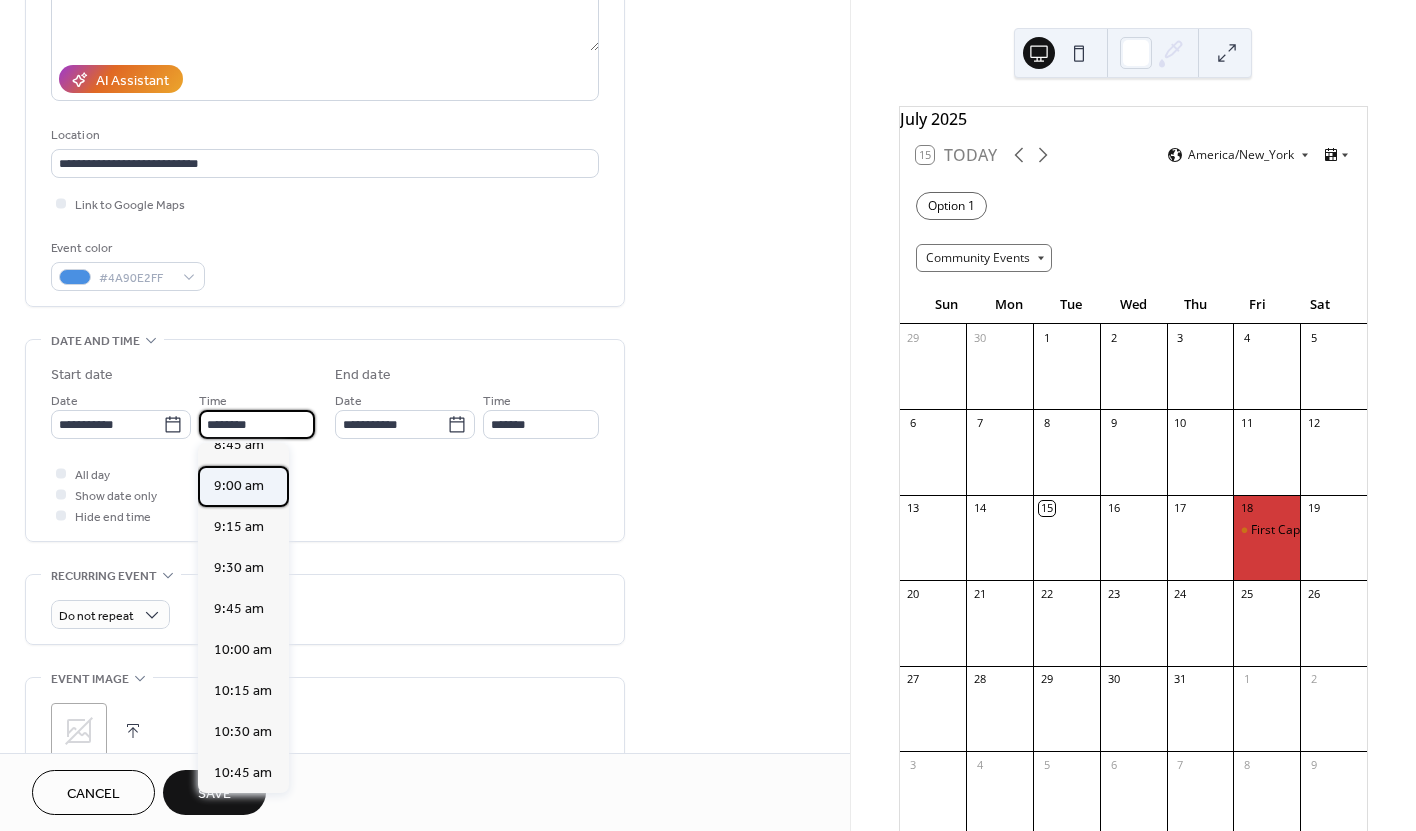 click on "9:00 am" at bounding box center (239, 486) 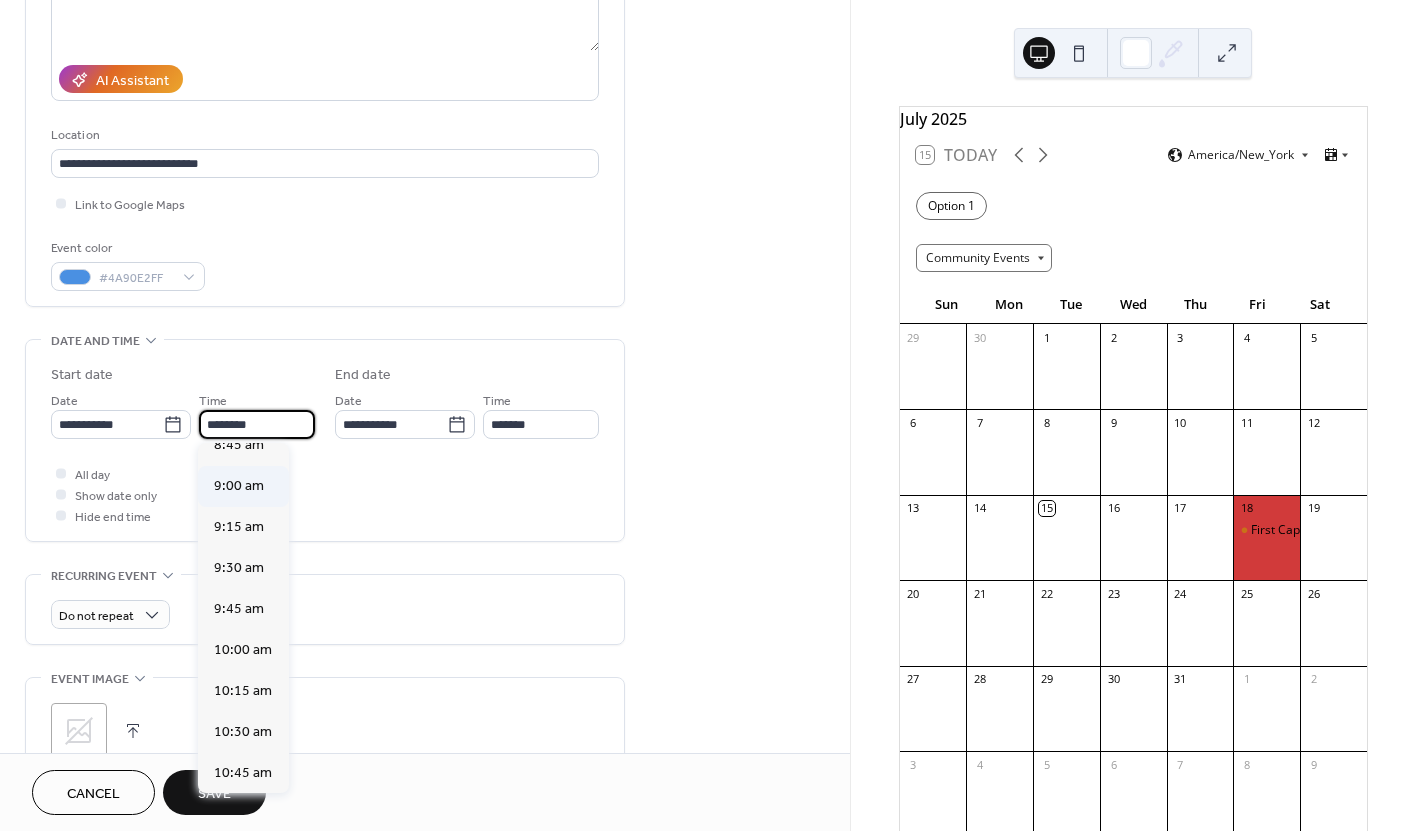 type on "*******" 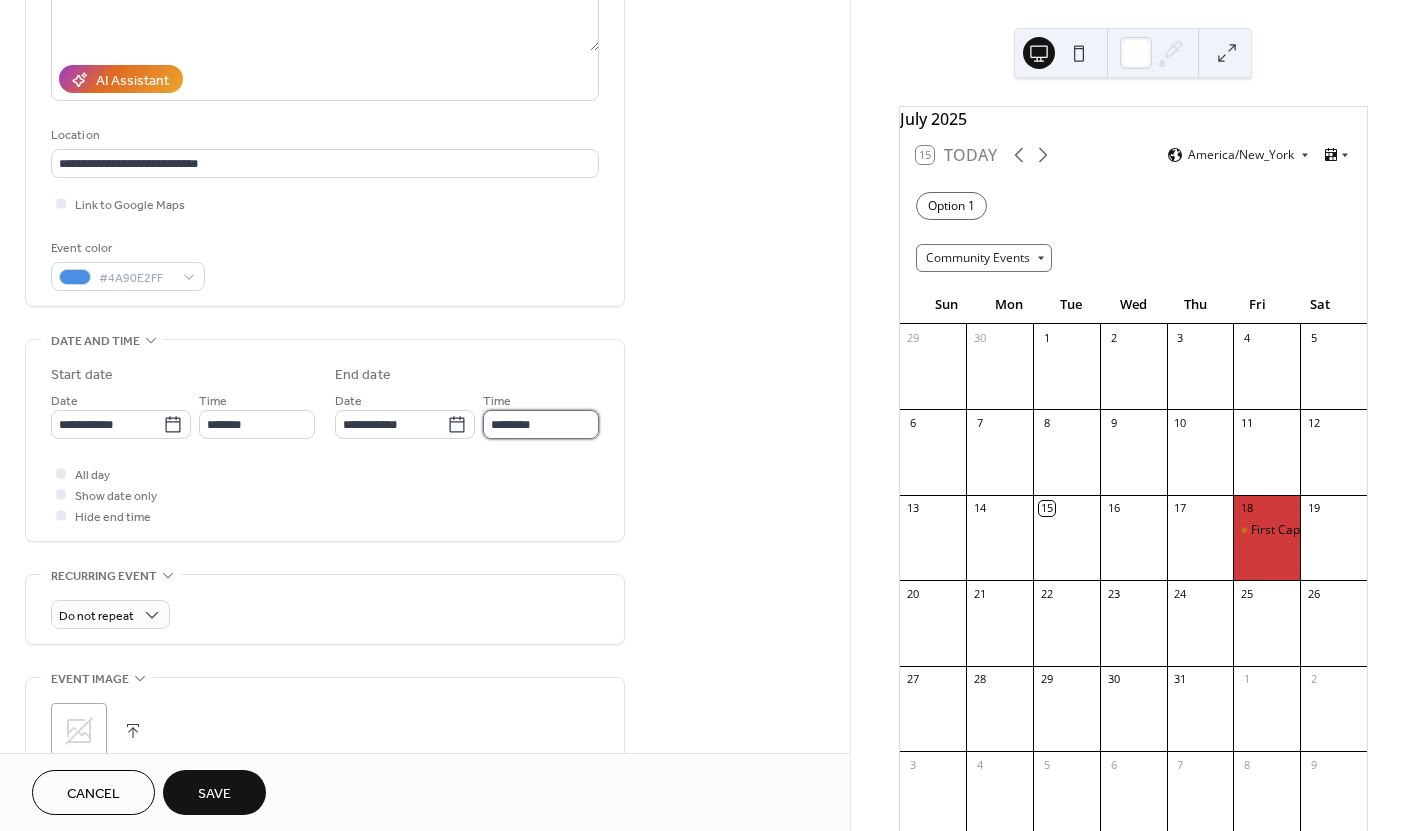 click on "********" at bounding box center [541, 424] 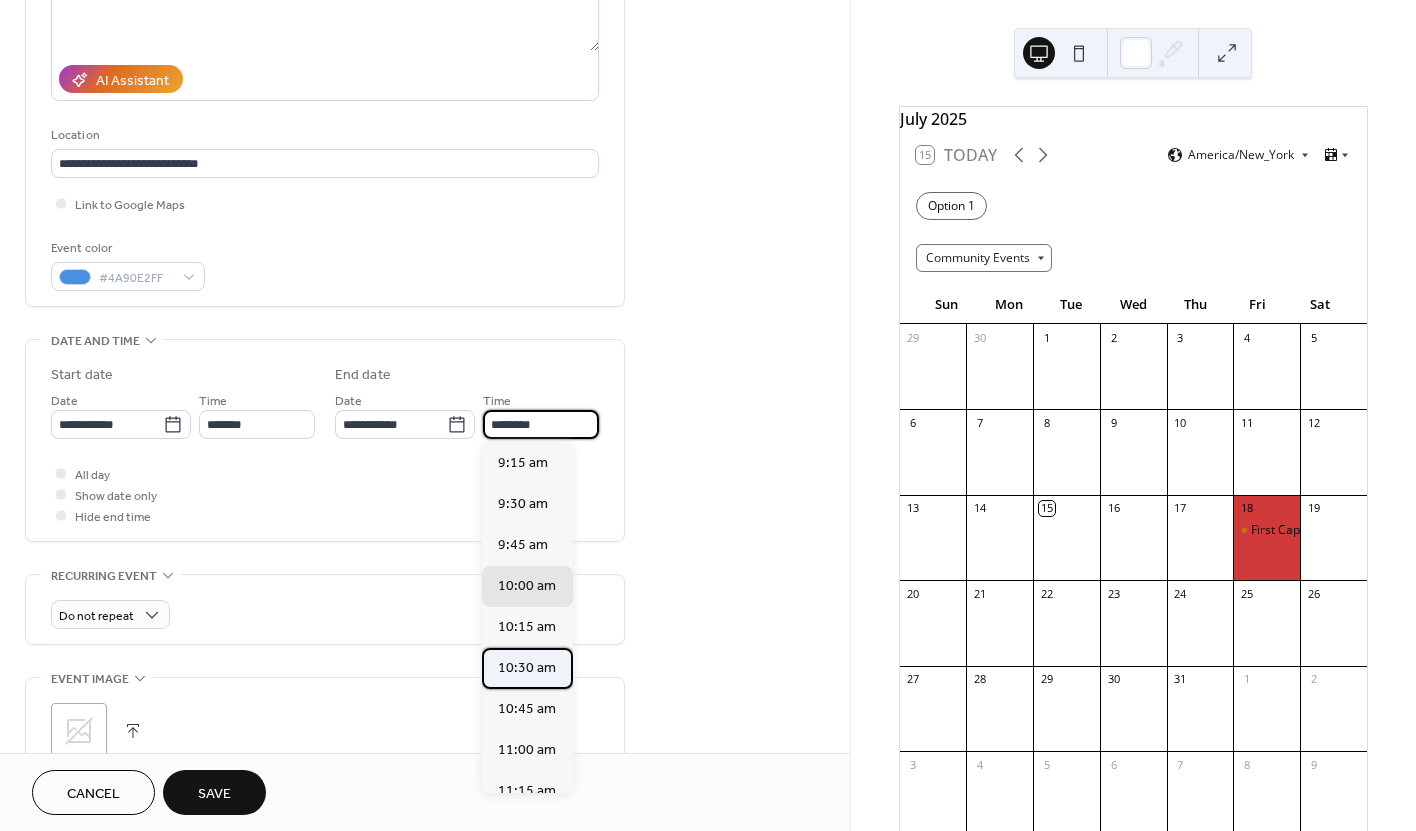click on "10:30 am" at bounding box center [527, 668] 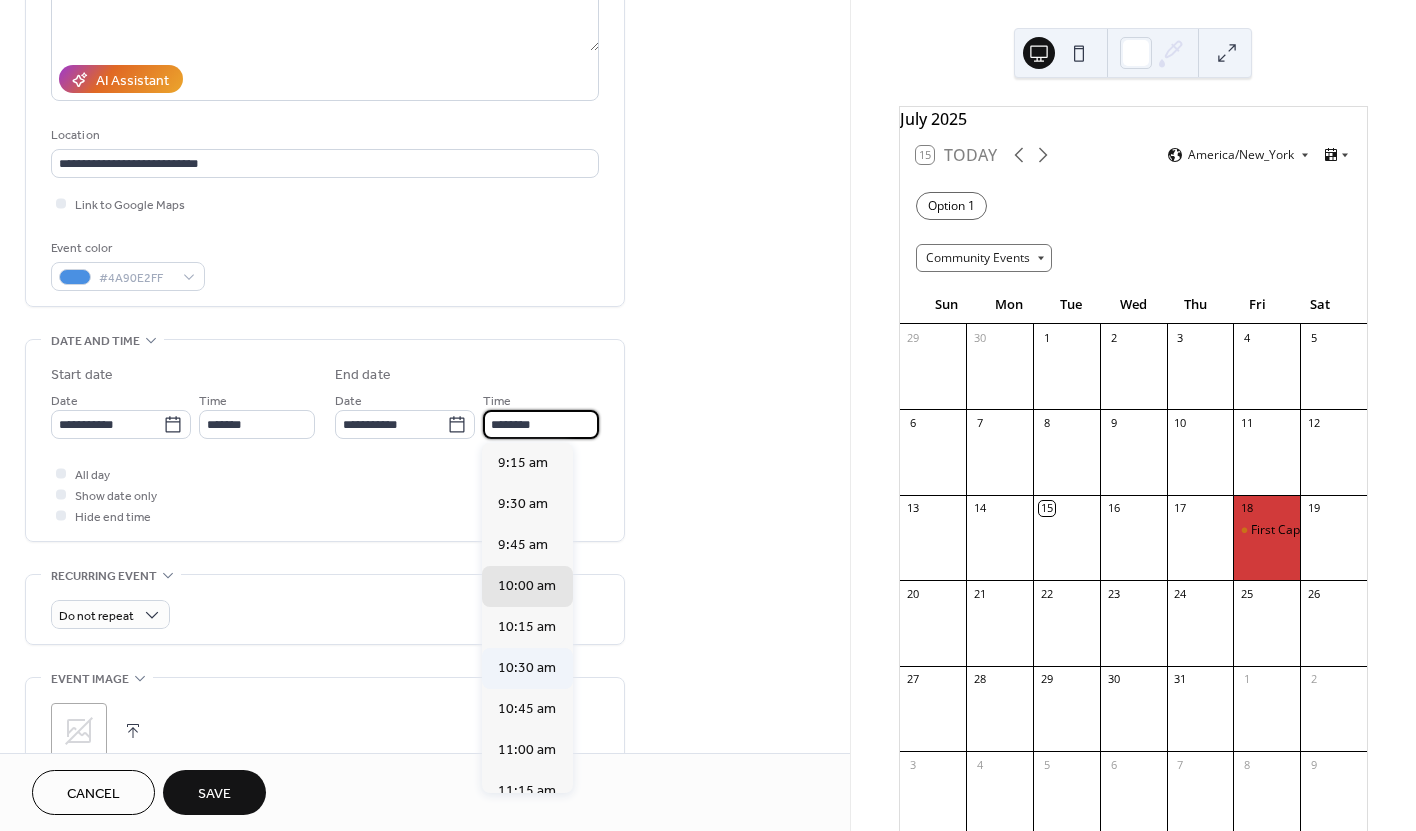 type on "********" 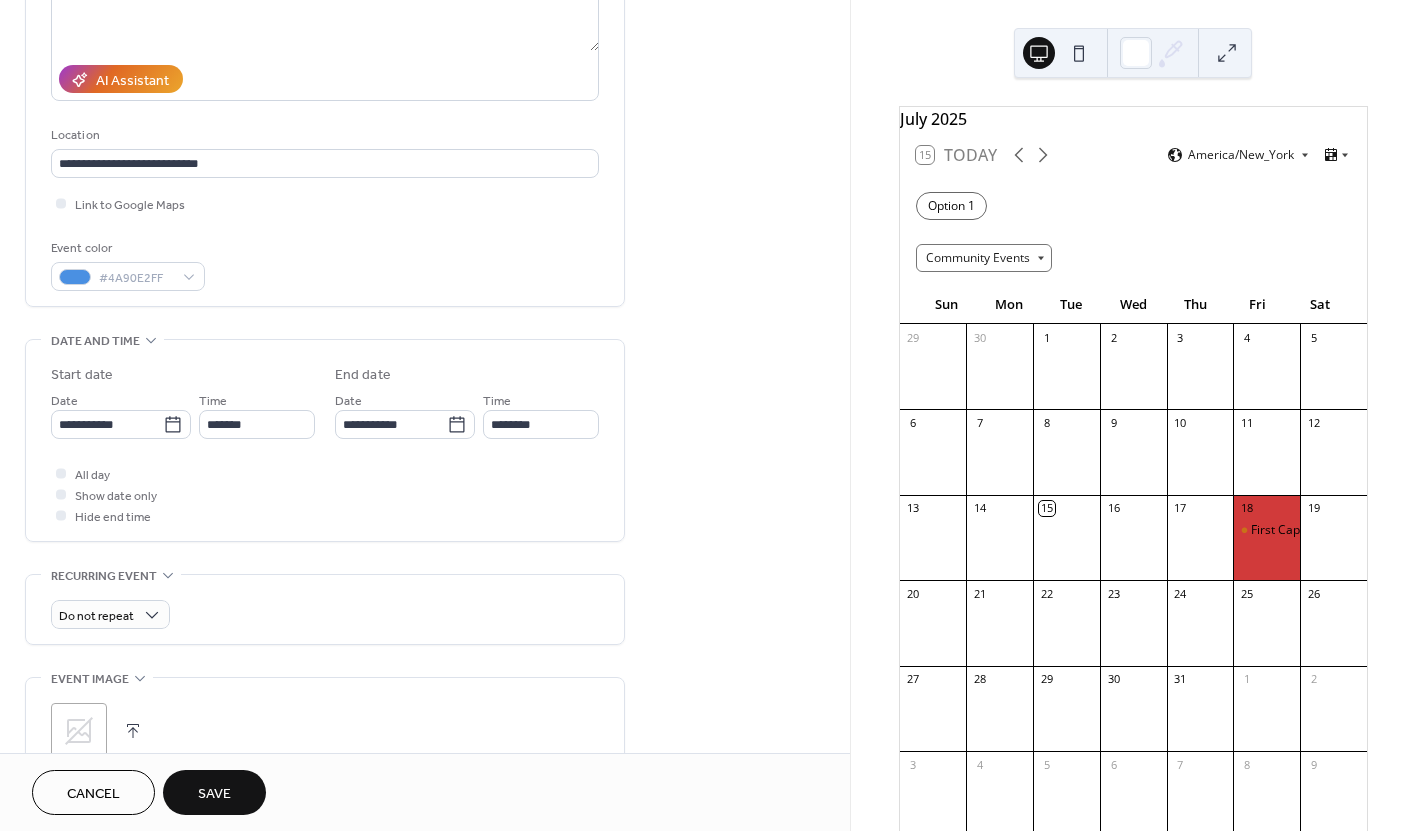 click on "**********" at bounding box center [425, 618] 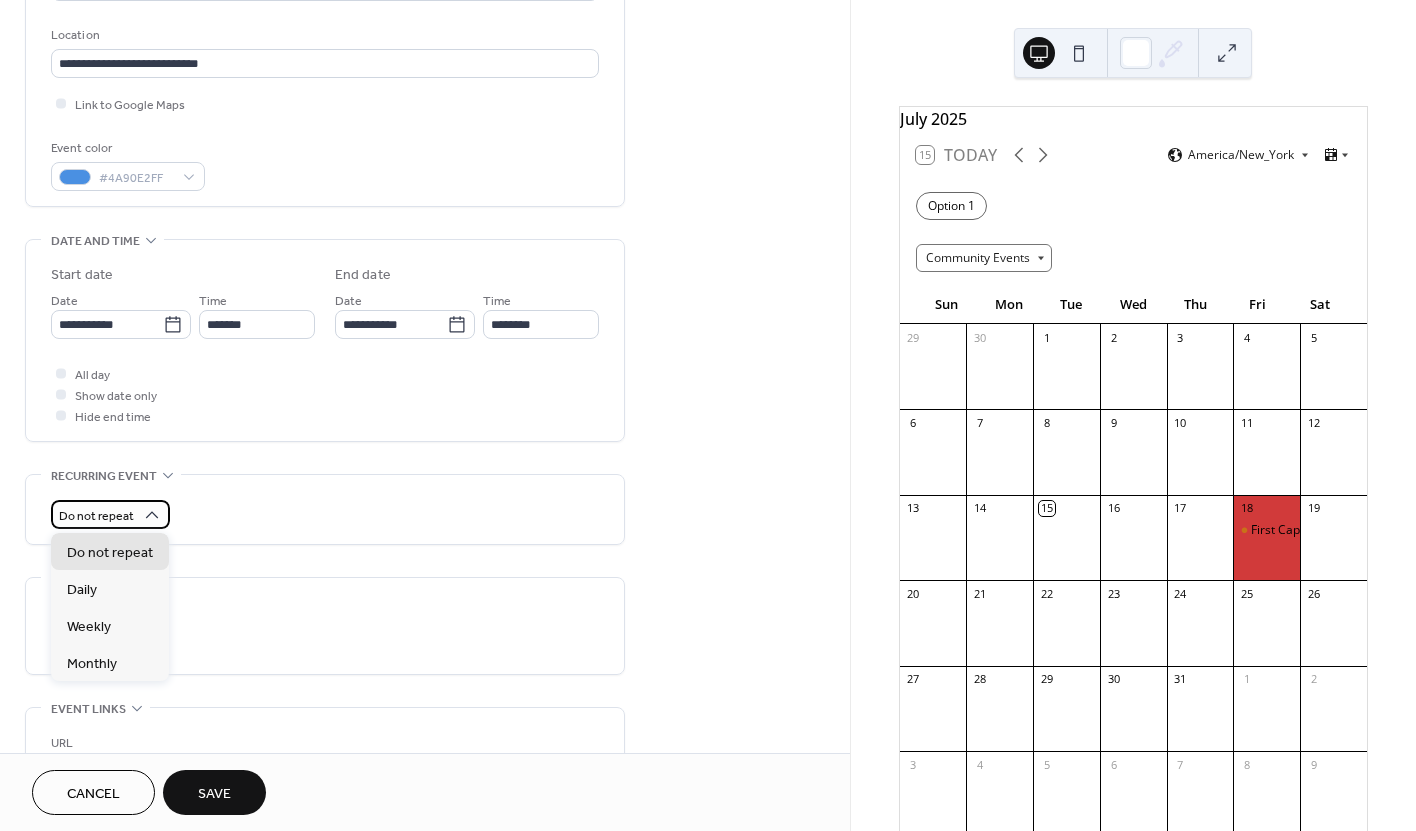 scroll, scrollTop: 405, scrollLeft: 0, axis: vertical 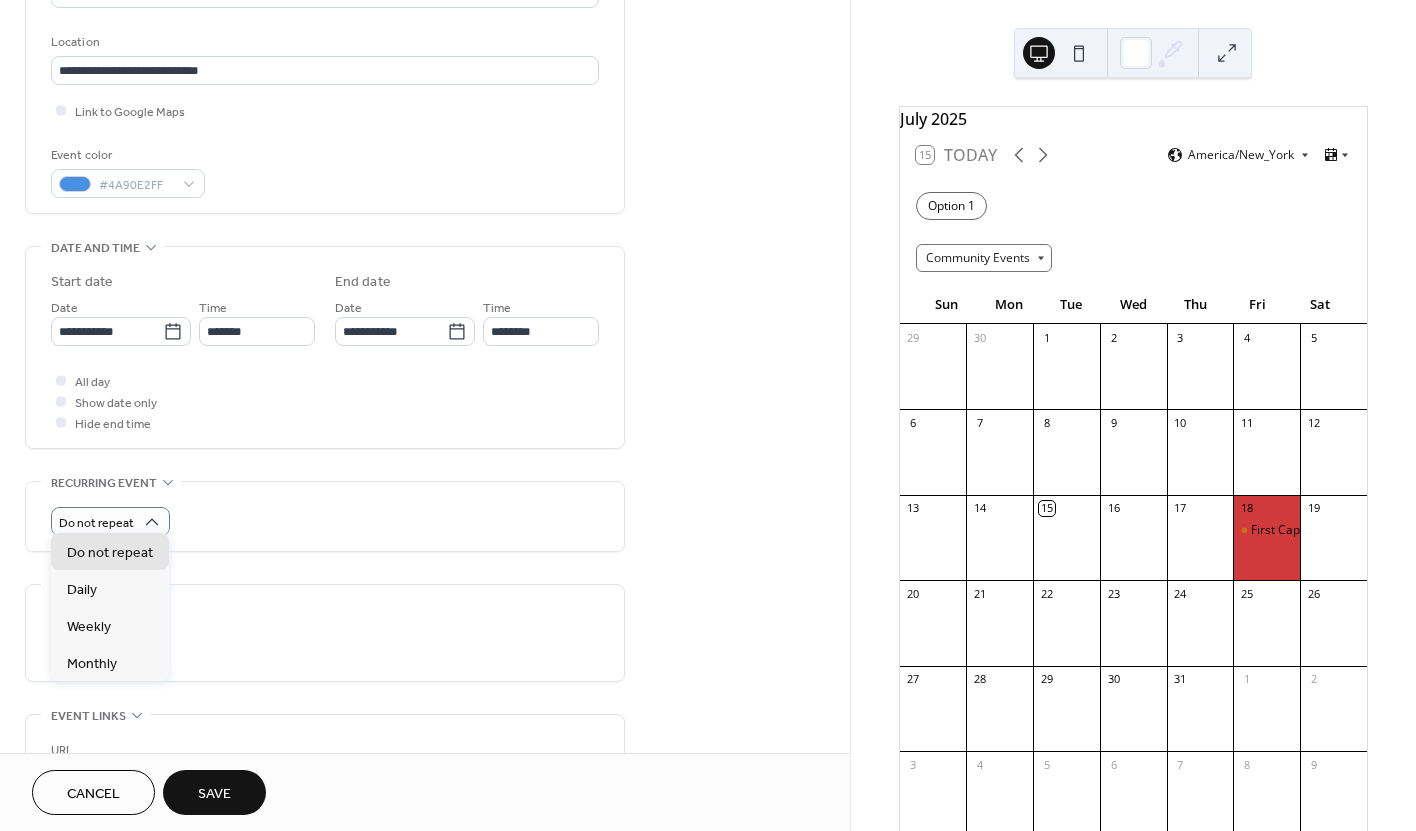 click on "Do not repeat" at bounding box center [325, 521] 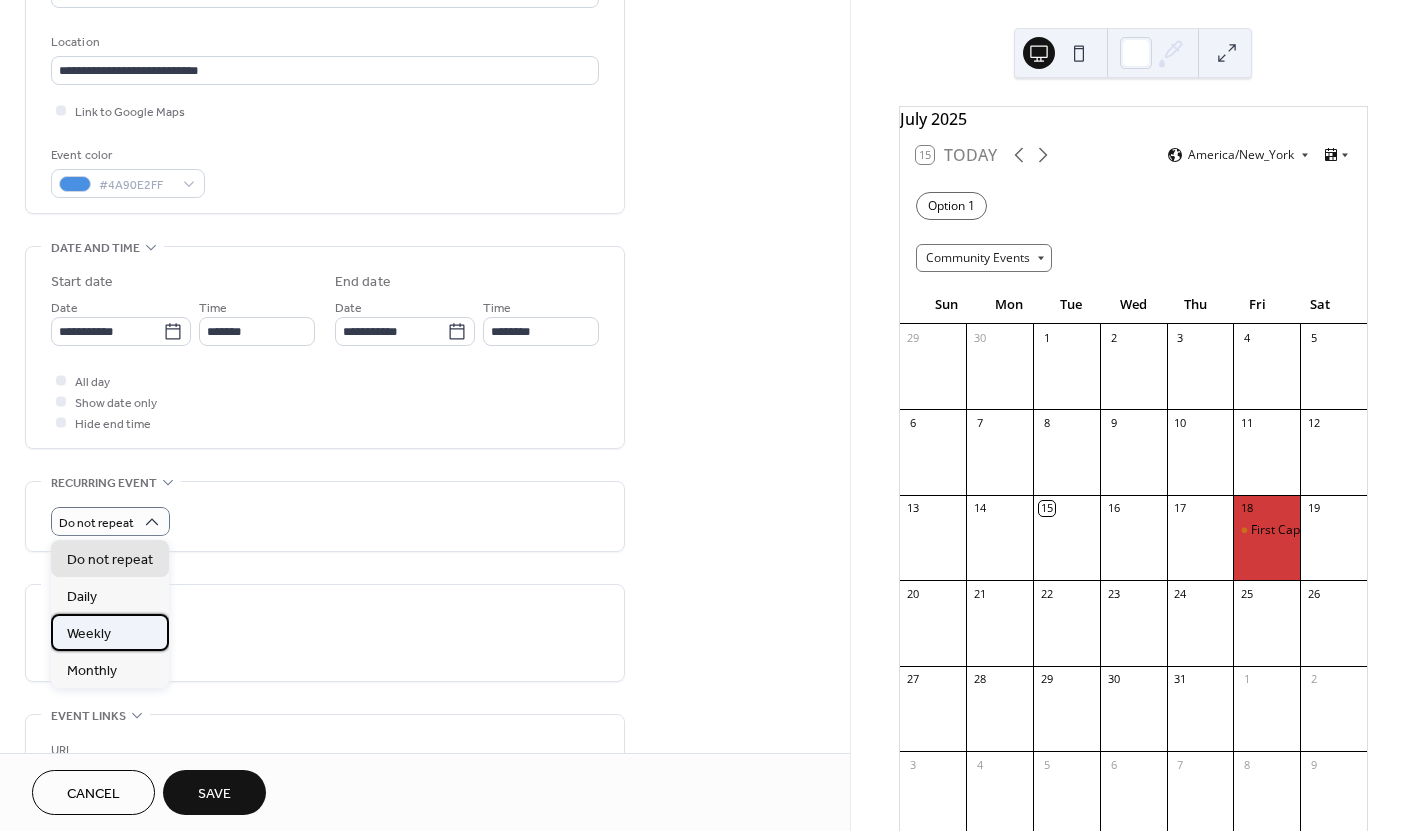 click on "Weekly" at bounding box center [110, 632] 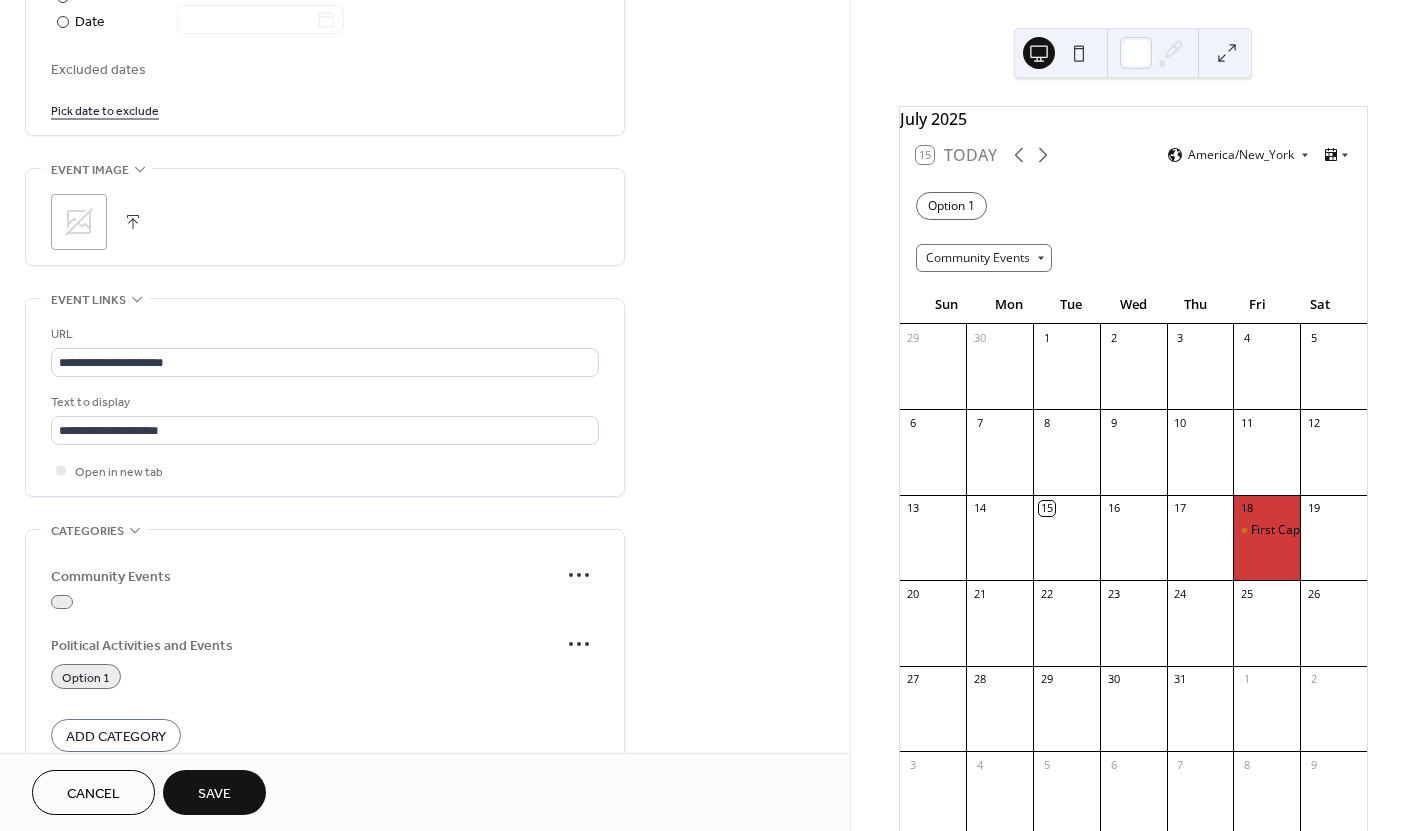 scroll, scrollTop: 1177, scrollLeft: 0, axis: vertical 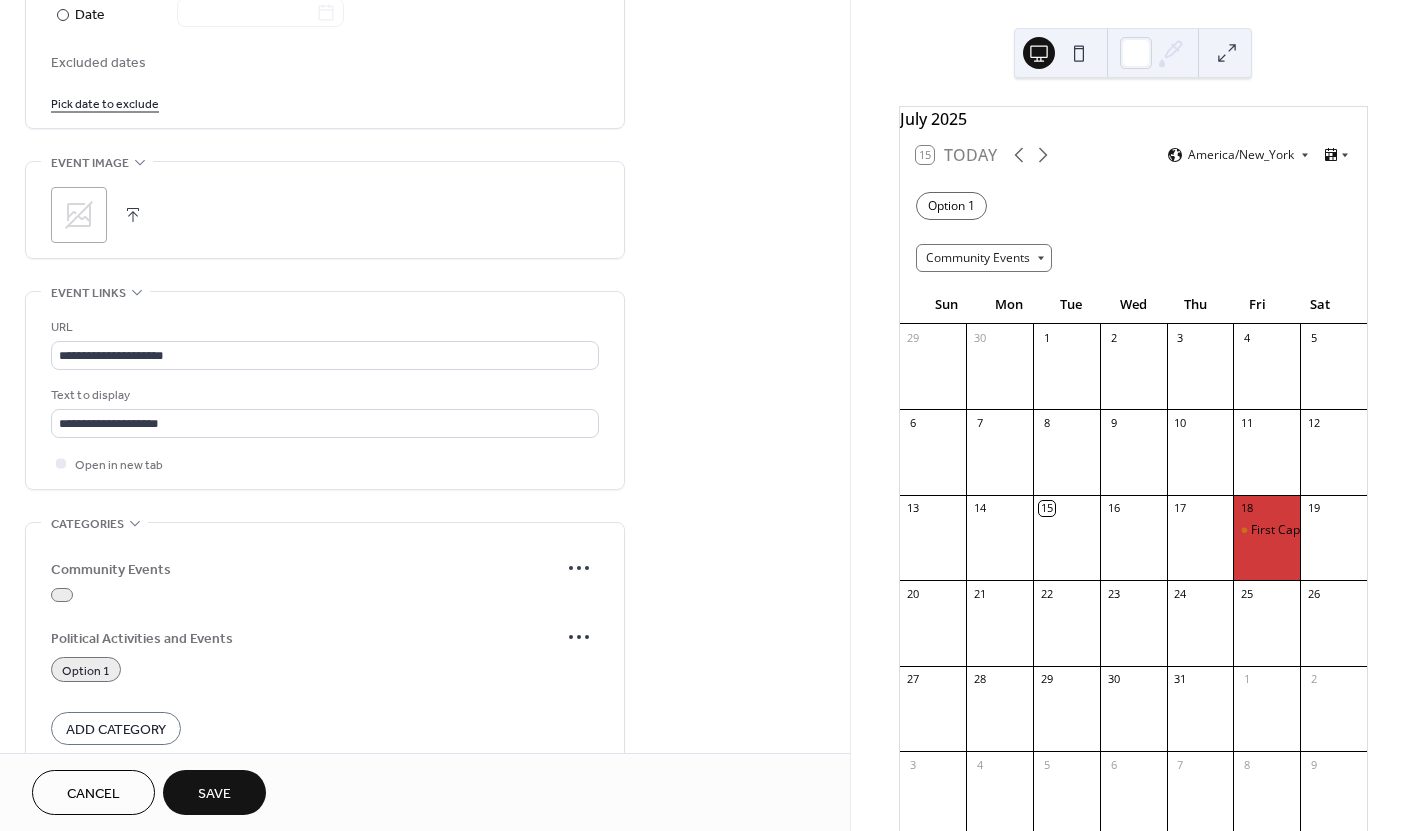 click at bounding box center (62, 595) 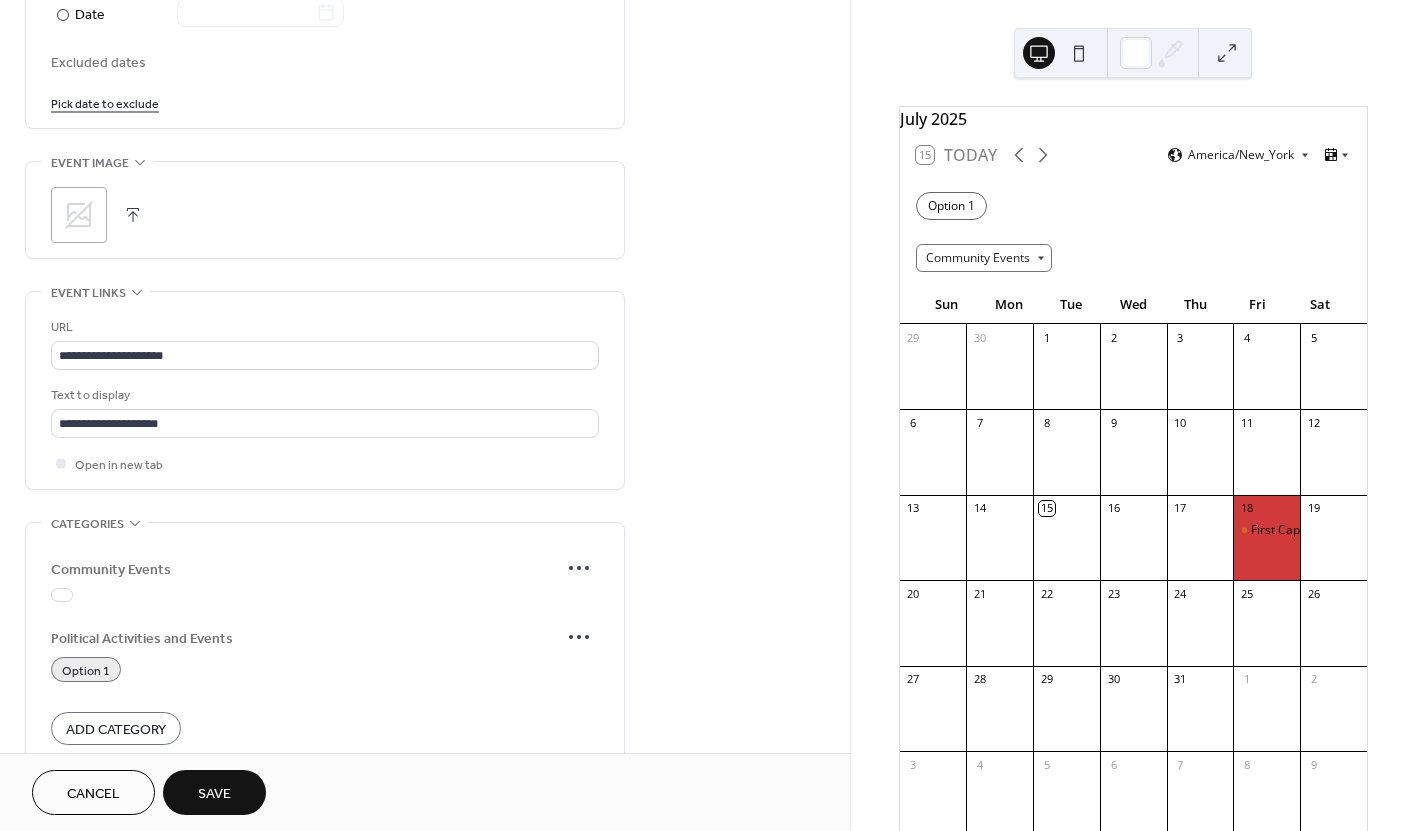 click on "Option 1" at bounding box center (86, 671) 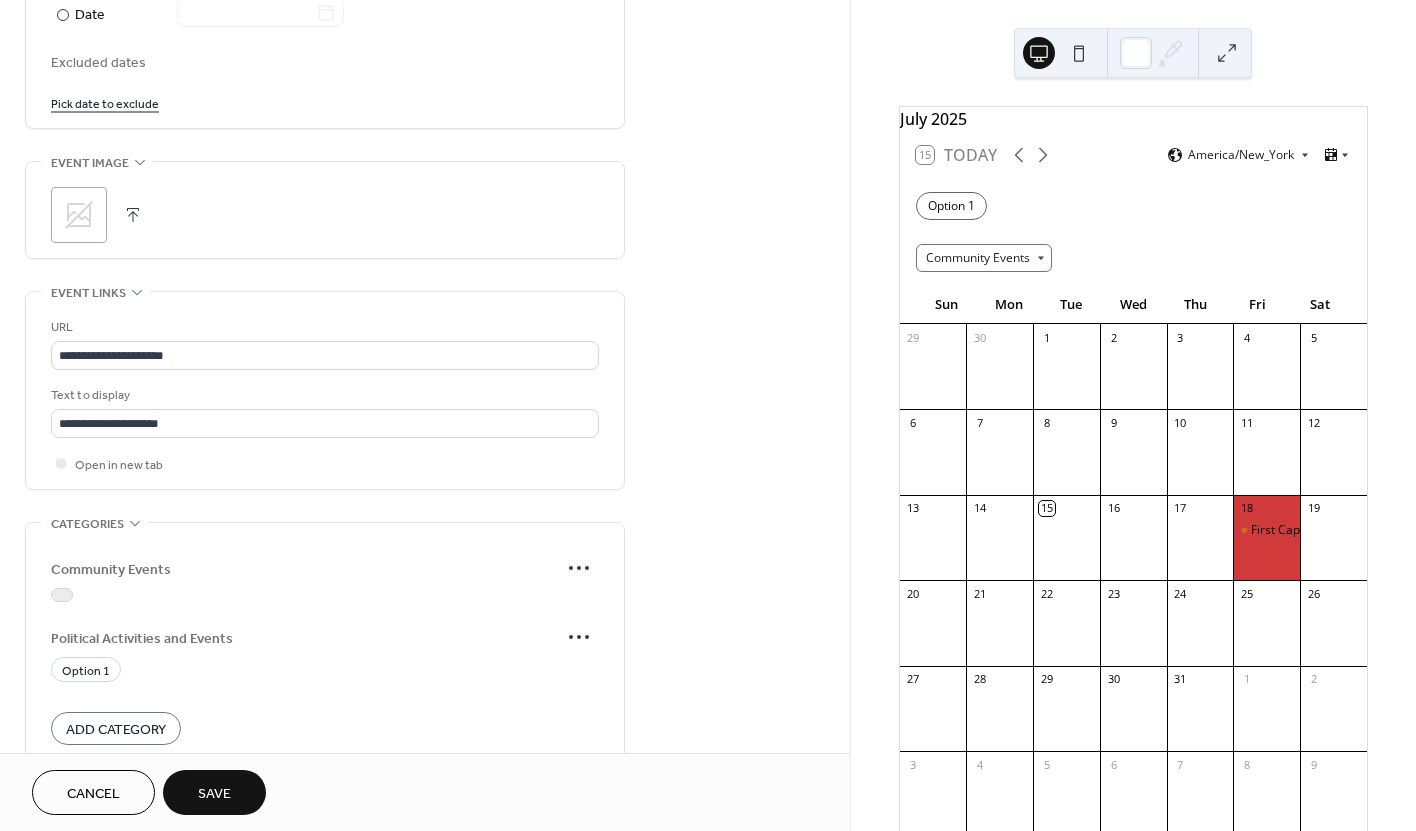 click at bounding box center [62, 595] 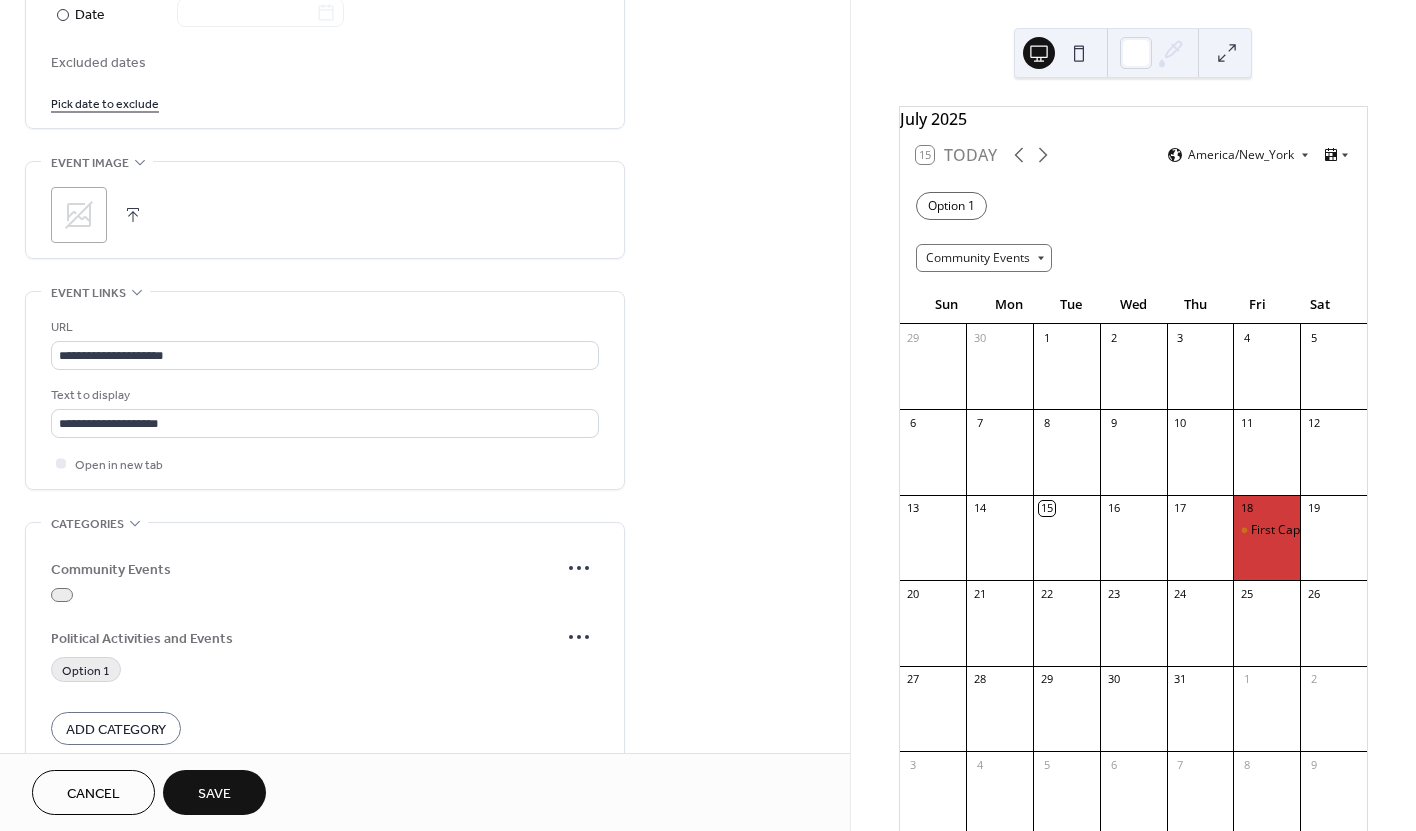 click on "Option 1" at bounding box center (86, 671) 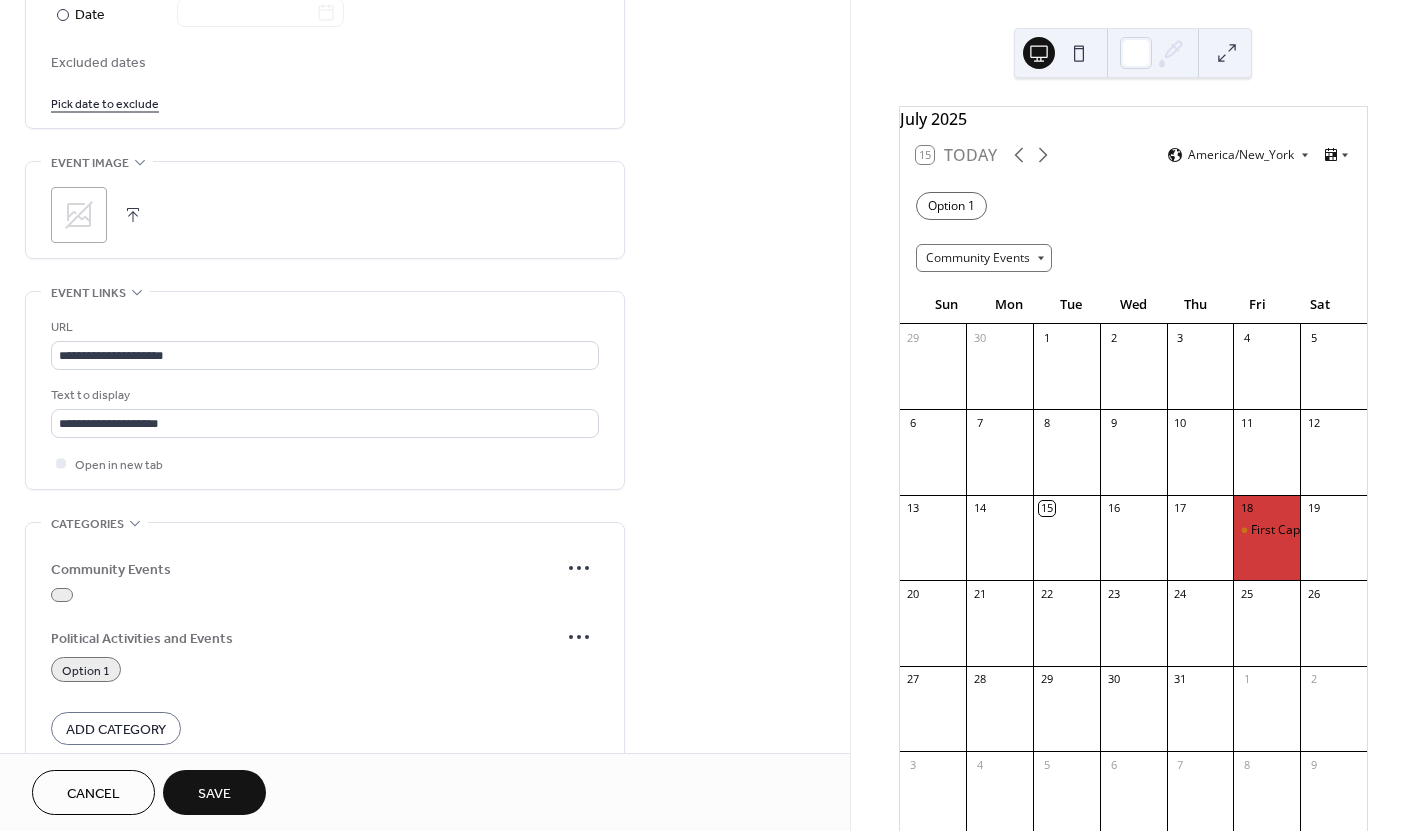 click on "Save" at bounding box center (214, 792) 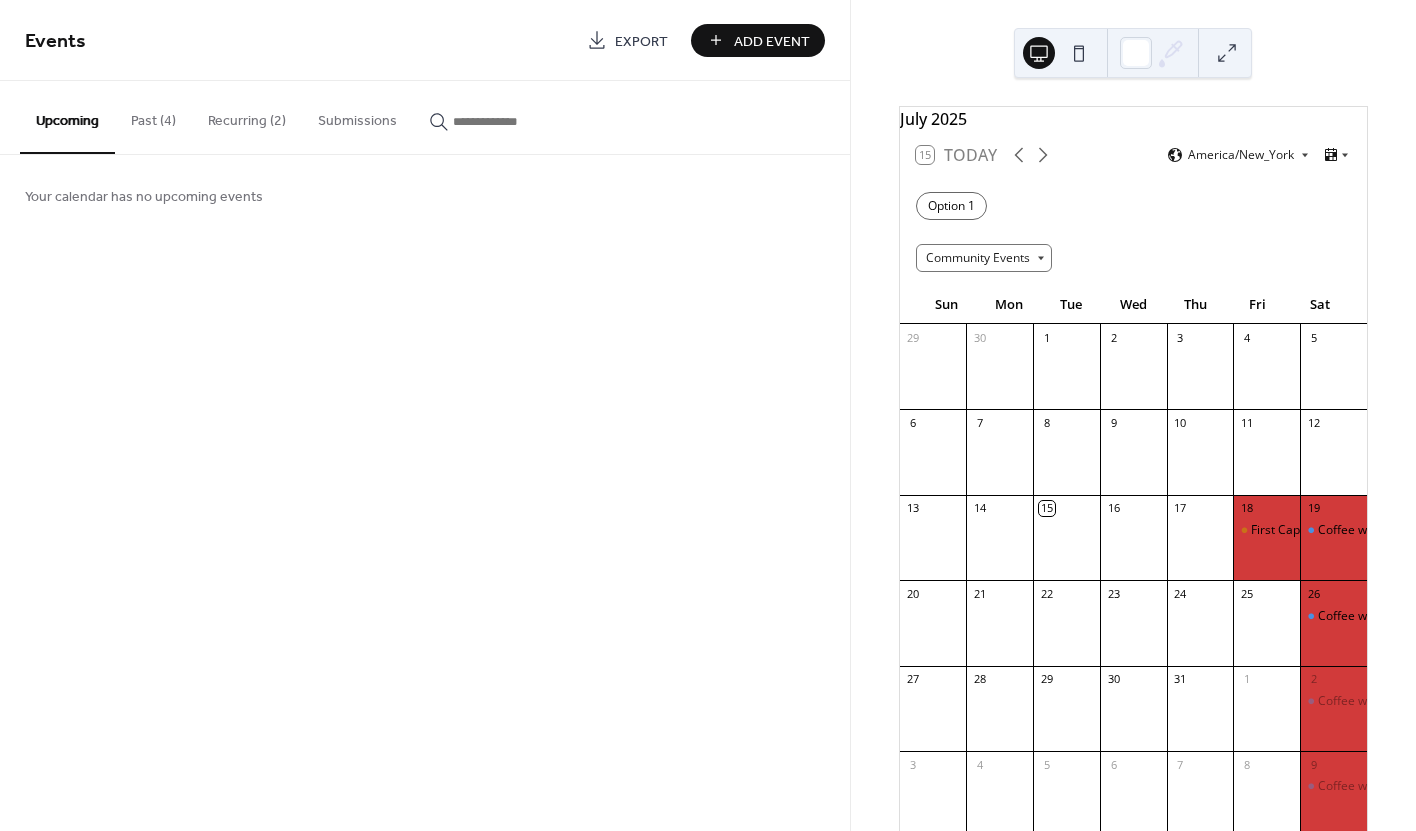 click on "Add Event" at bounding box center (772, 41) 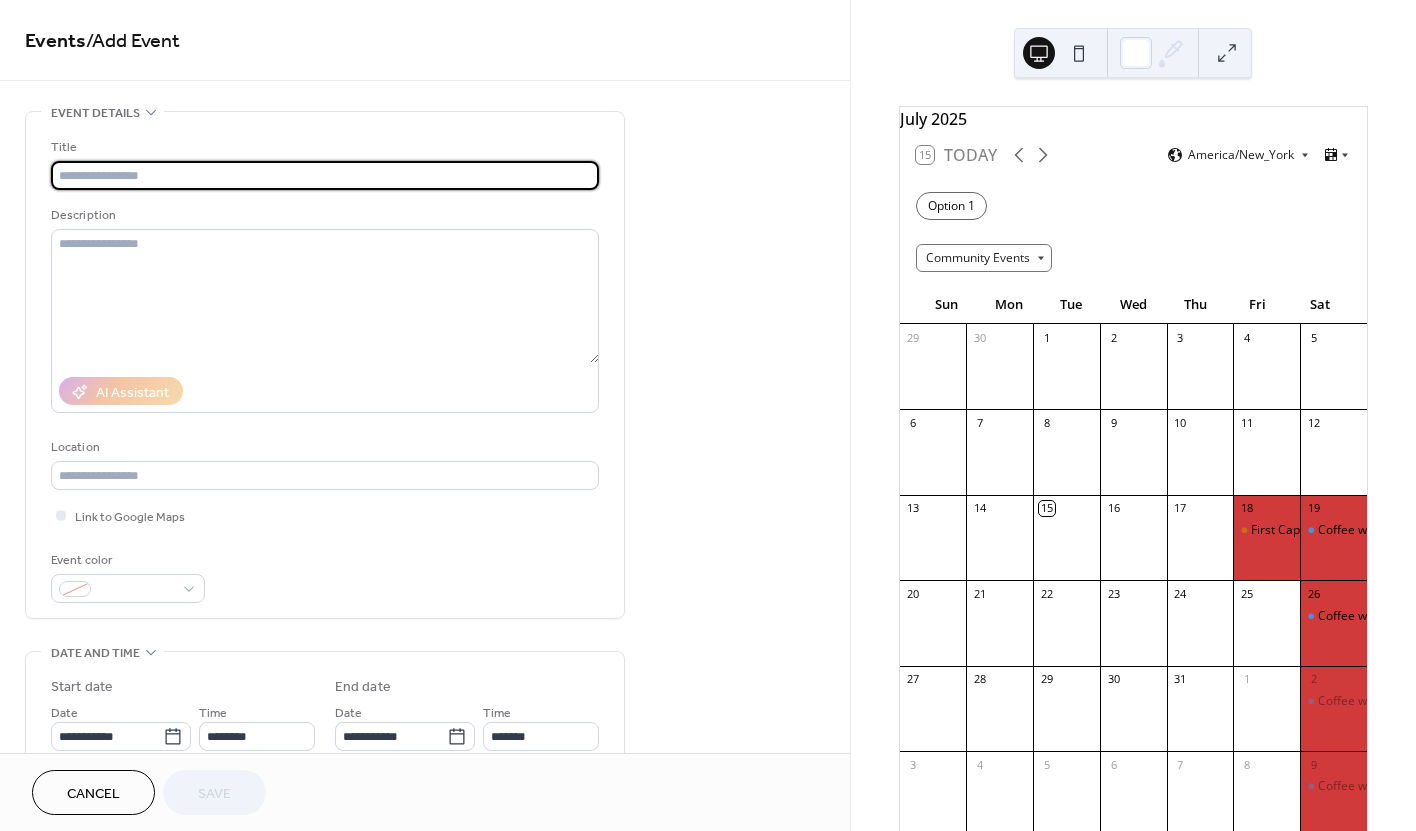 click at bounding box center (325, 175) 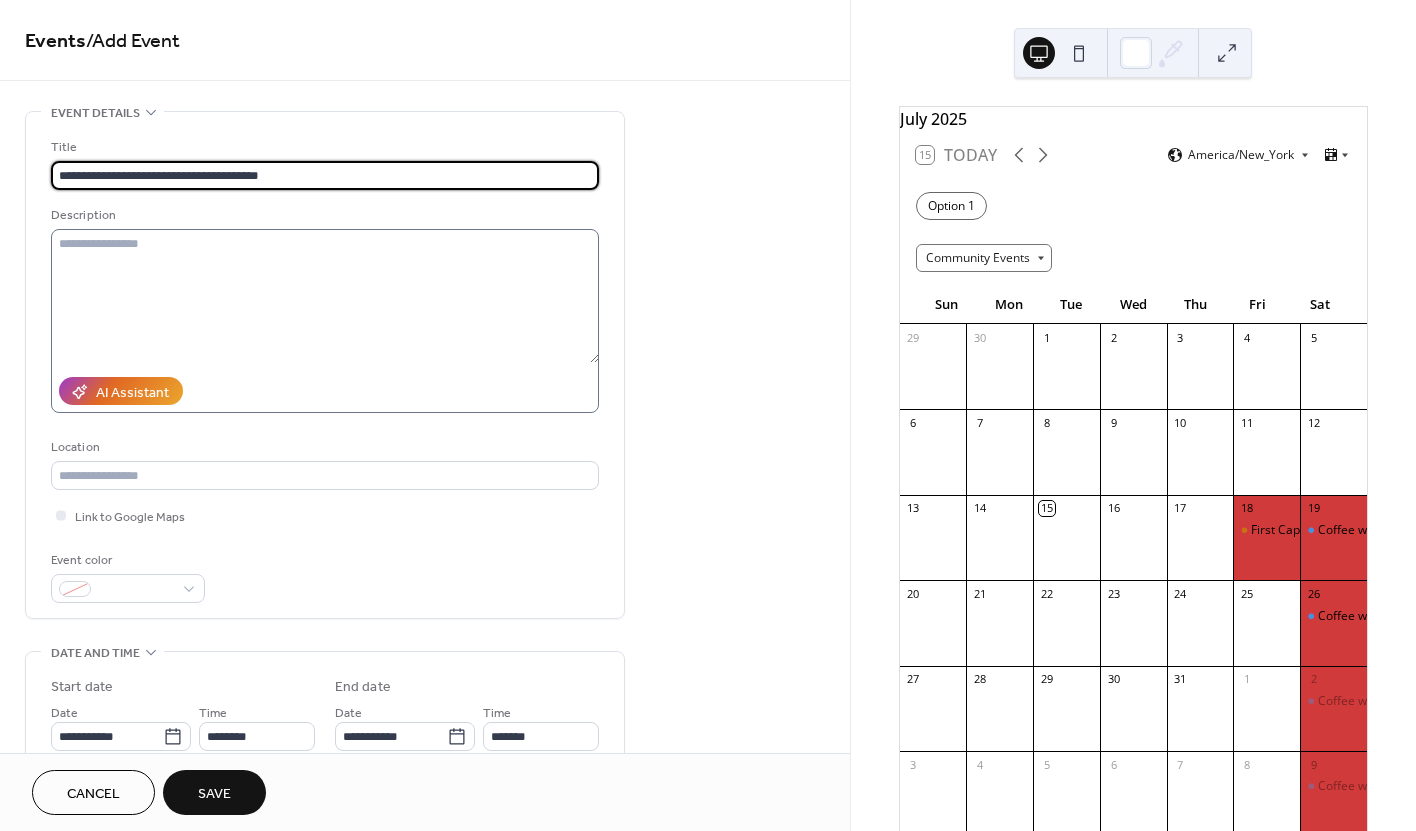 type on "**********" 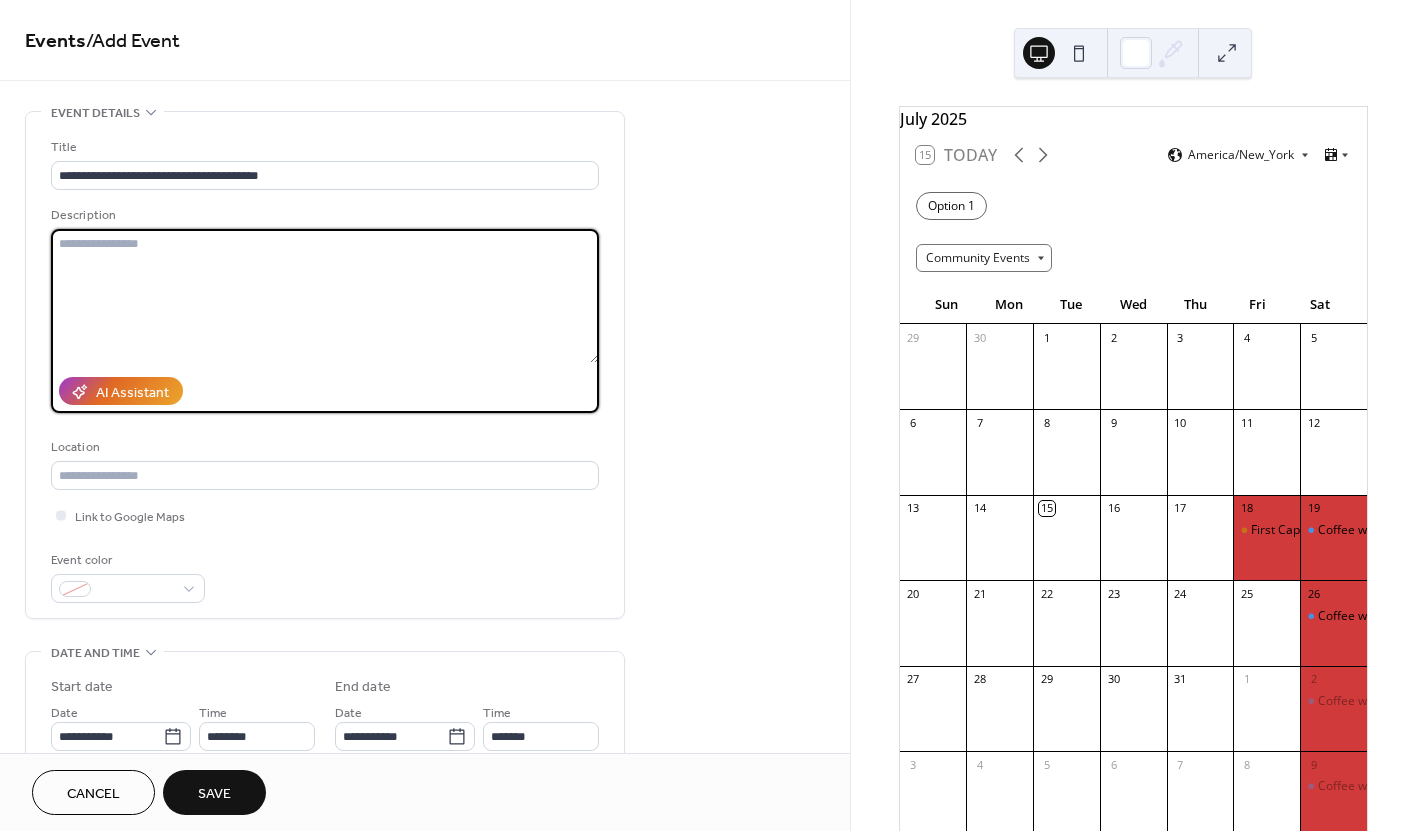 click at bounding box center (325, 296) 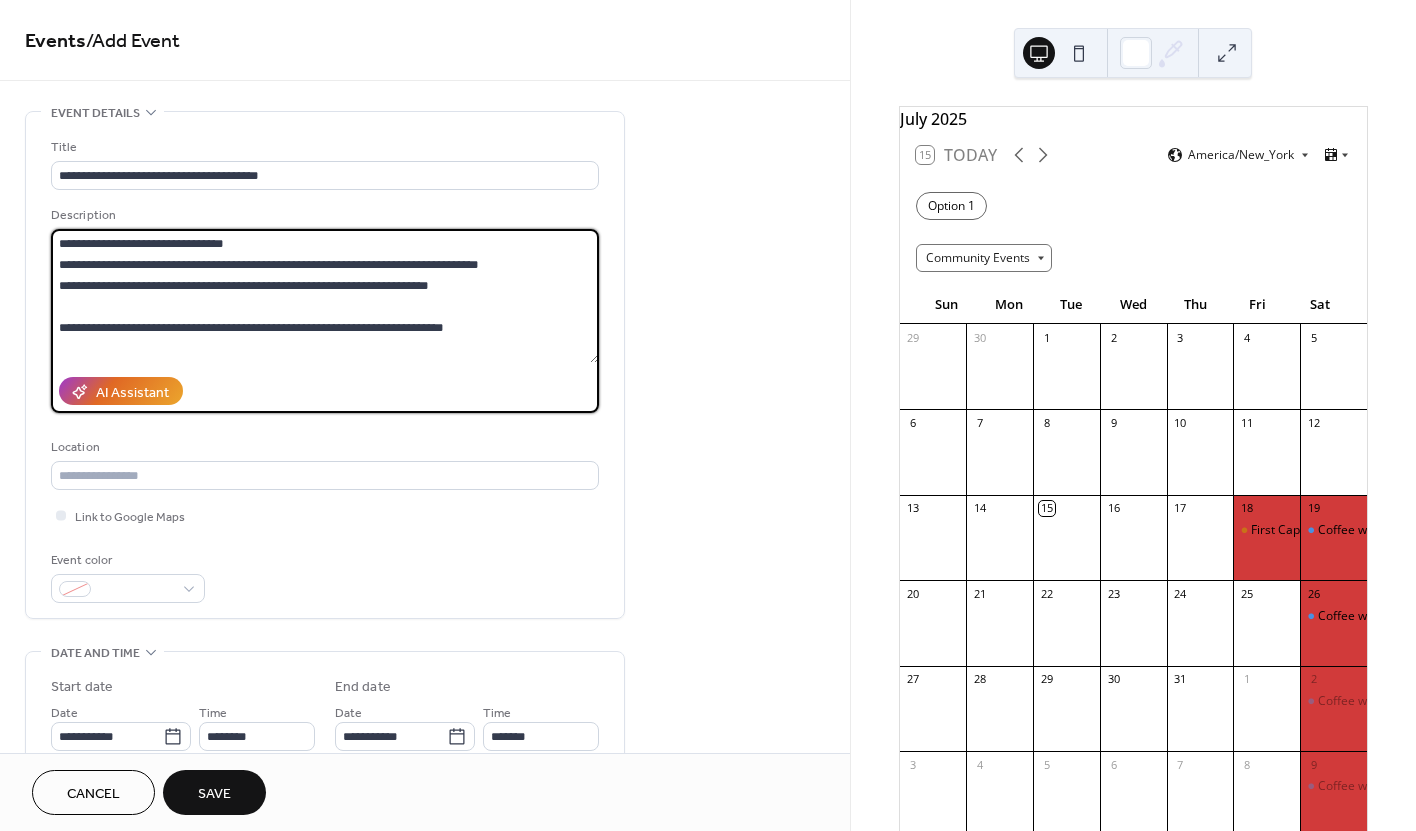 drag, startPoint x: 61, startPoint y: 242, endPoint x: 106, endPoint y: 241, distance: 45.01111 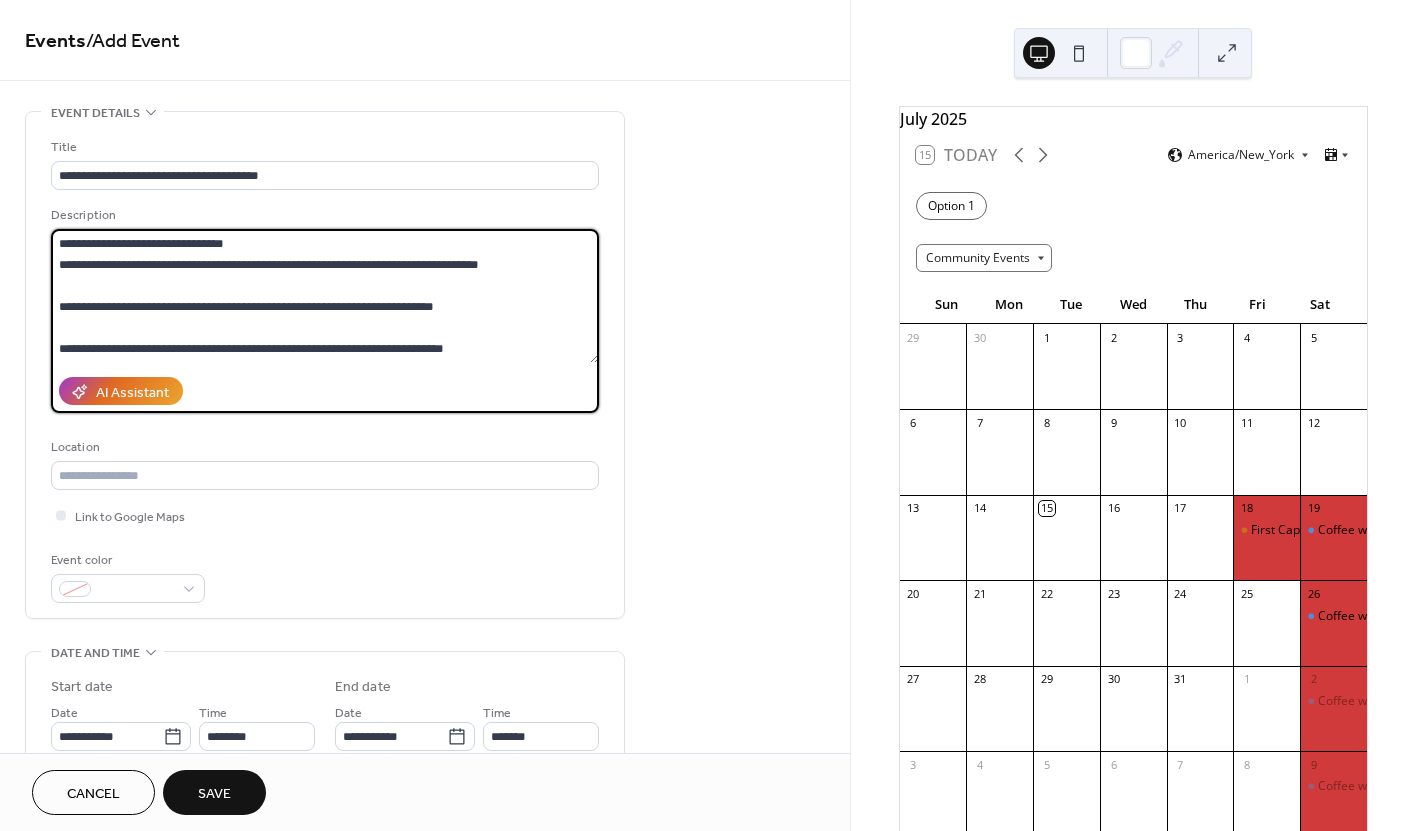 click on "**********" at bounding box center (325, 296) 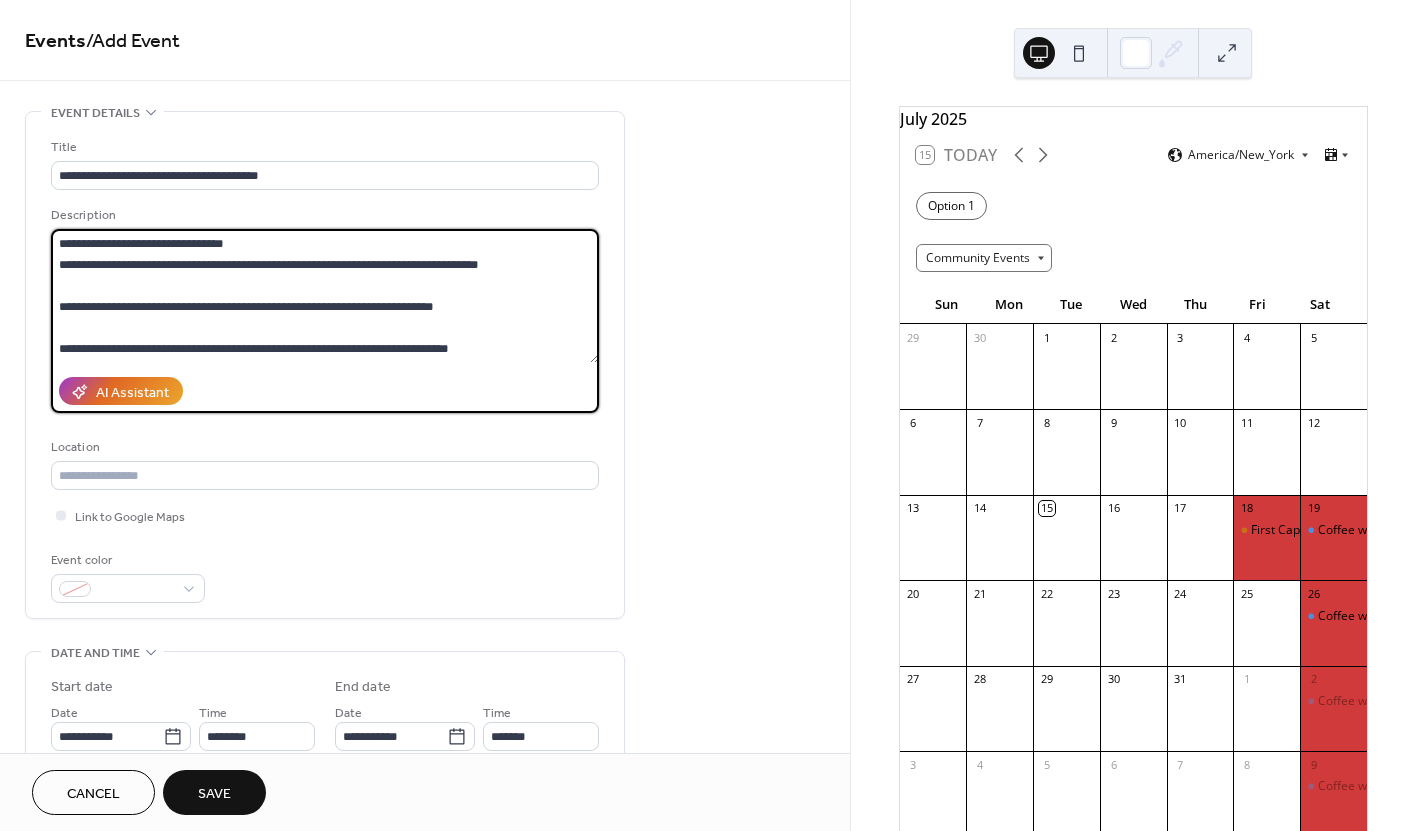 type on "**********" 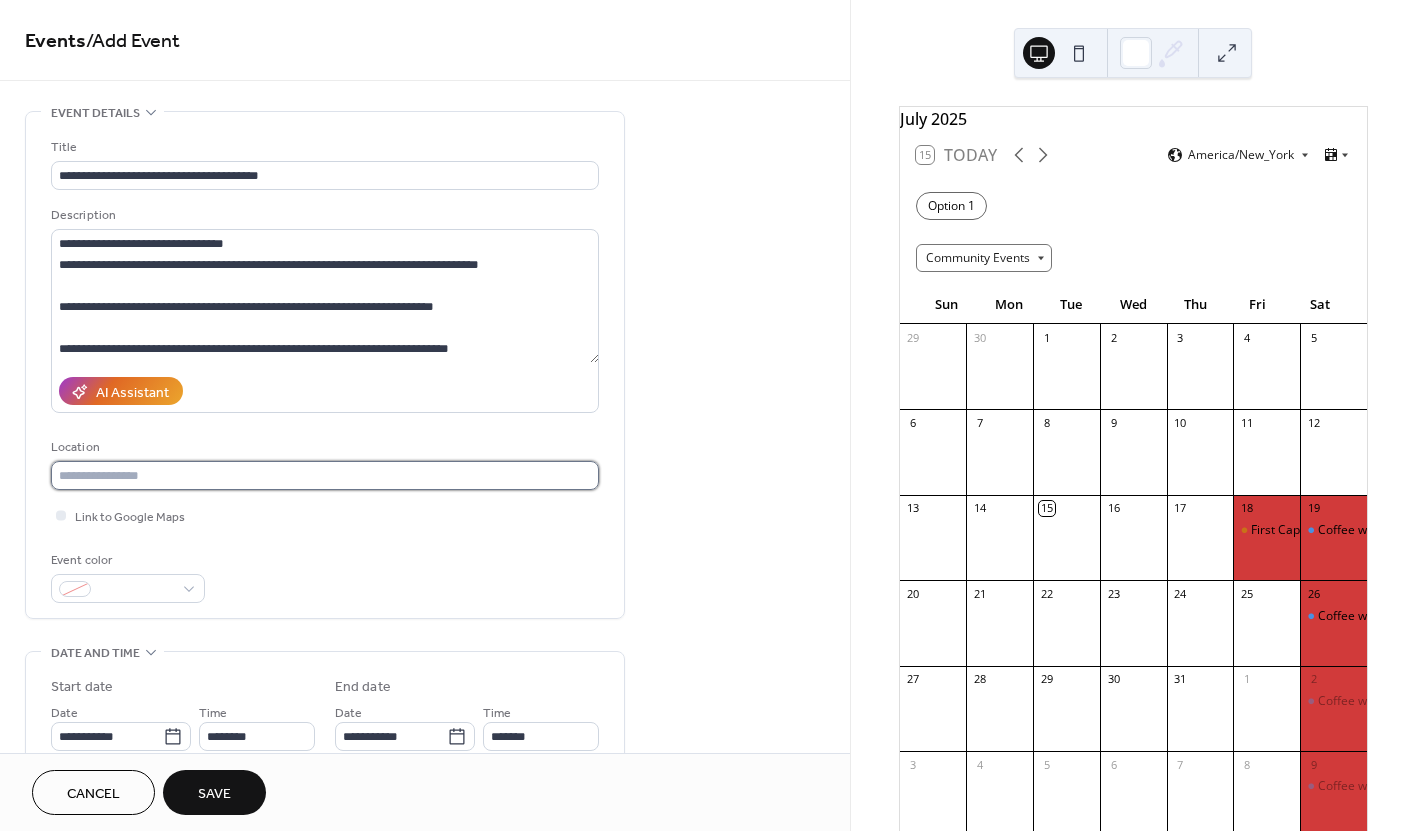 click at bounding box center [325, 475] 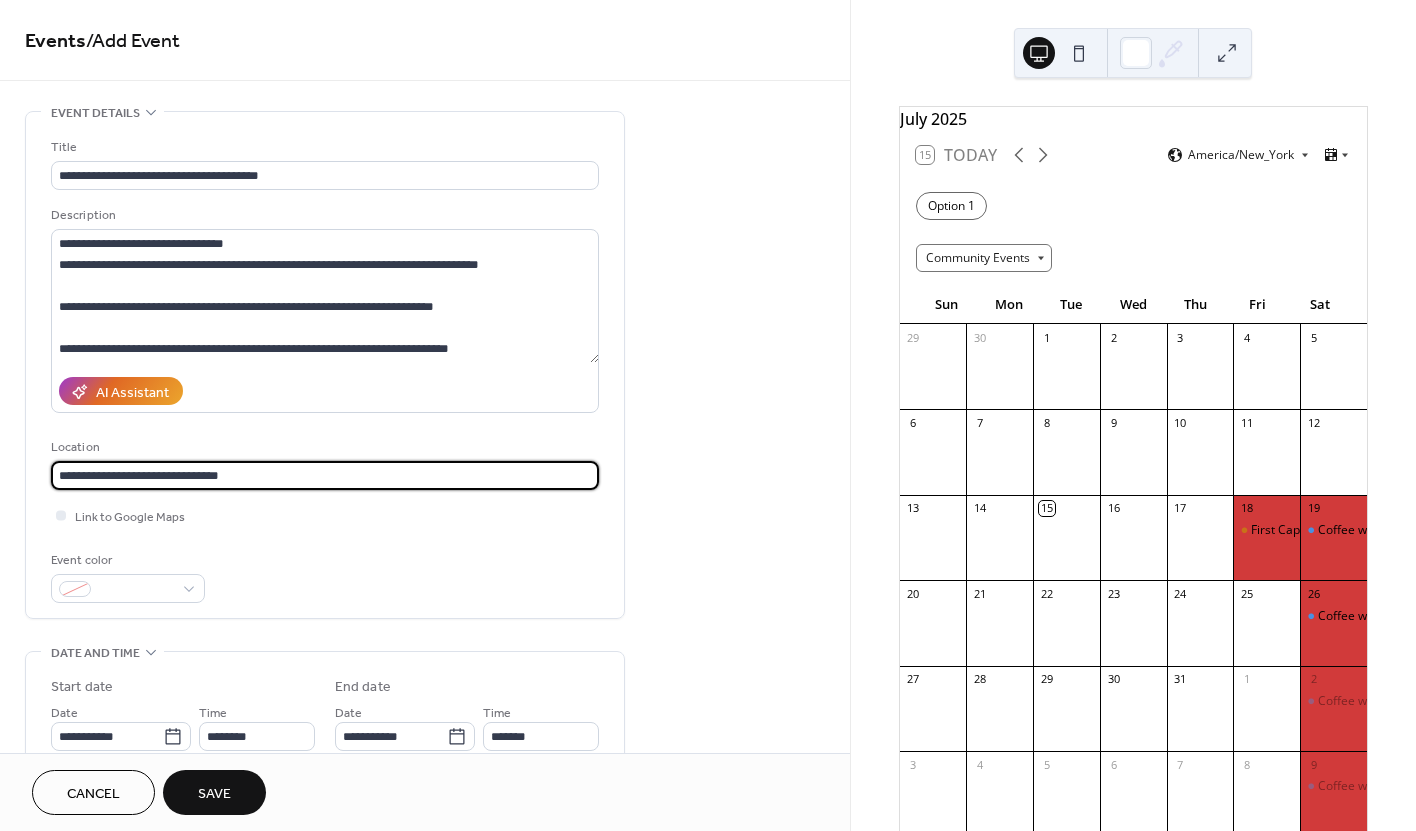 type on "**********" 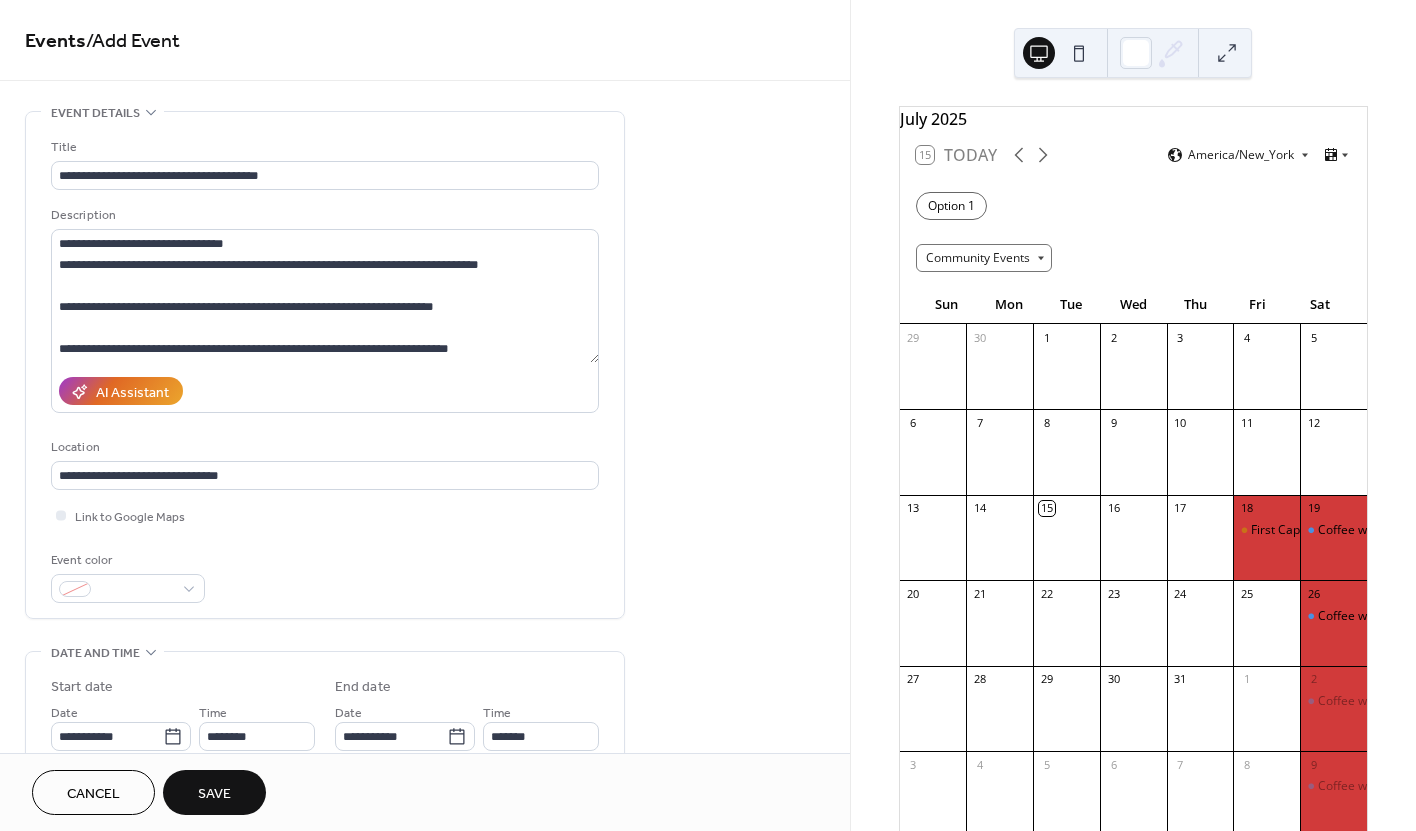 click on "Event color" at bounding box center (325, 576) 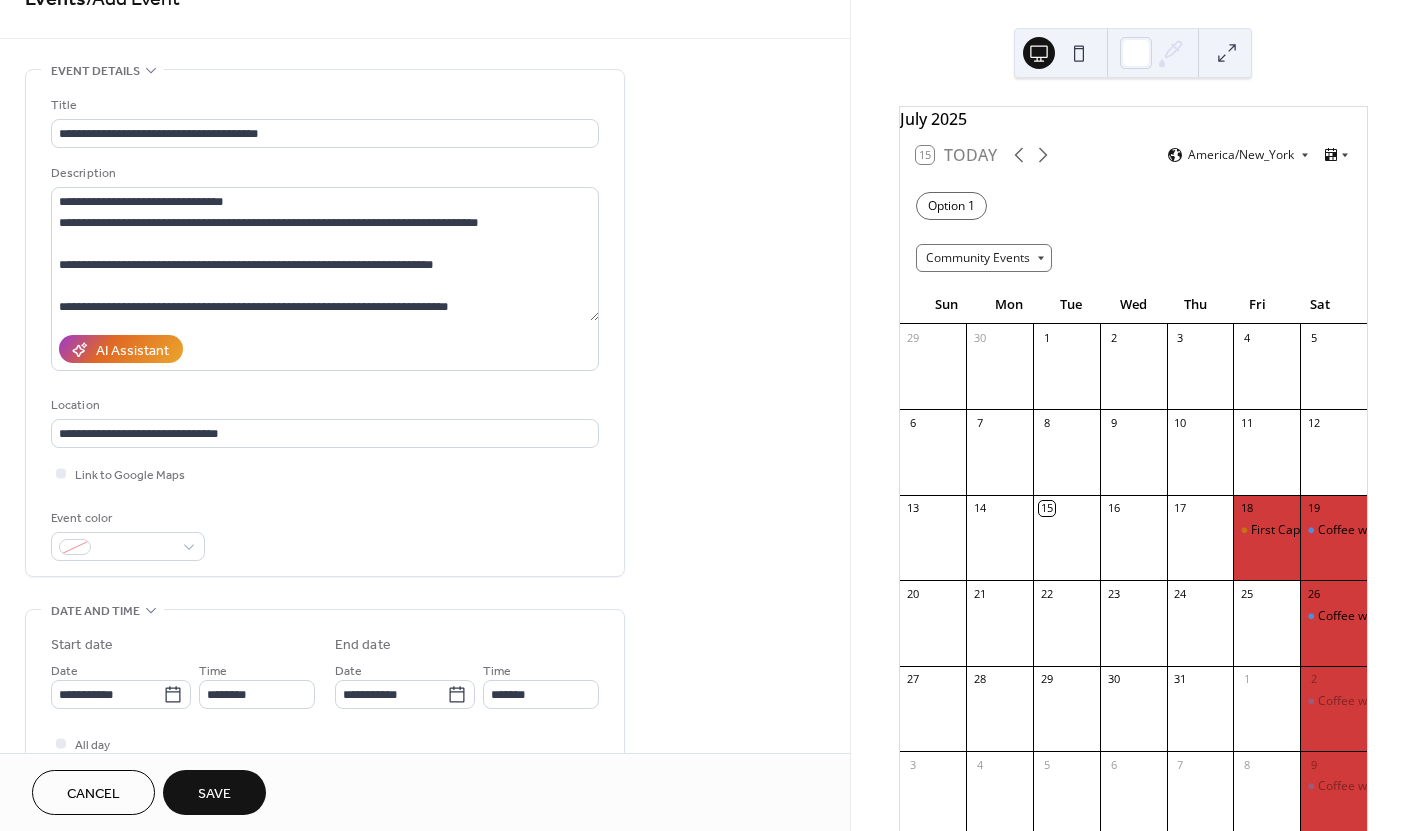scroll, scrollTop: 77, scrollLeft: 0, axis: vertical 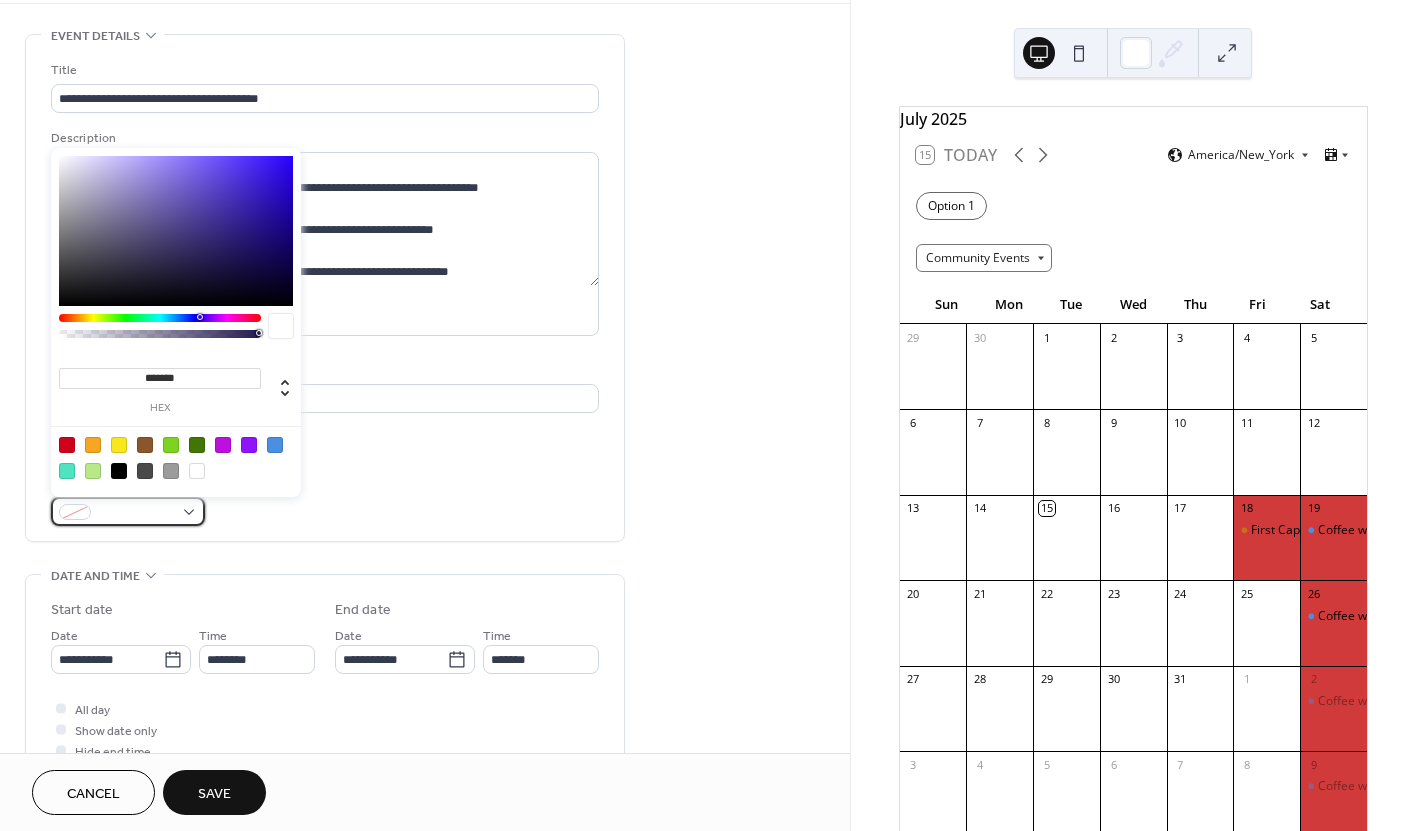 click at bounding box center [128, 511] 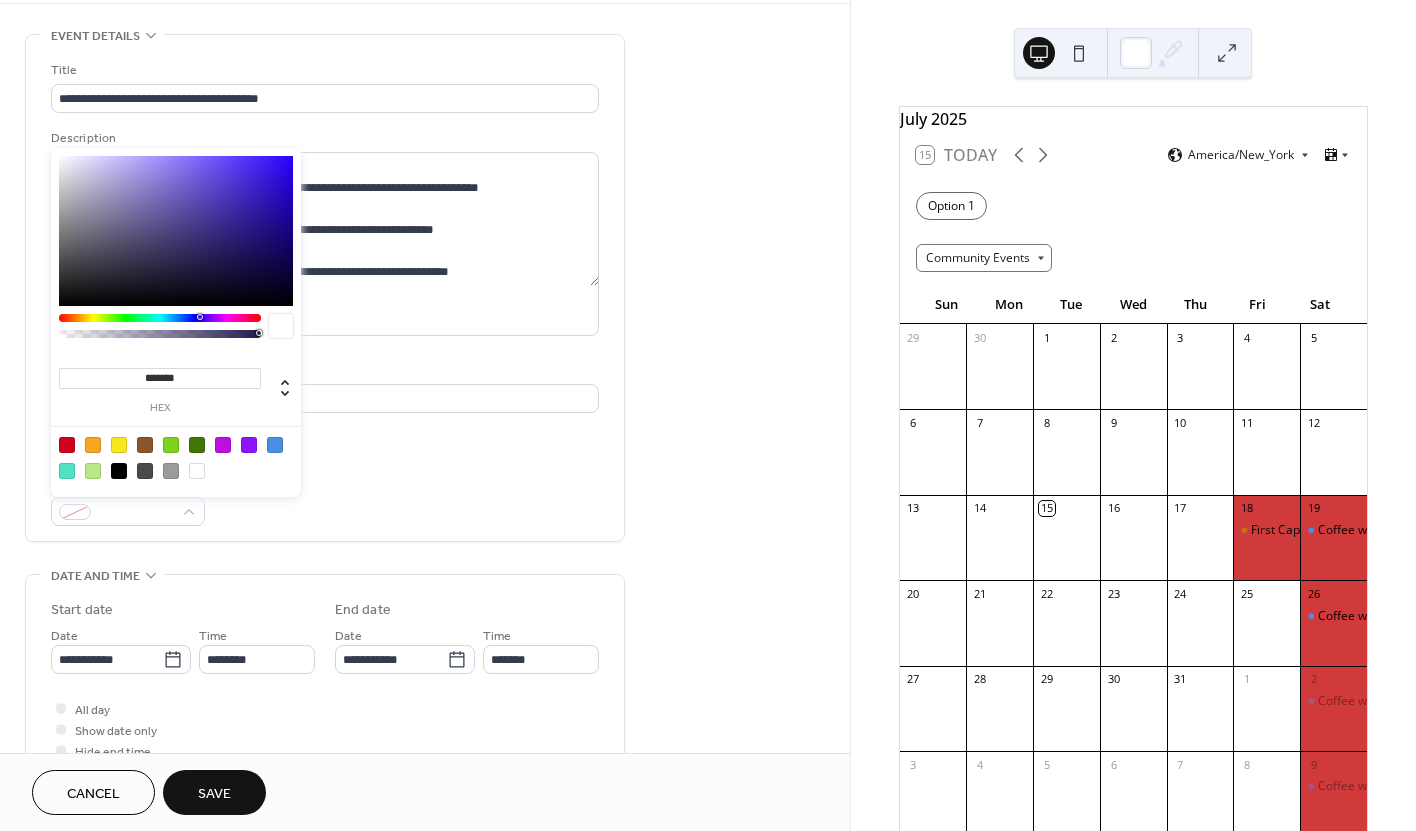 click at bounding box center (93, 445) 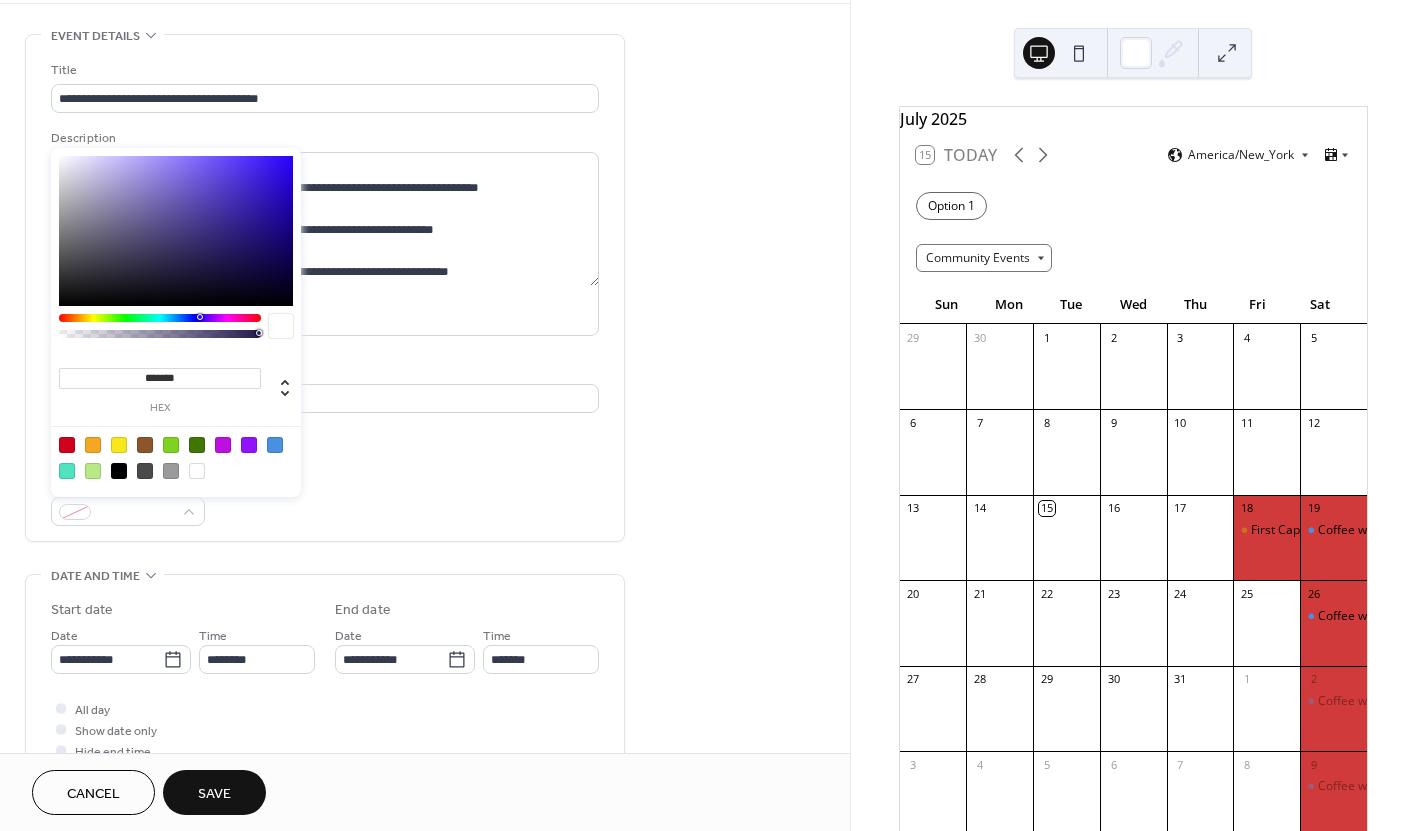 type on "*******" 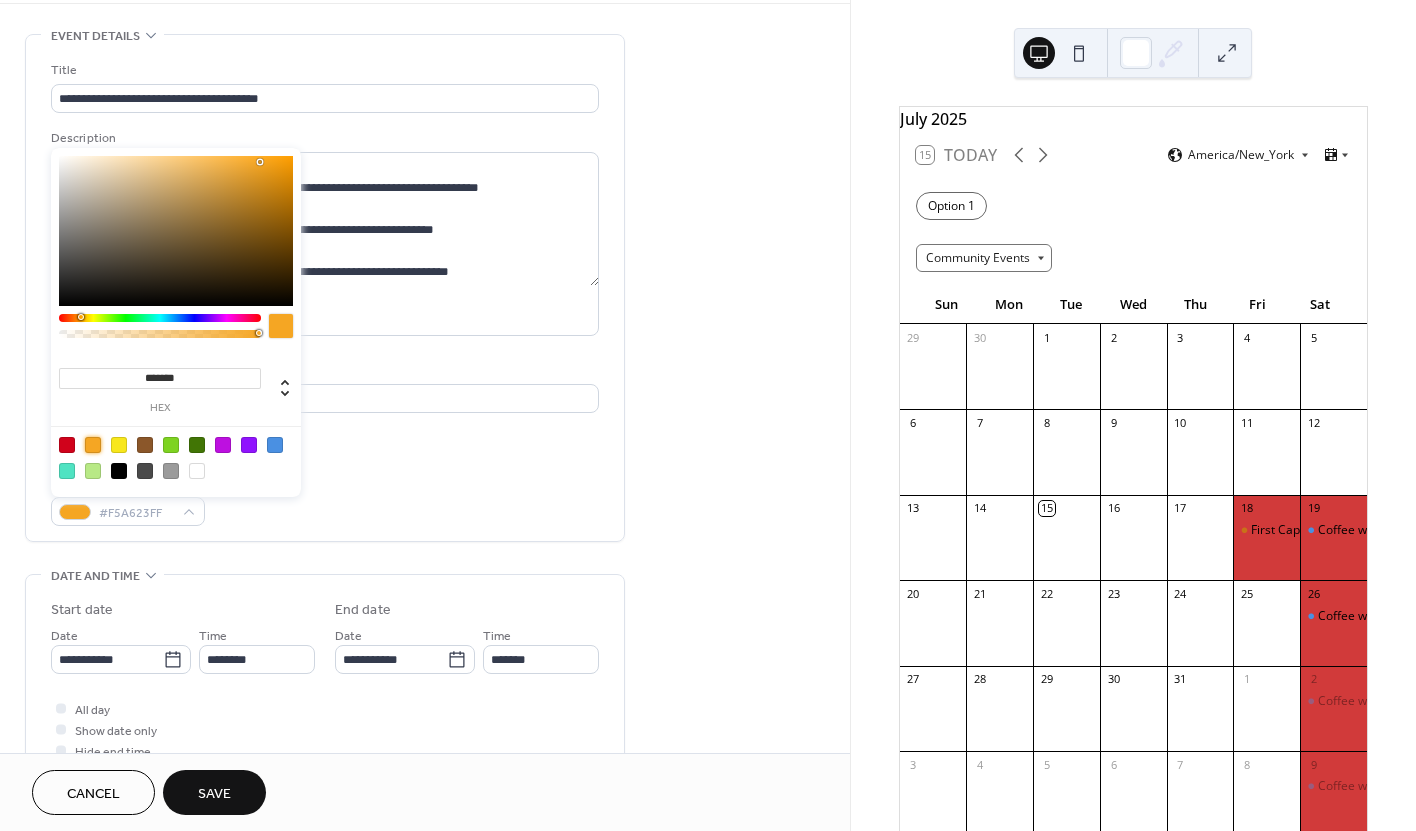 click on "Event color #F5A623FF" at bounding box center (325, 499) 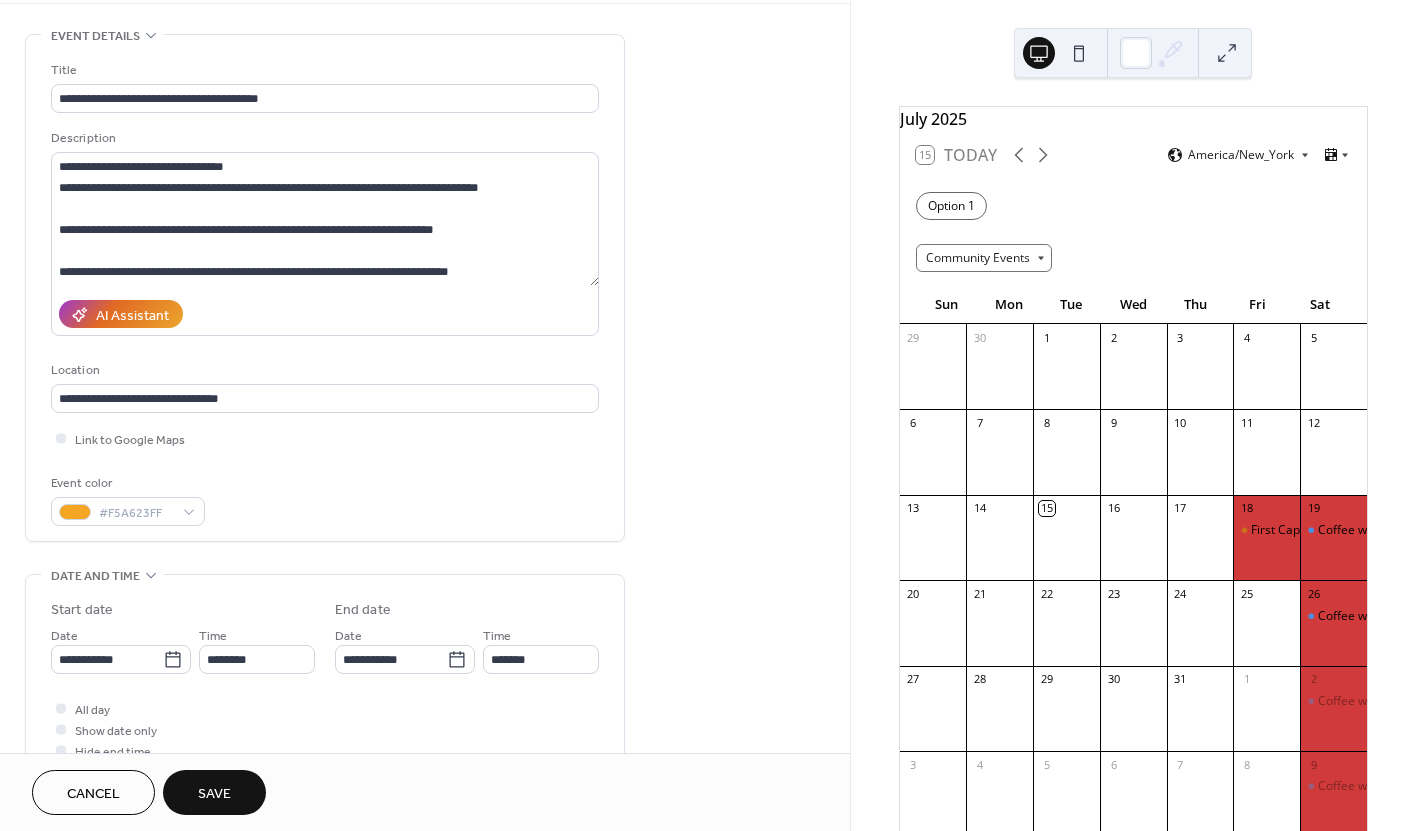click 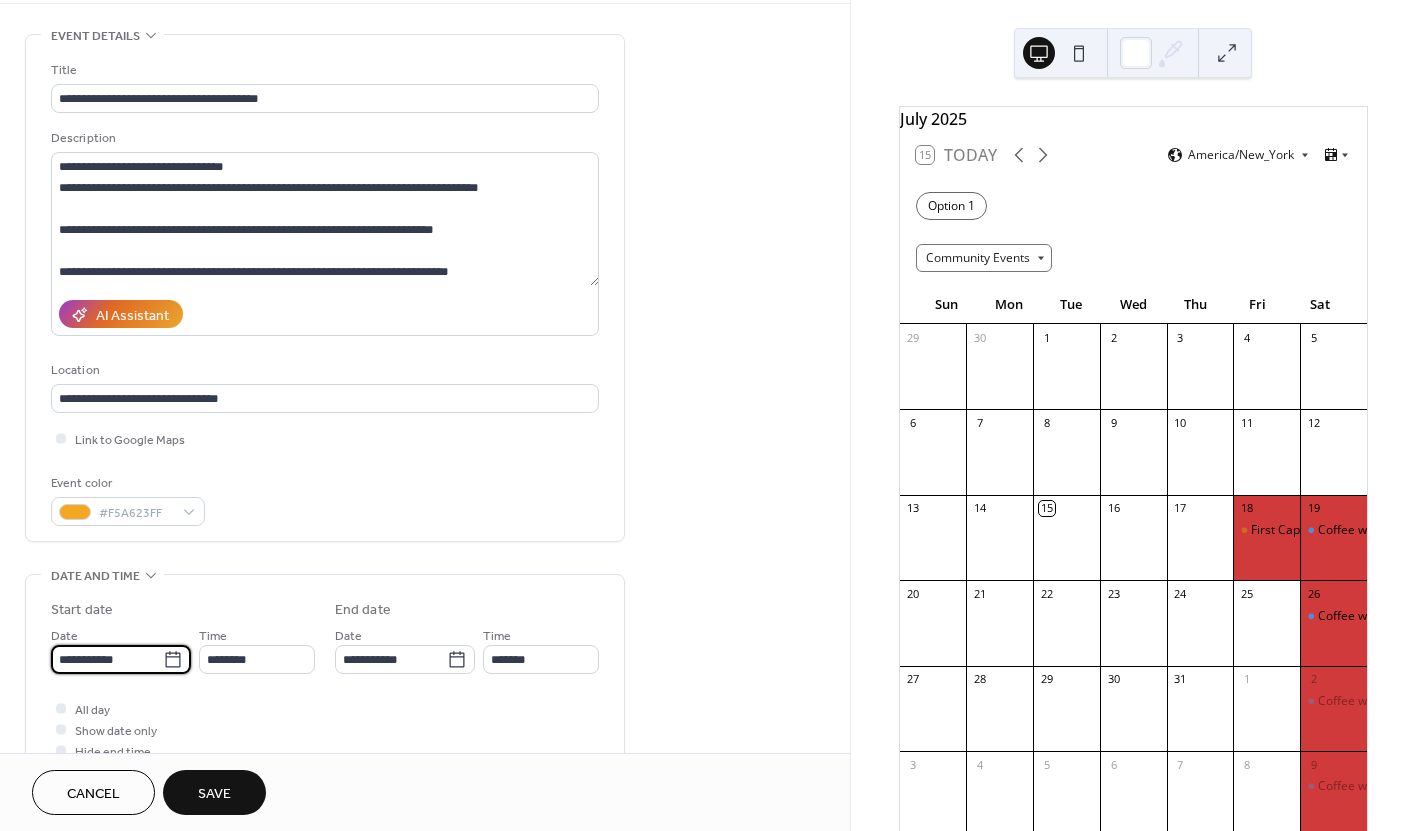 click on "**********" at bounding box center [107, 659] 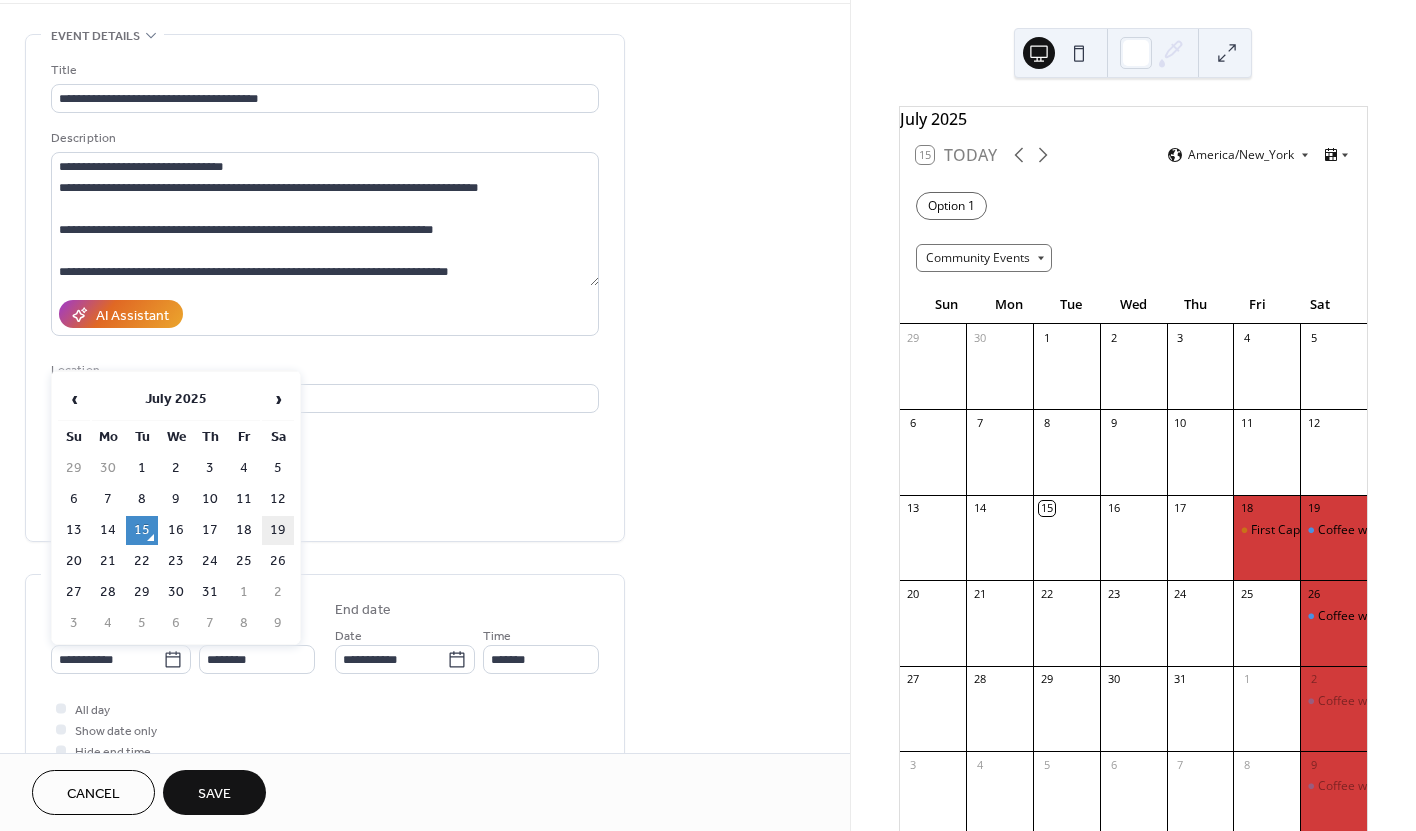 click on "19" at bounding box center [278, 530] 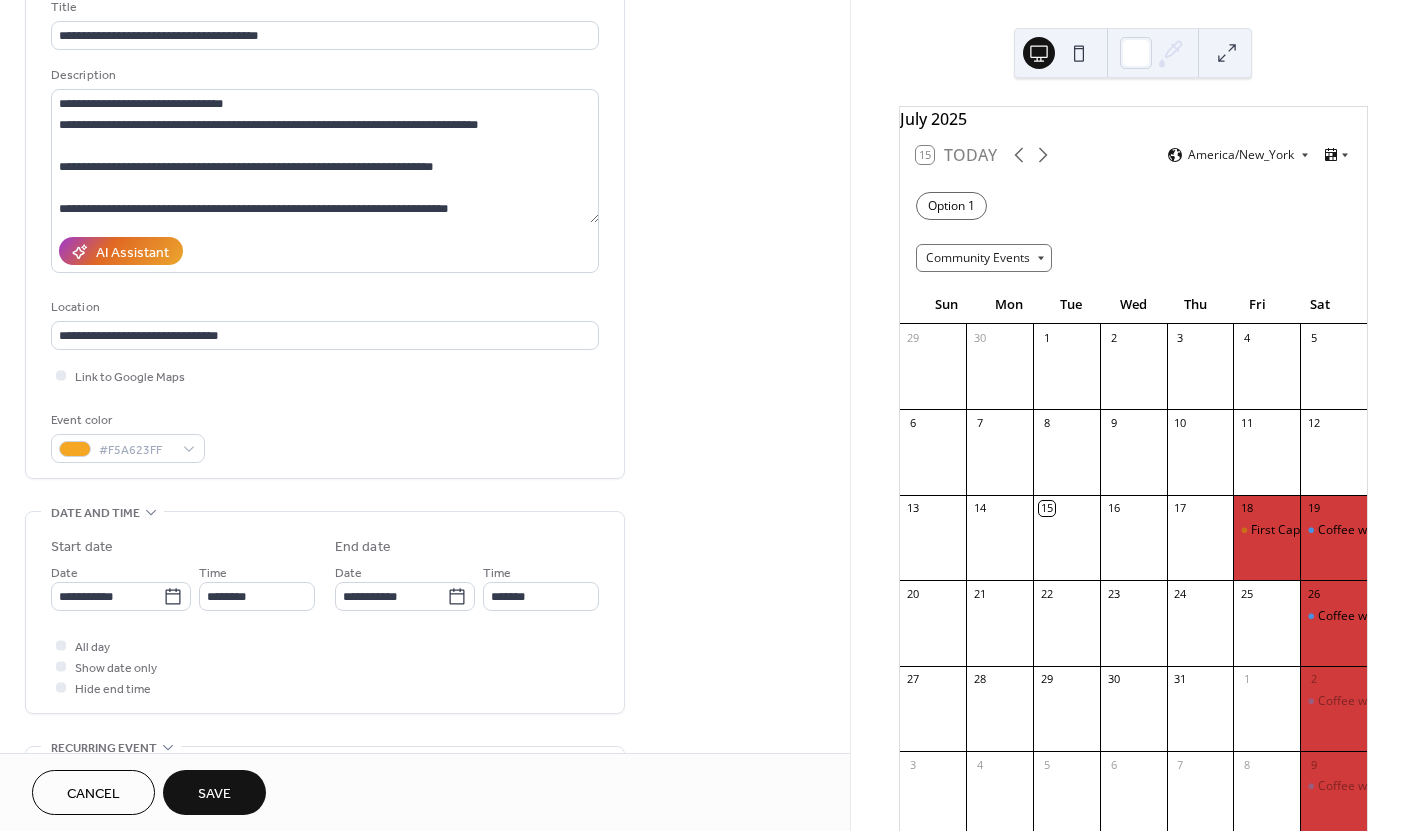 scroll, scrollTop: 142, scrollLeft: 0, axis: vertical 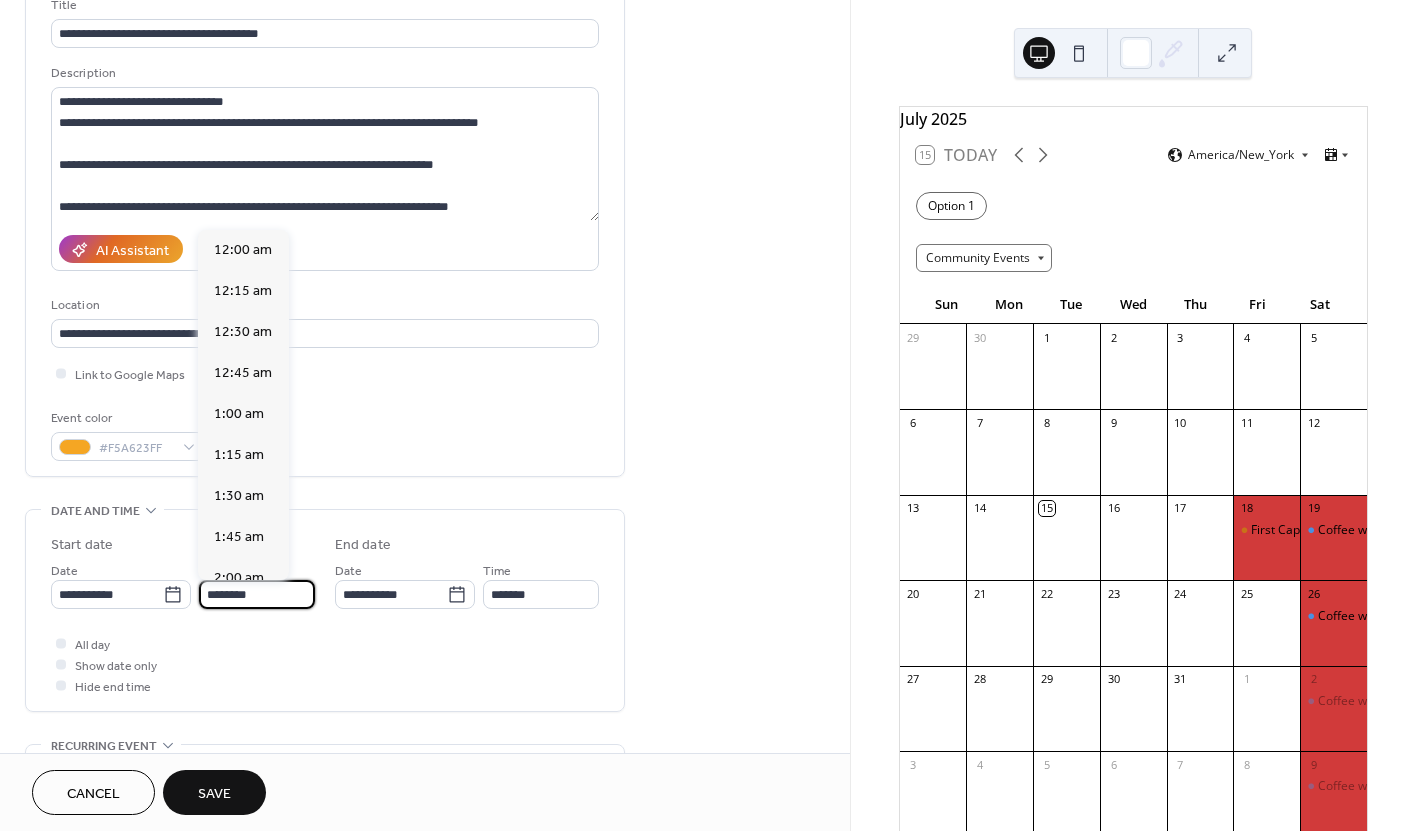 click on "********" at bounding box center (257, 594) 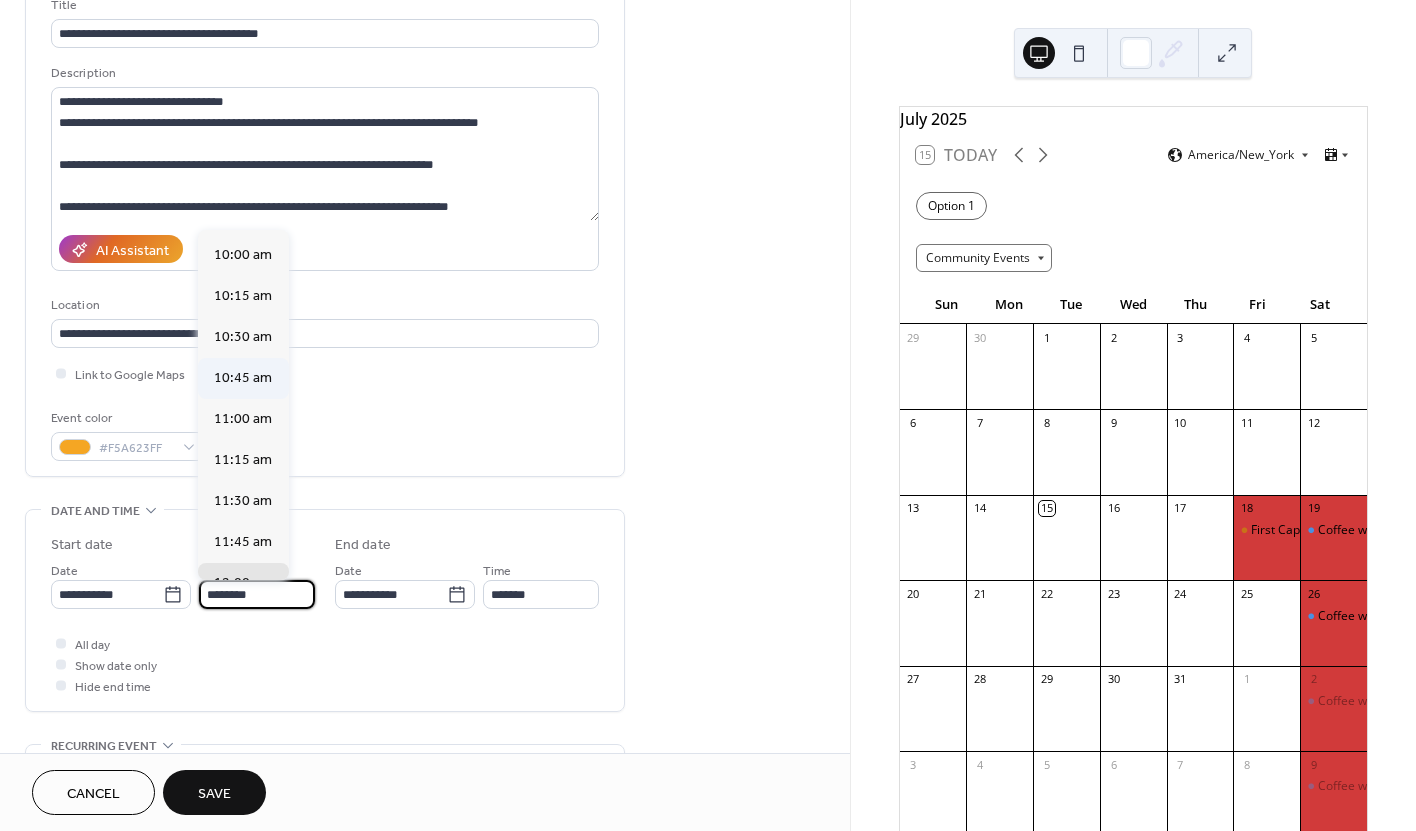 scroll, scrollTop: 1581, scrollLeft: 0, axis: vertical 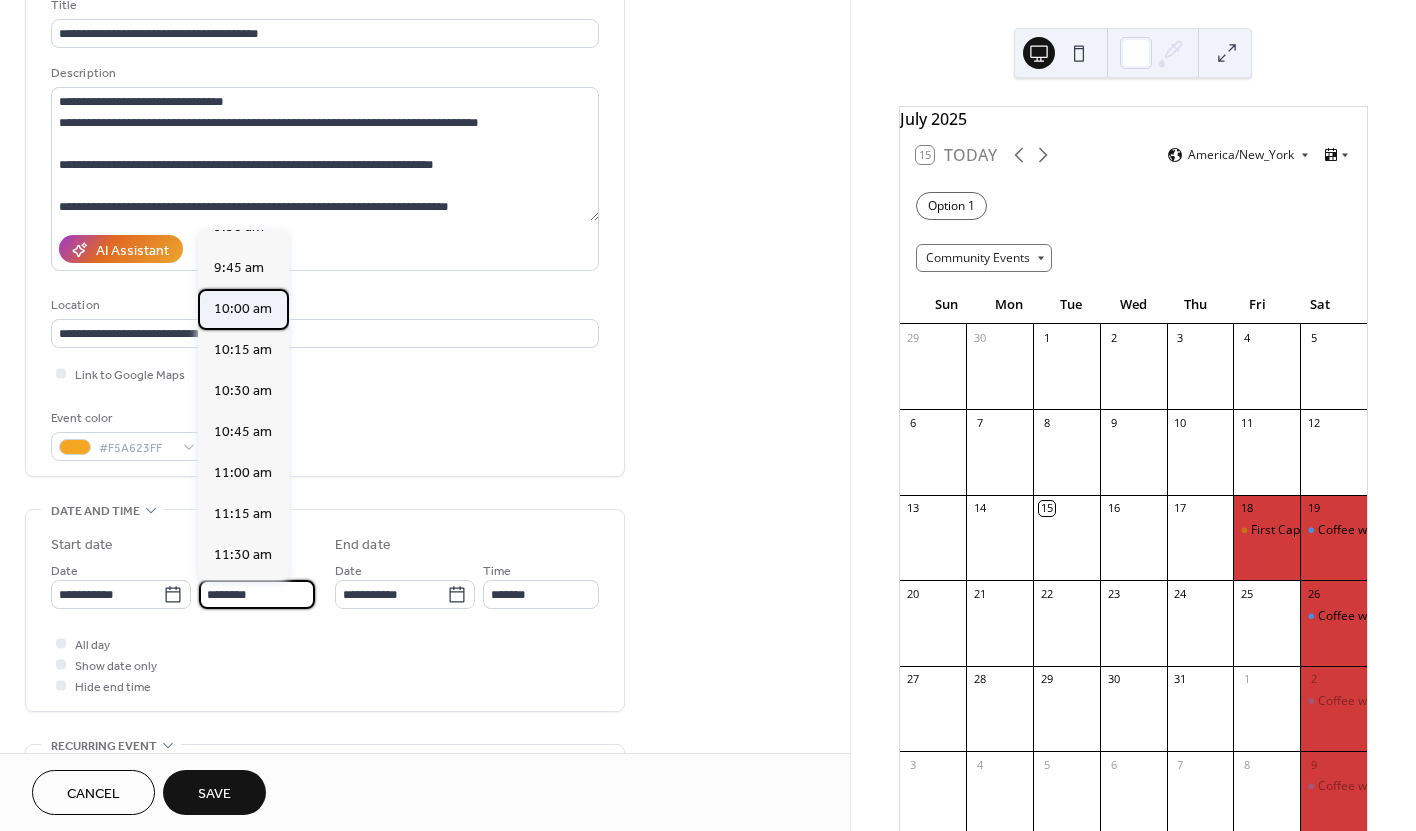 click on "10:00 am" at bounding box center [243, 309] 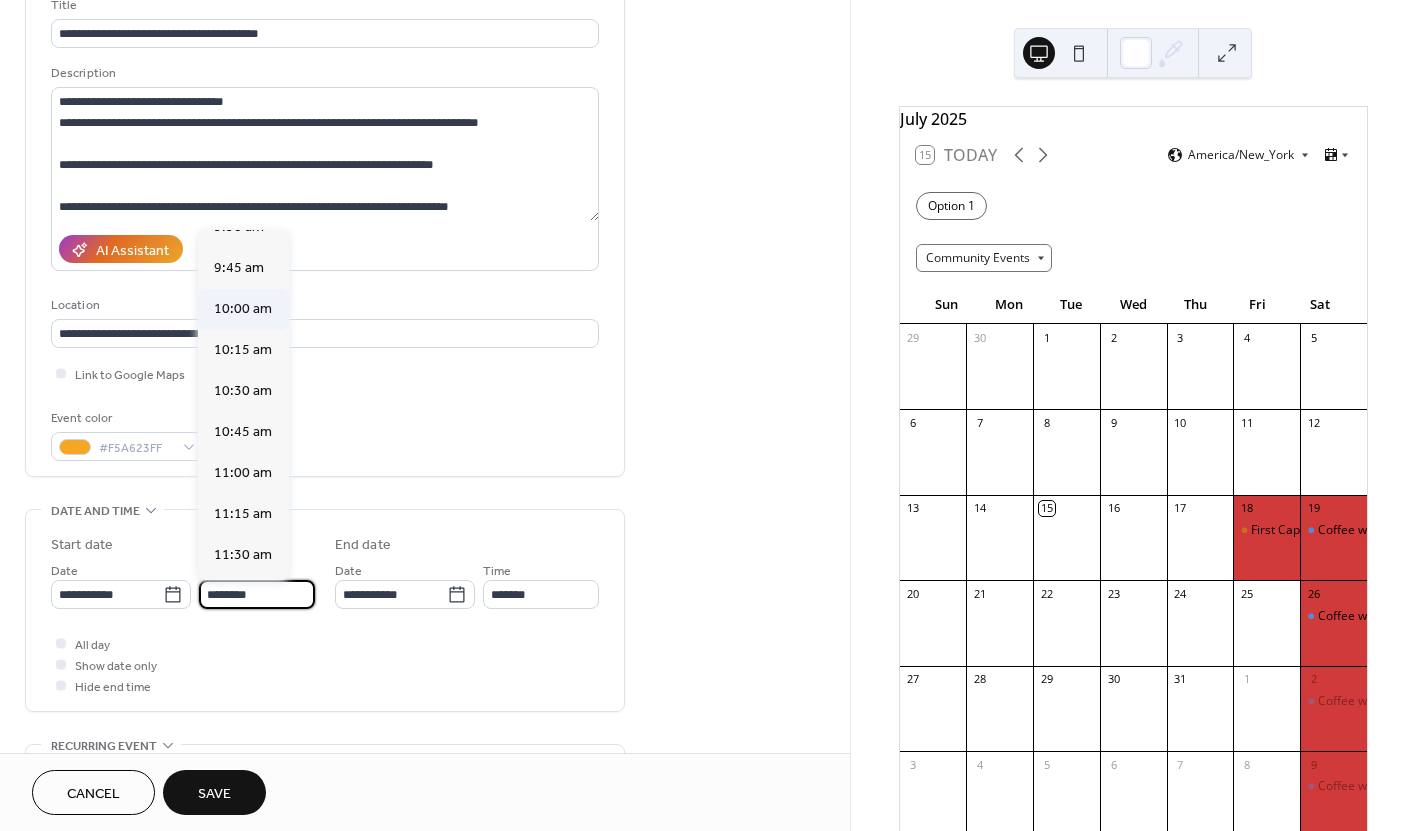 type on "********" 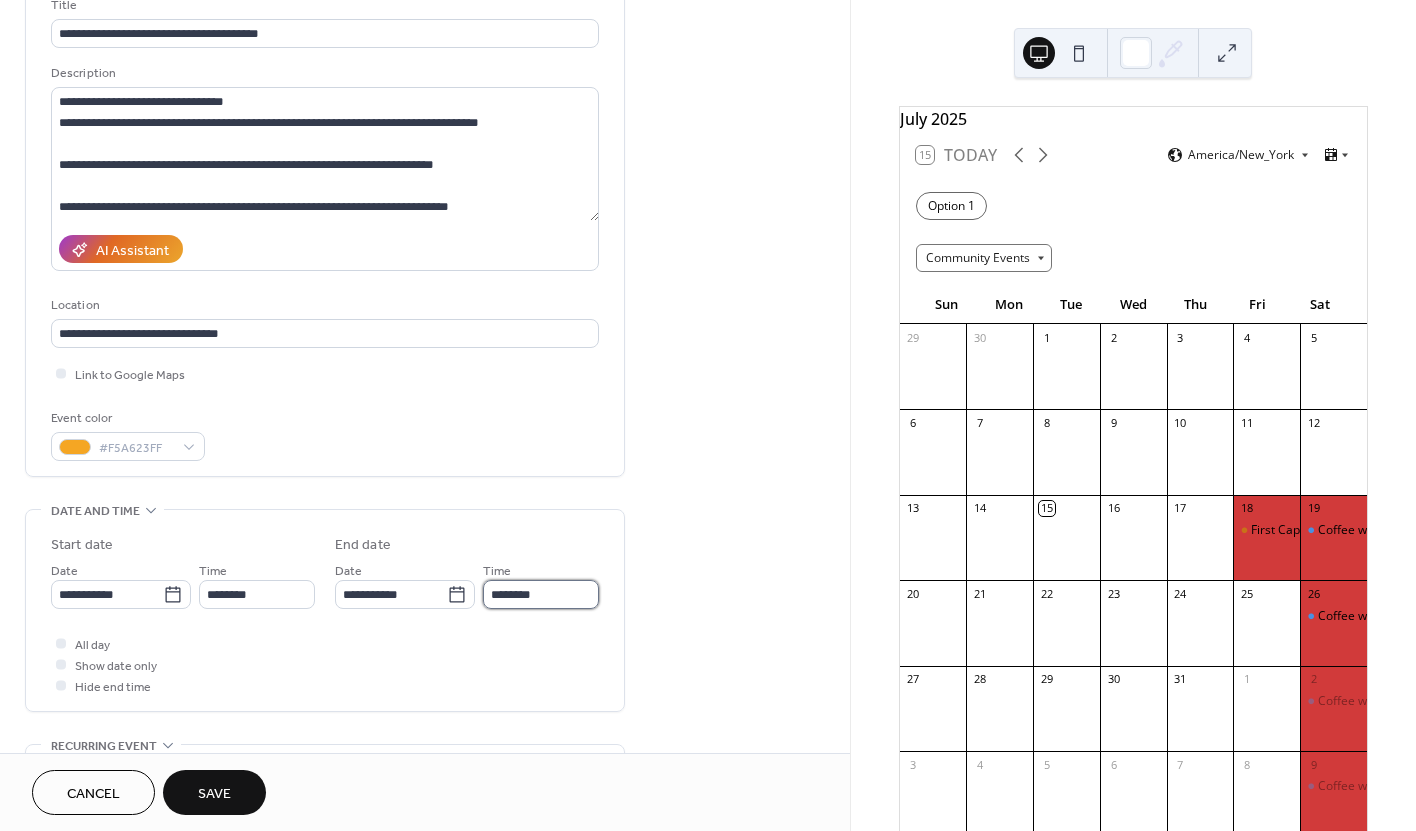 click on "********" at bounding box center (541, 594) 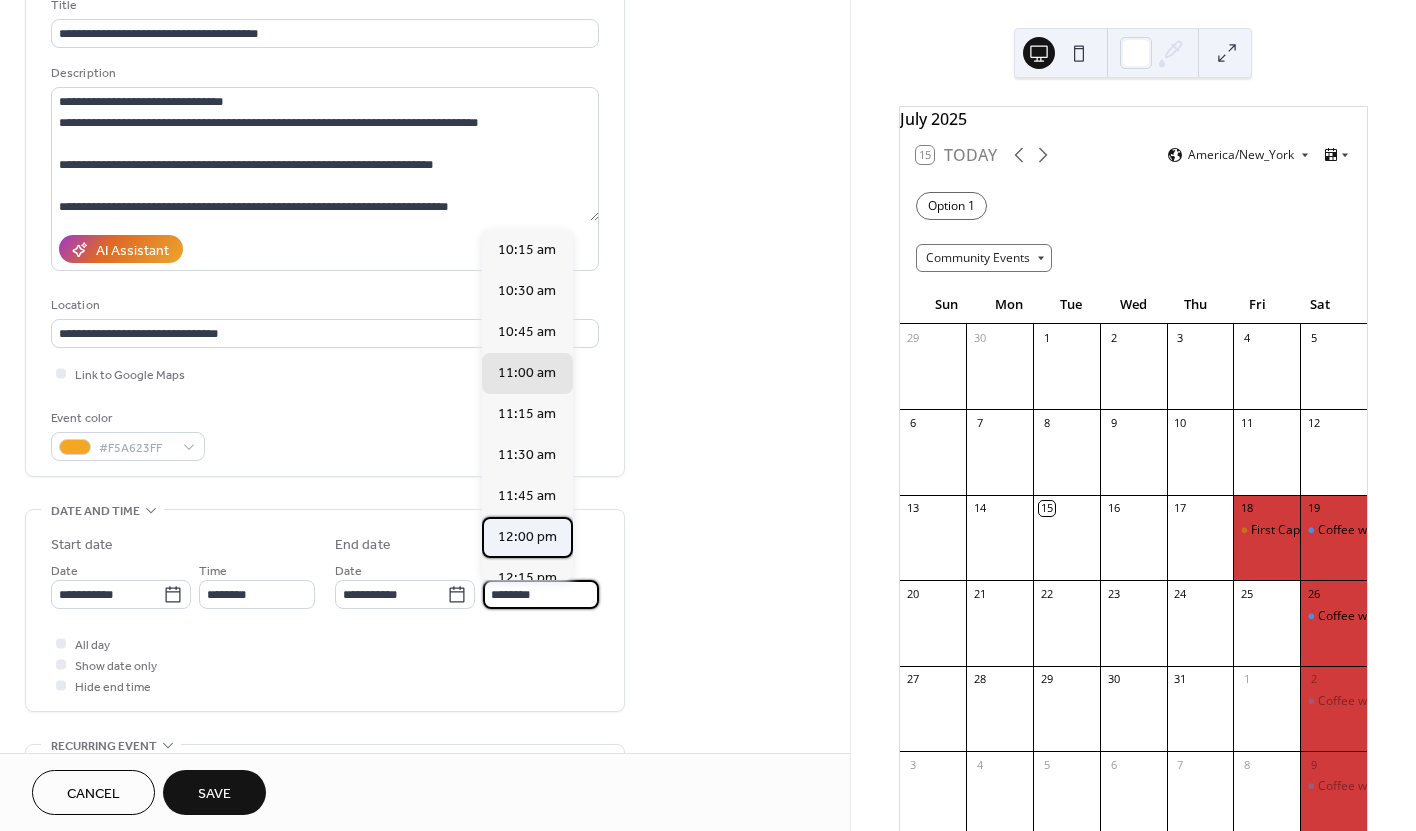 click on "12:00 pm" at bounding box center [527, 537] 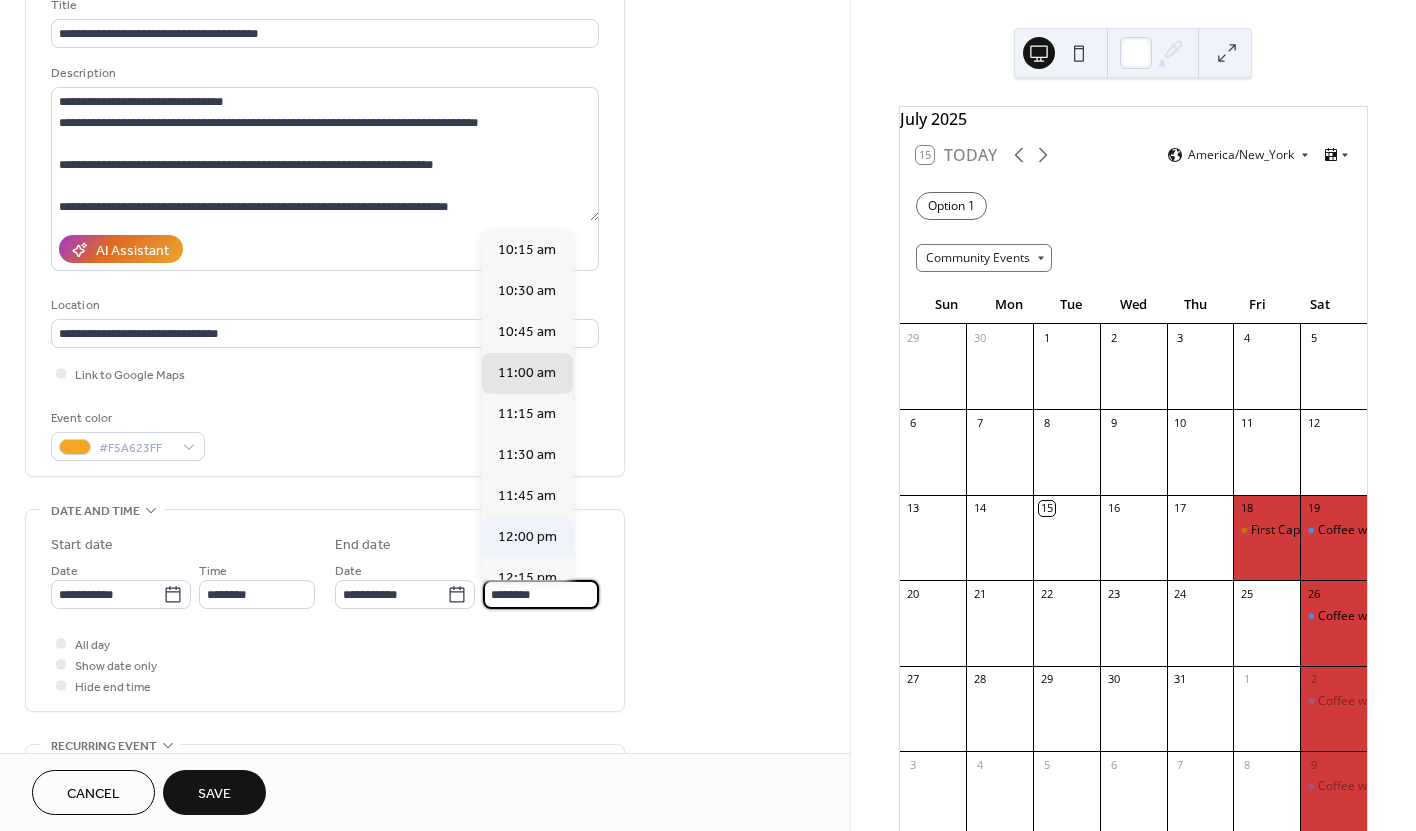 type on "********" 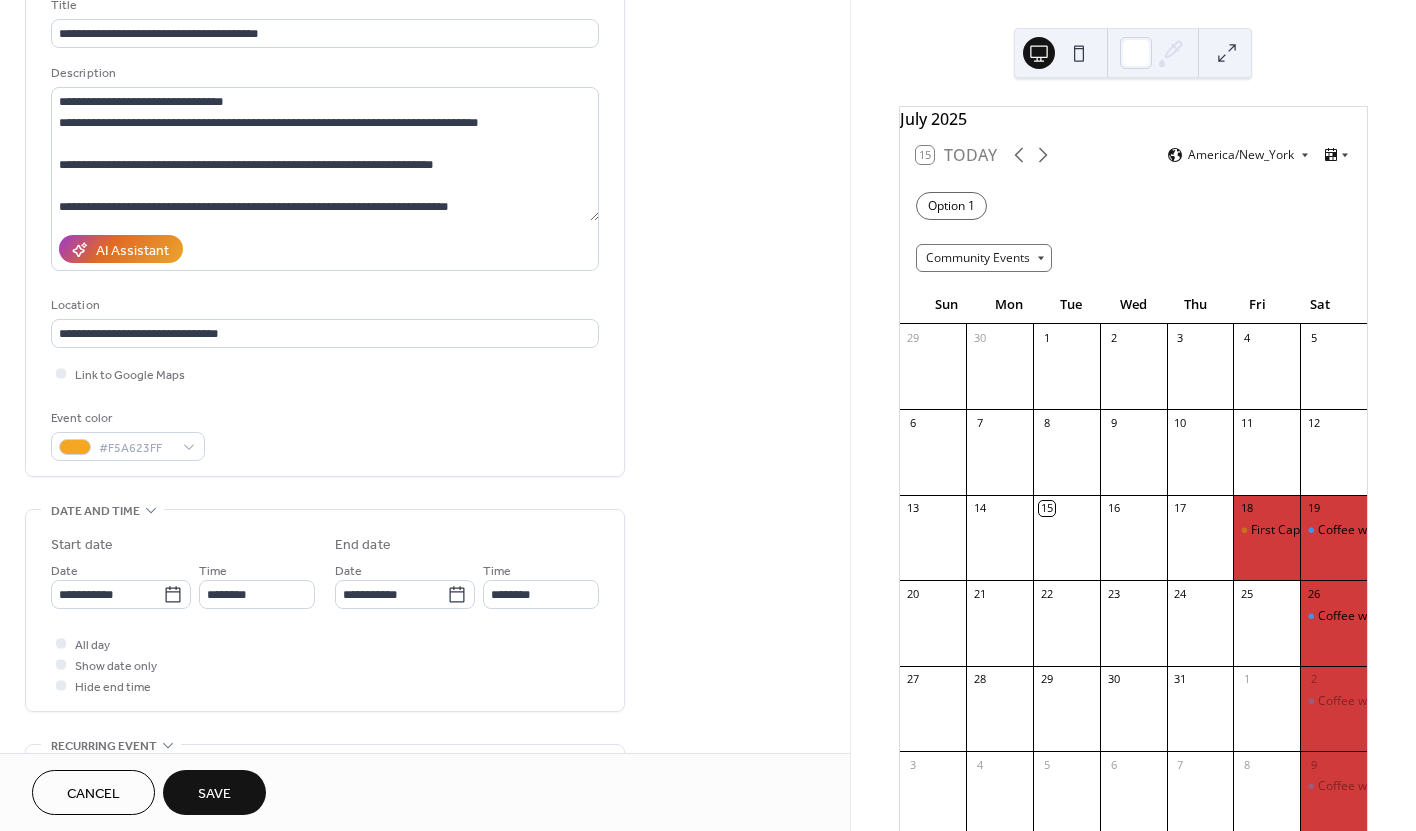 click on "All day Show date only Hide end time" at bounding box center (325, 664) 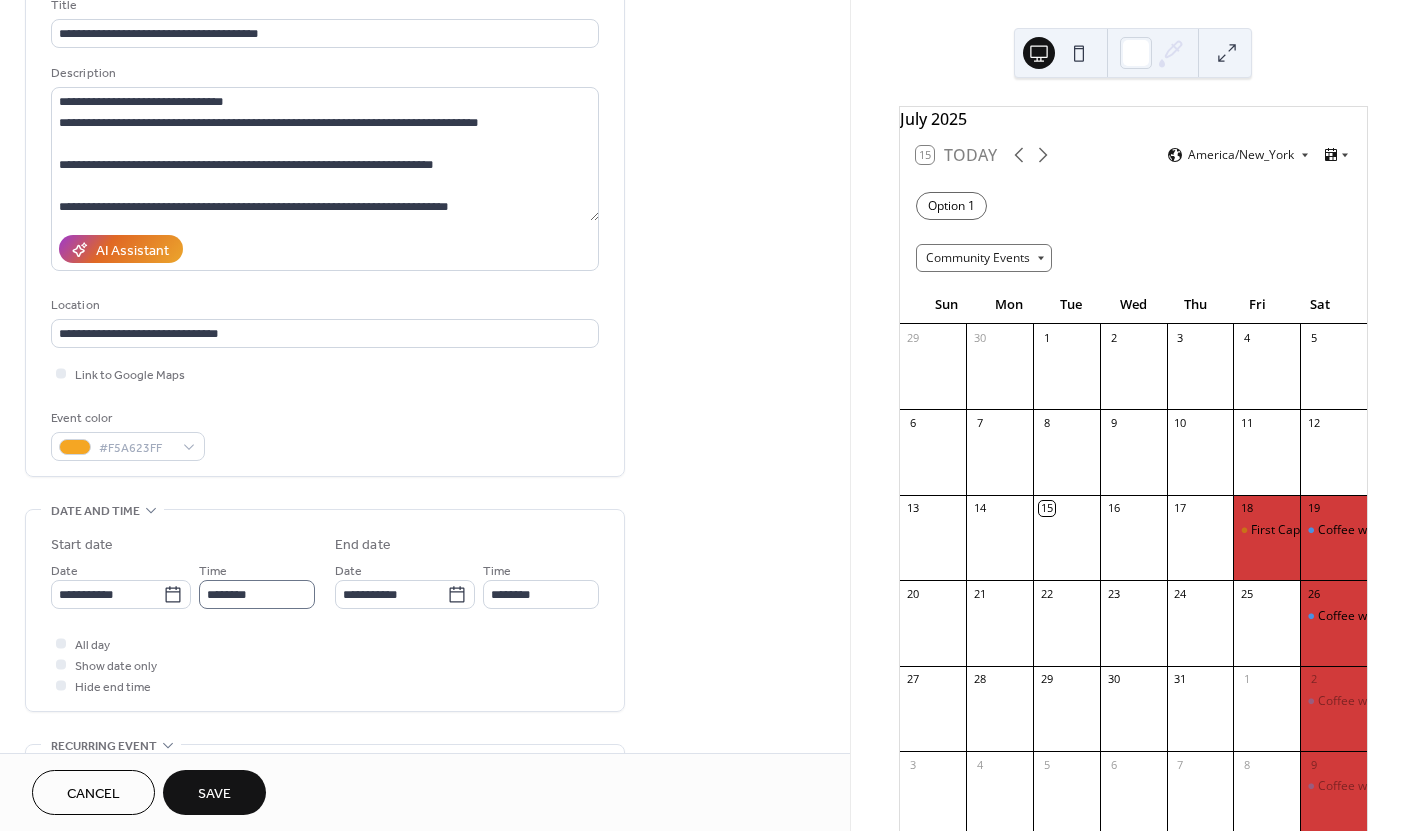 scroll, scrollTop: 1, scrollLeft: 0, axis: vertical 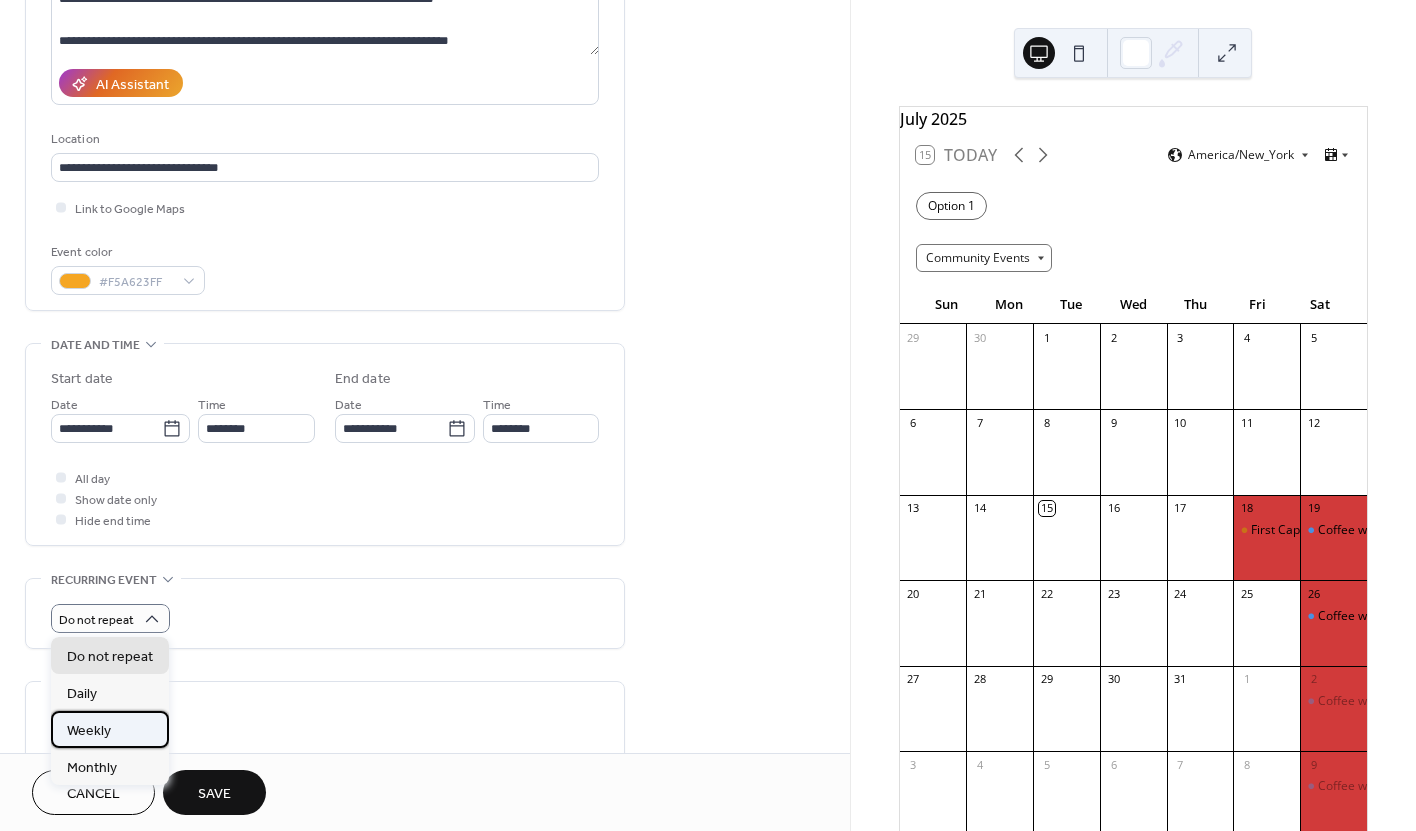 click on "Weekly" at bounding box center (110, 729) 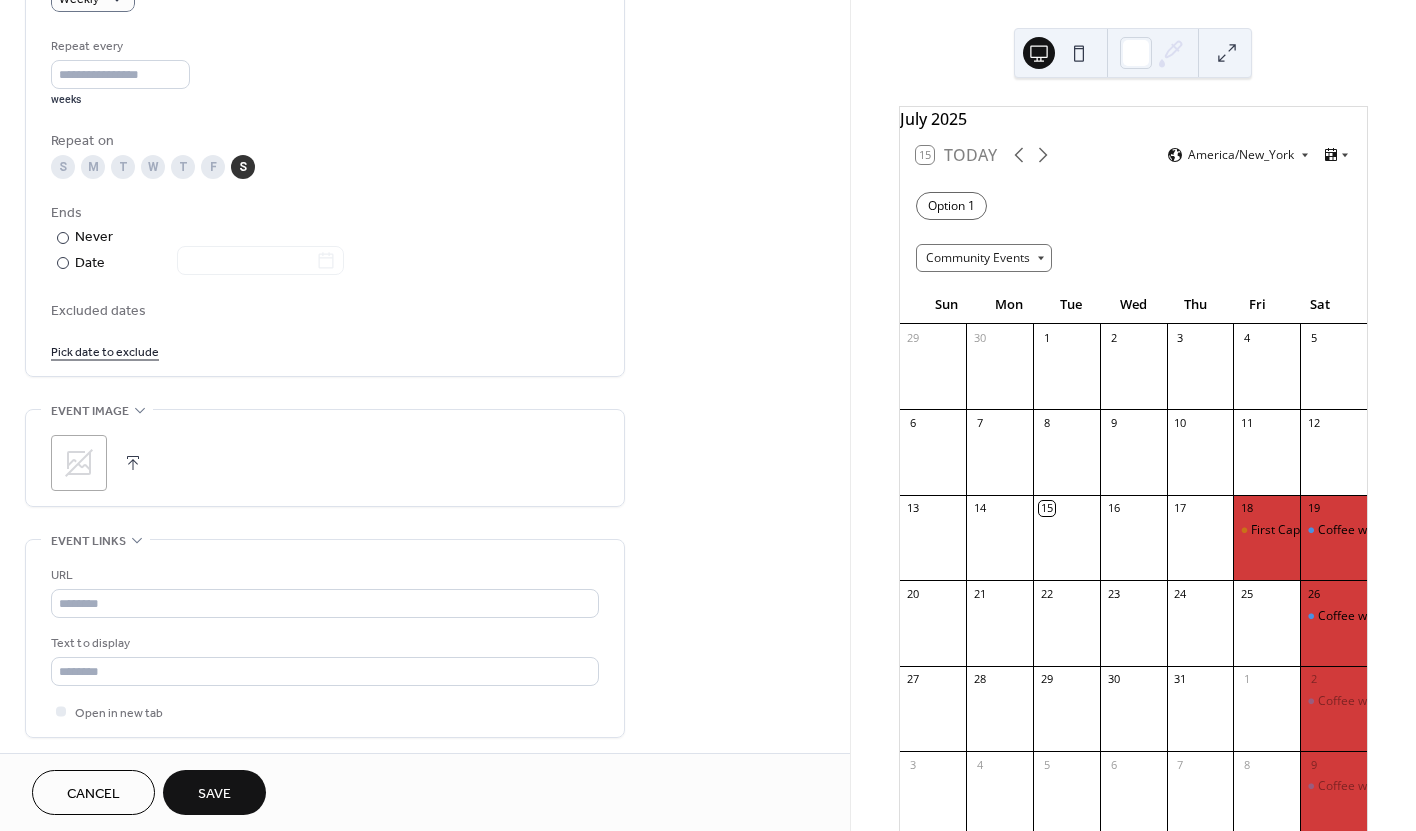 scroll, scrollTop: 956, scrollLeft: 0, axis: vertical 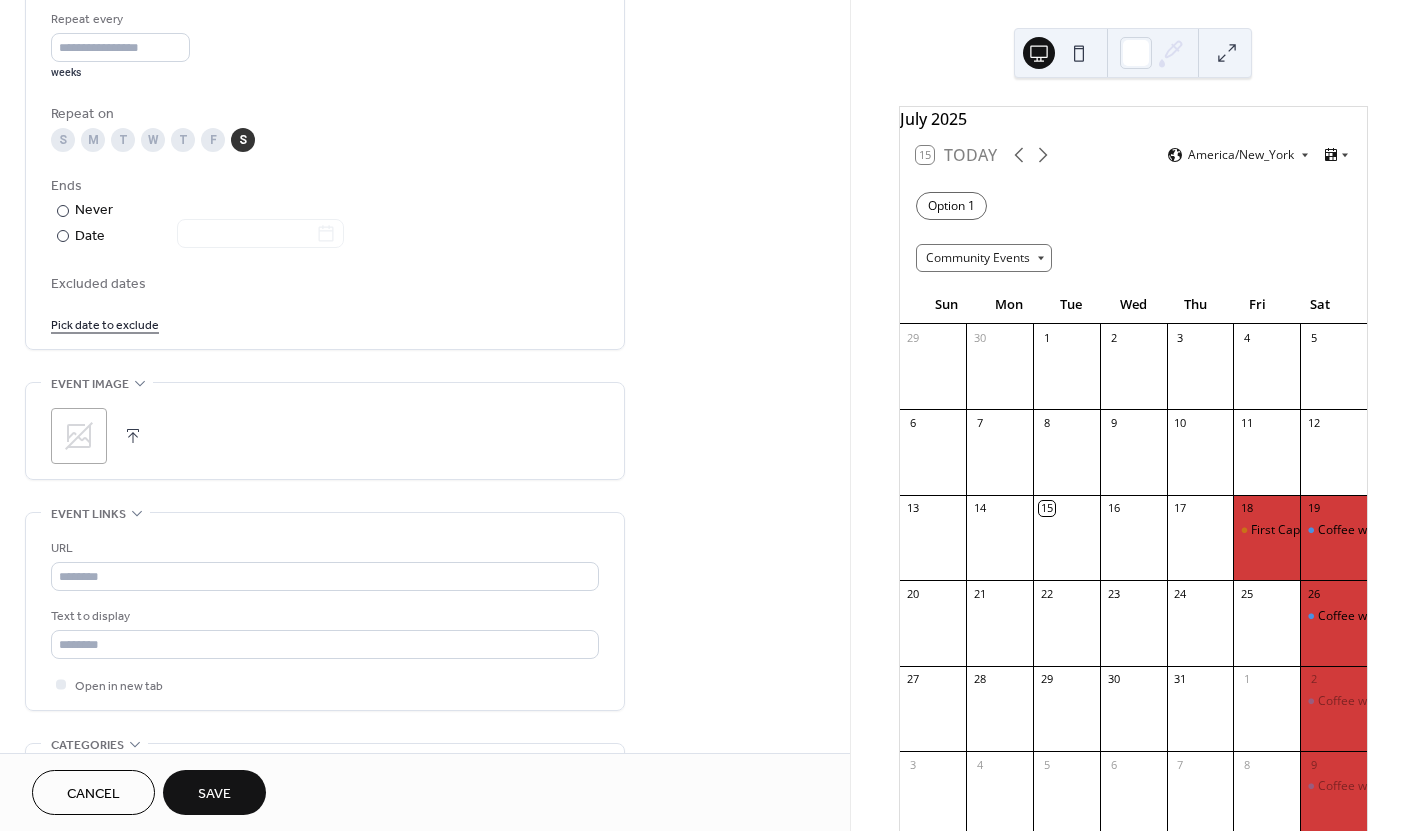 click at bounding box center (133, 436) 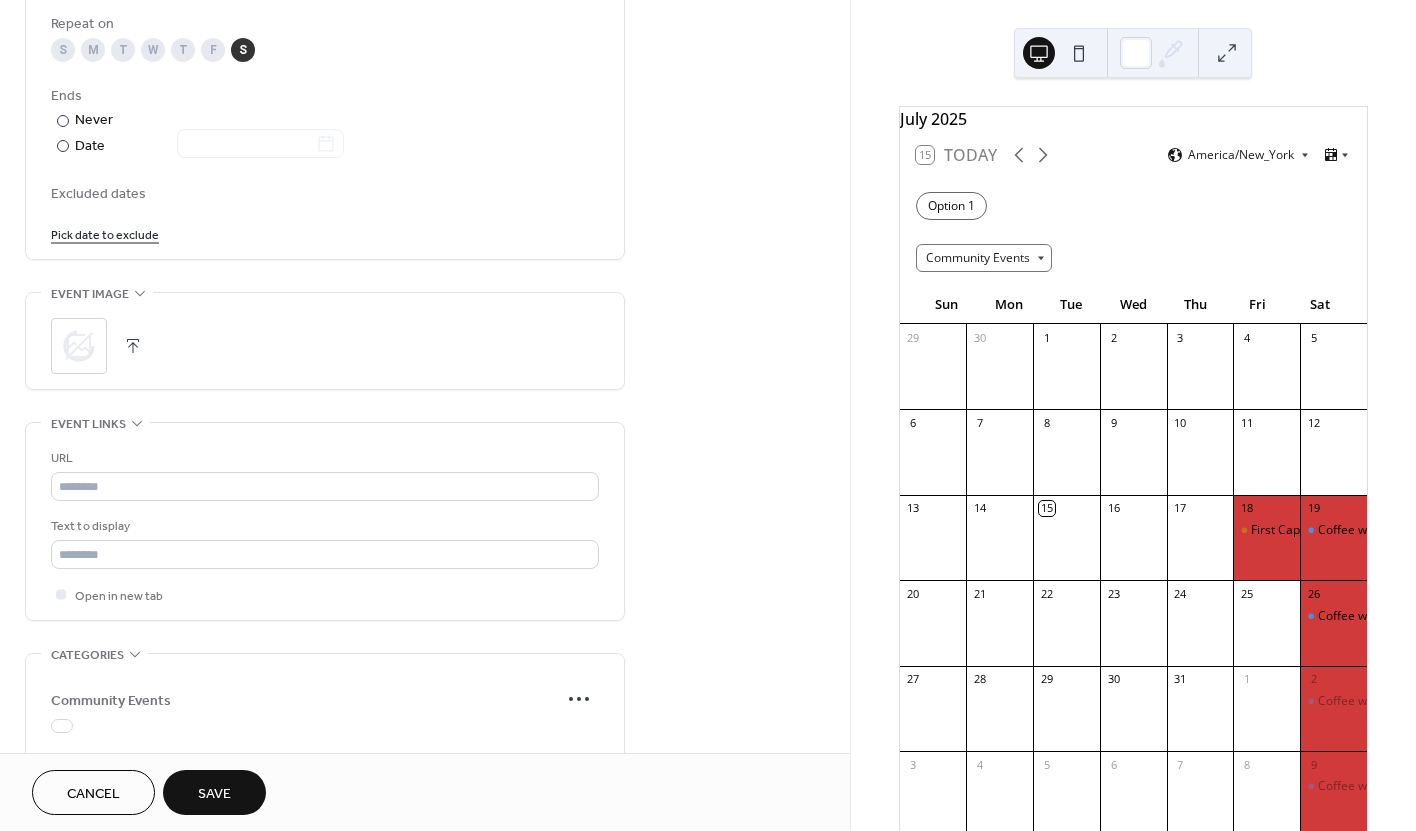 scroll, scrollTop: 1049, scrollLeft: 0, axis: vertical 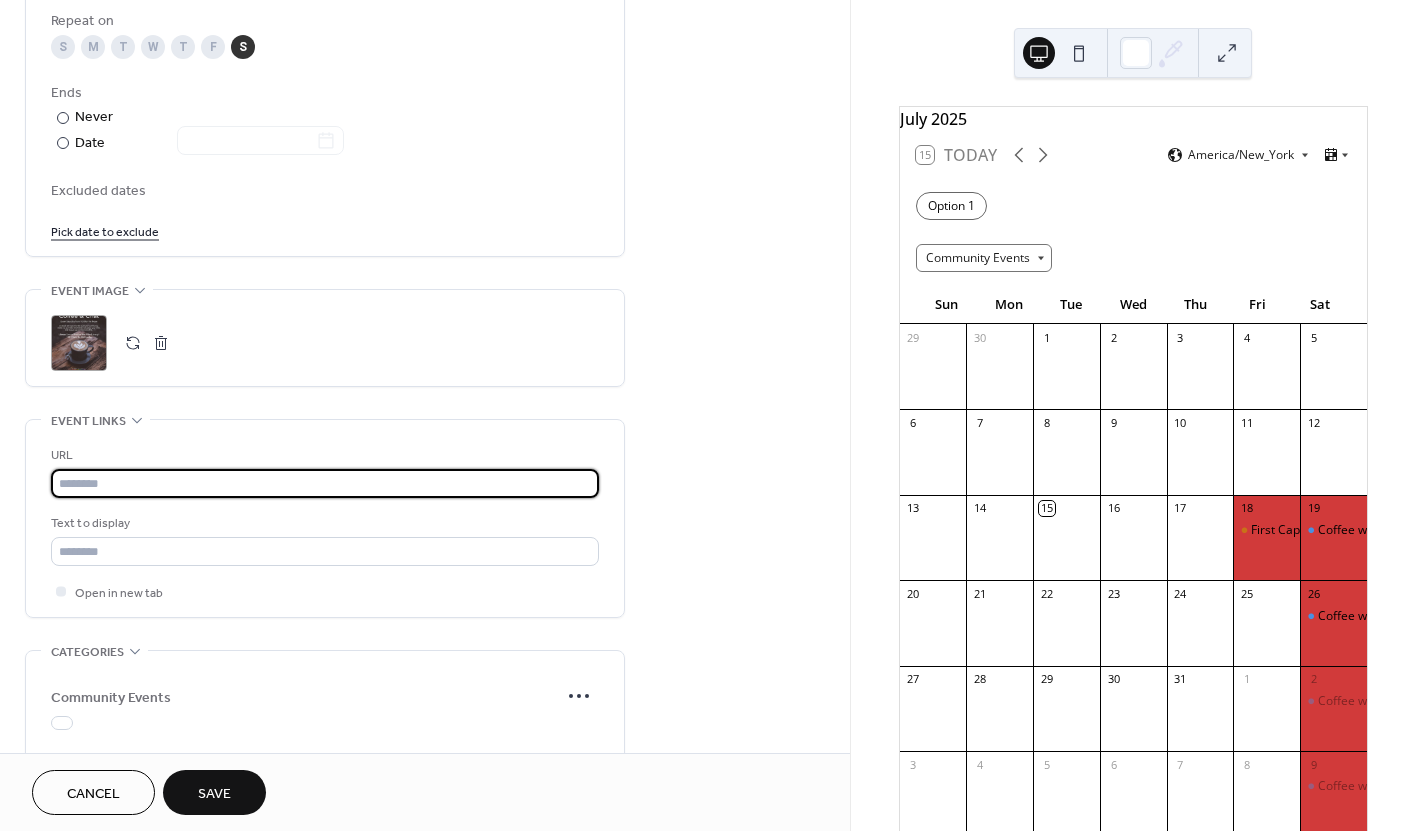 click at bounding box center [325, 483] 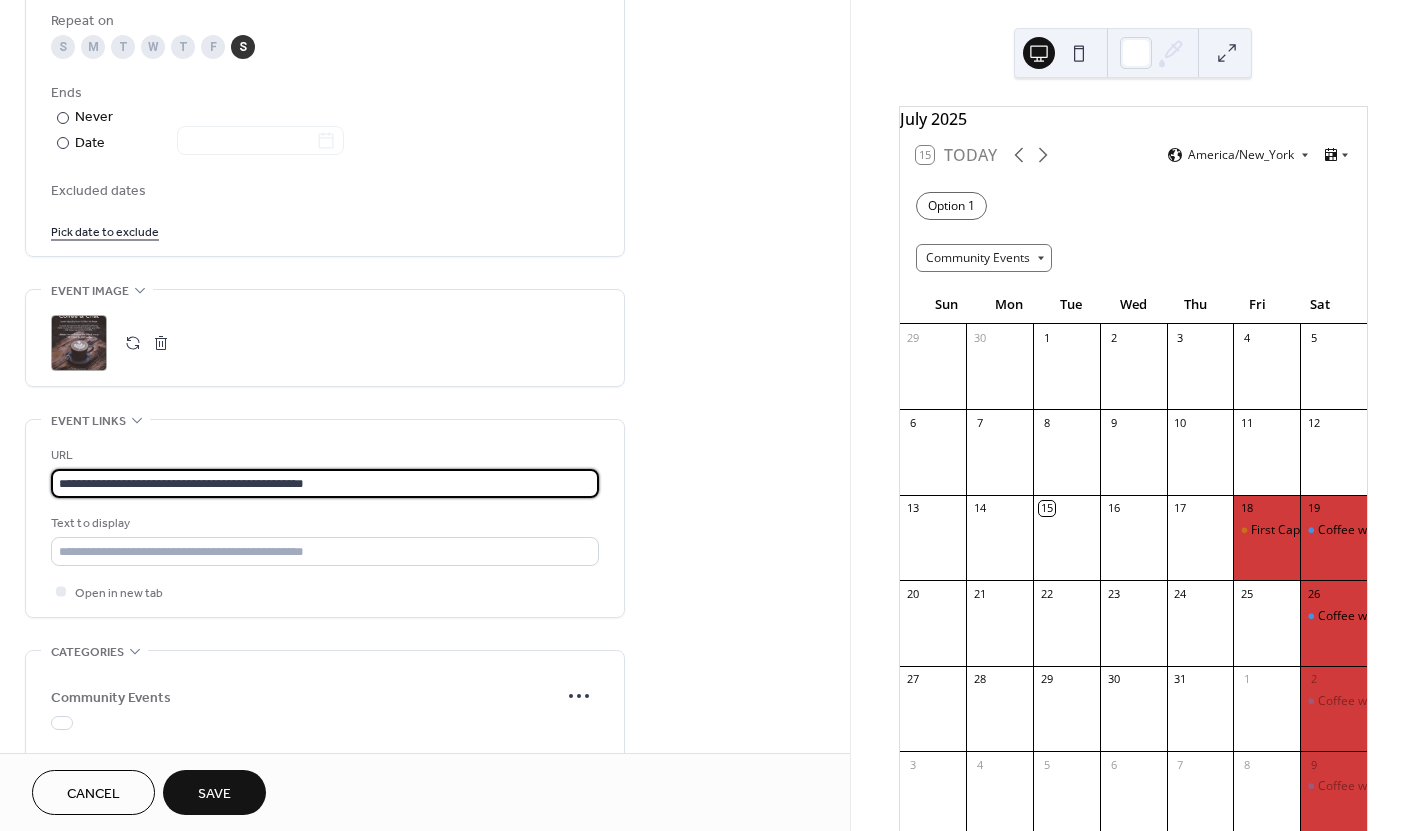 type on "**********" 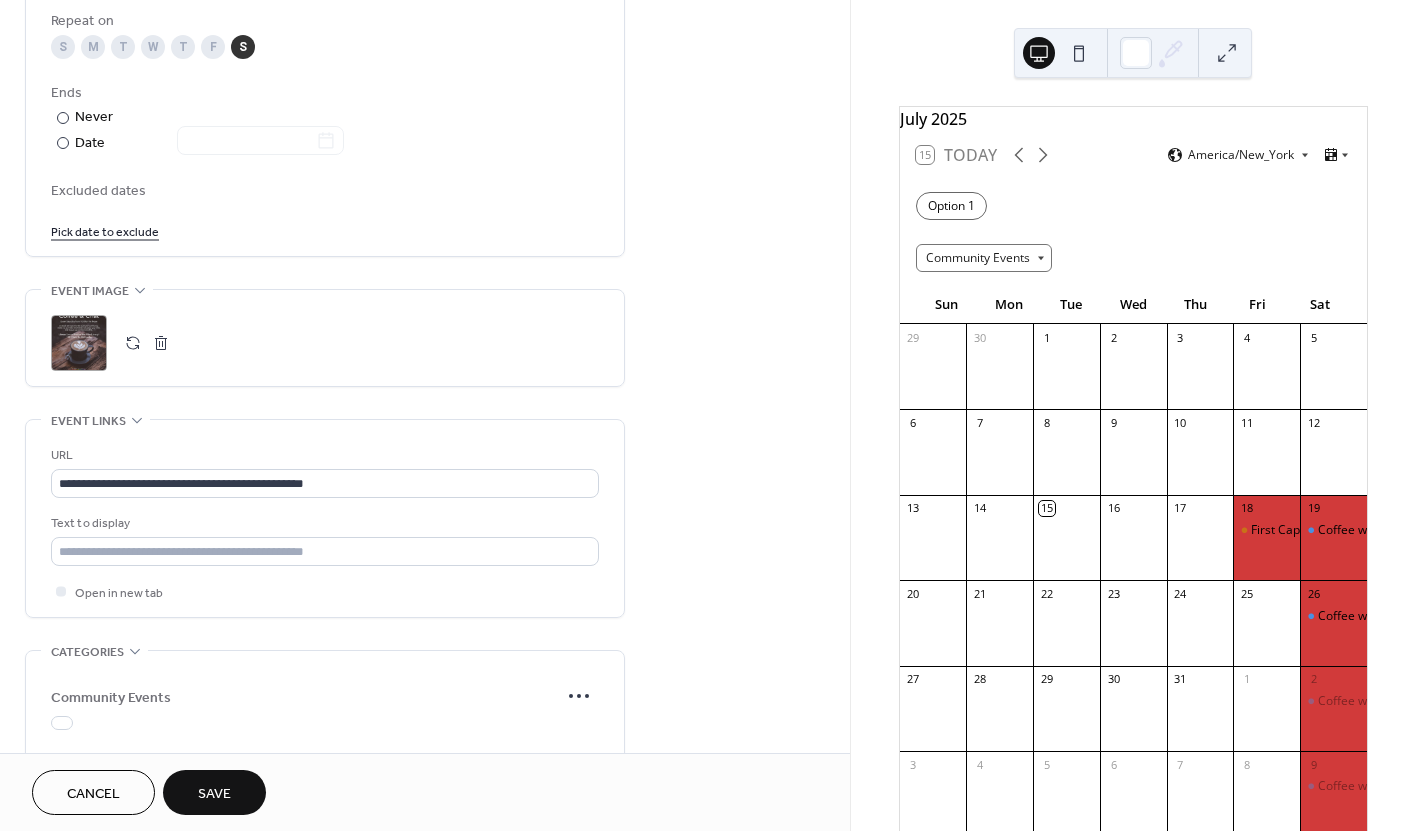 click on "**********" at bounding box center (425, 55) 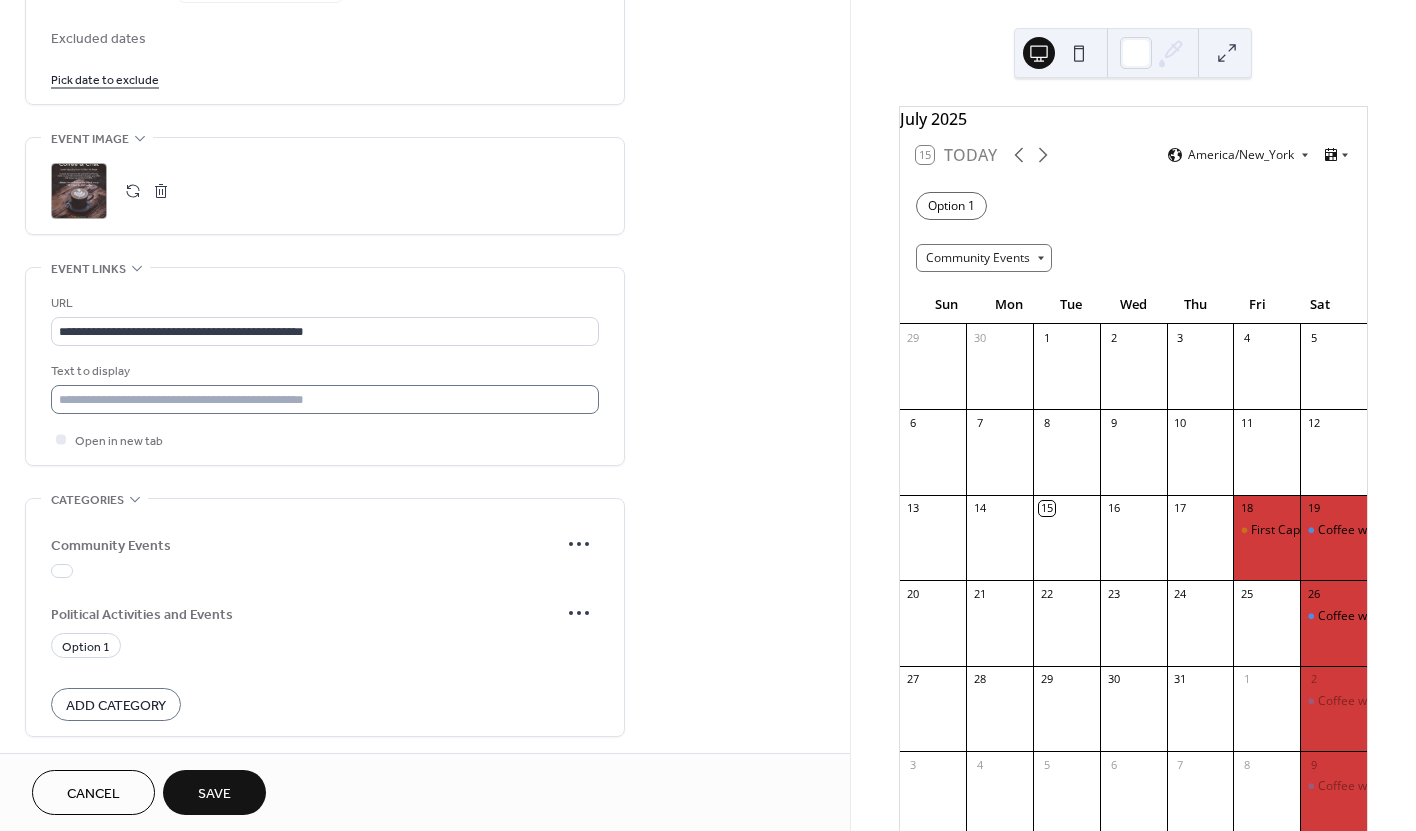 scroll, scrollTop: 1345, scrollLeft: 0, axis: vertical 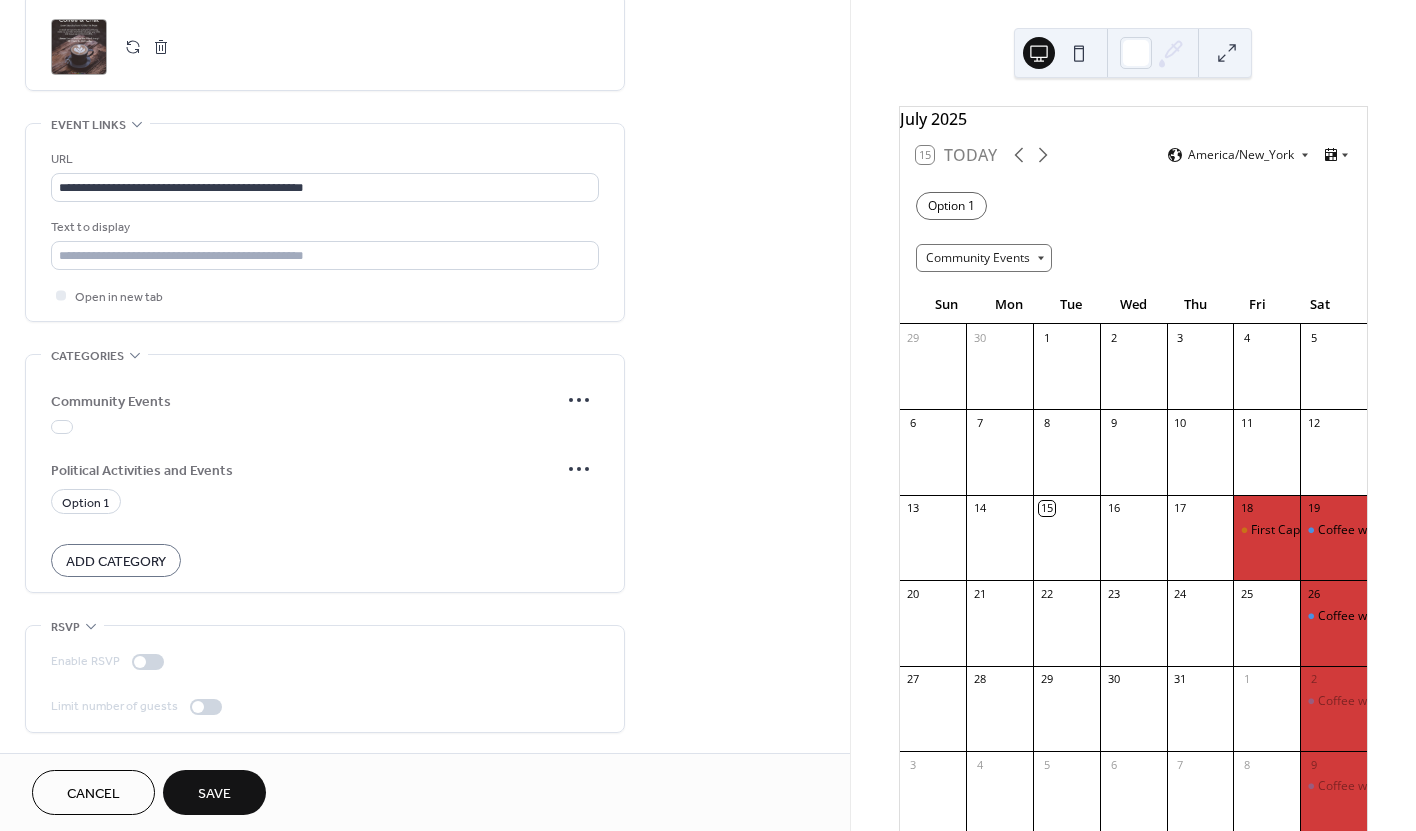 click on "Cancel" at bounding box center [93, 794] 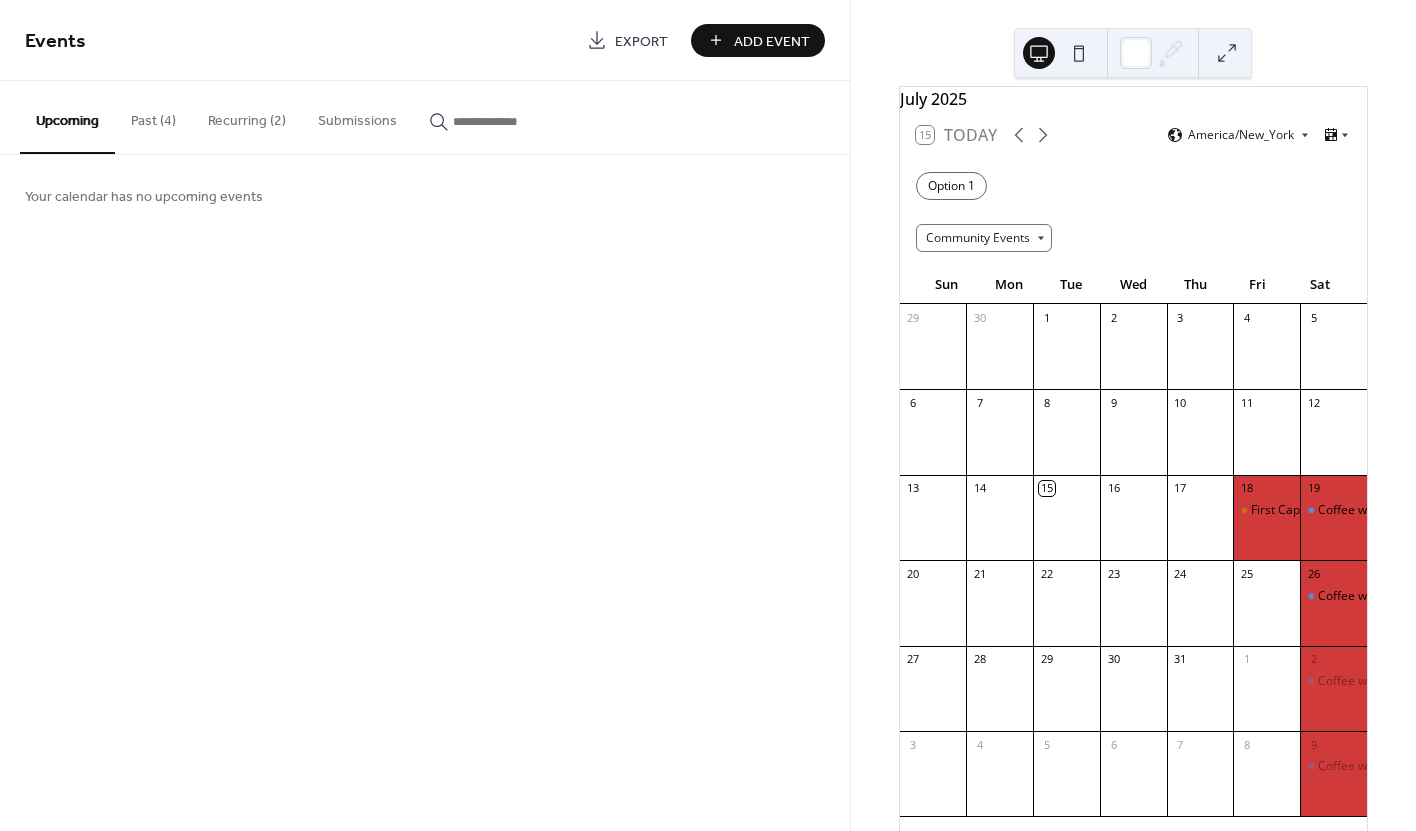 scroll, scrollTop: 19, scrollLeft: 0, axis: vertical 